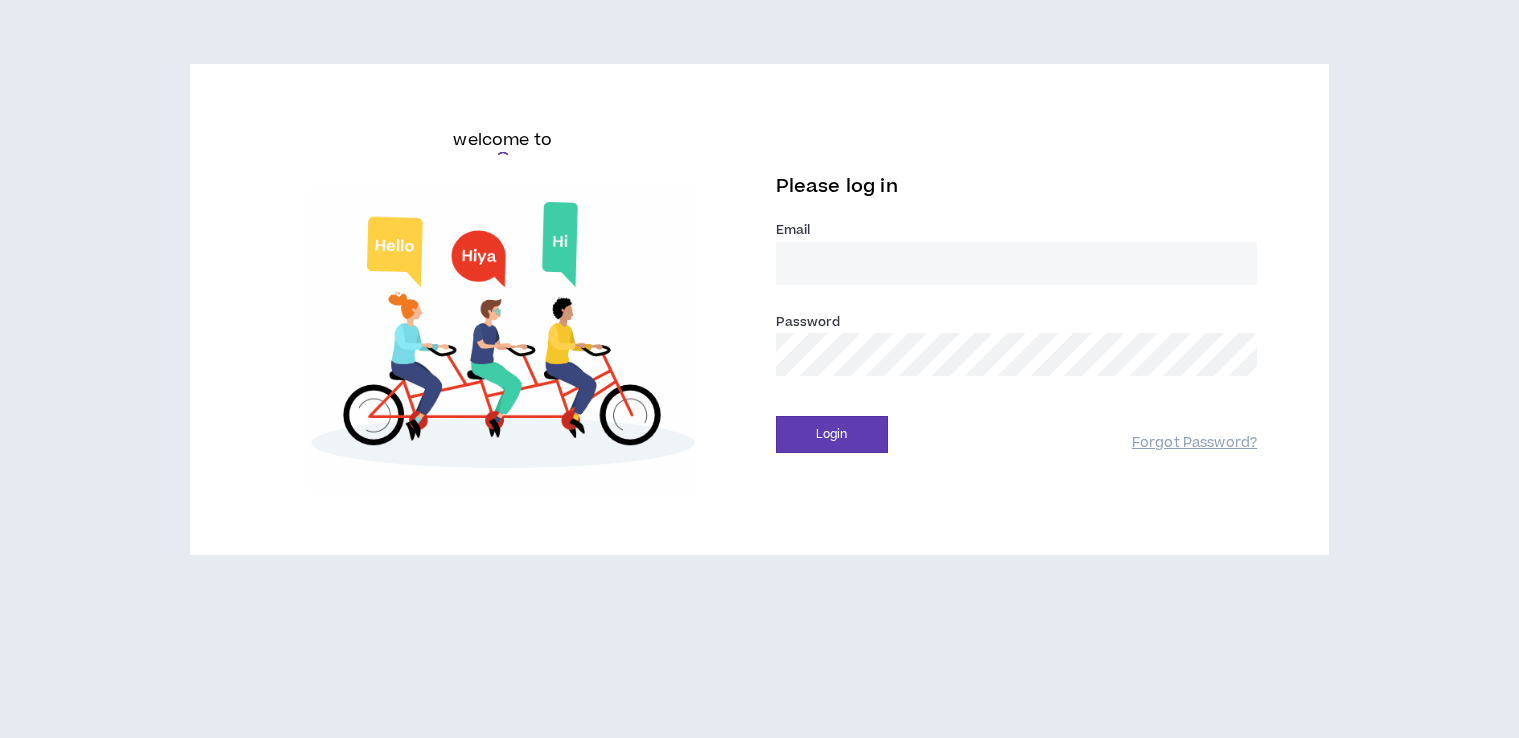 scroll, scrollTop: 0, scrollLeft: 0, axis: both 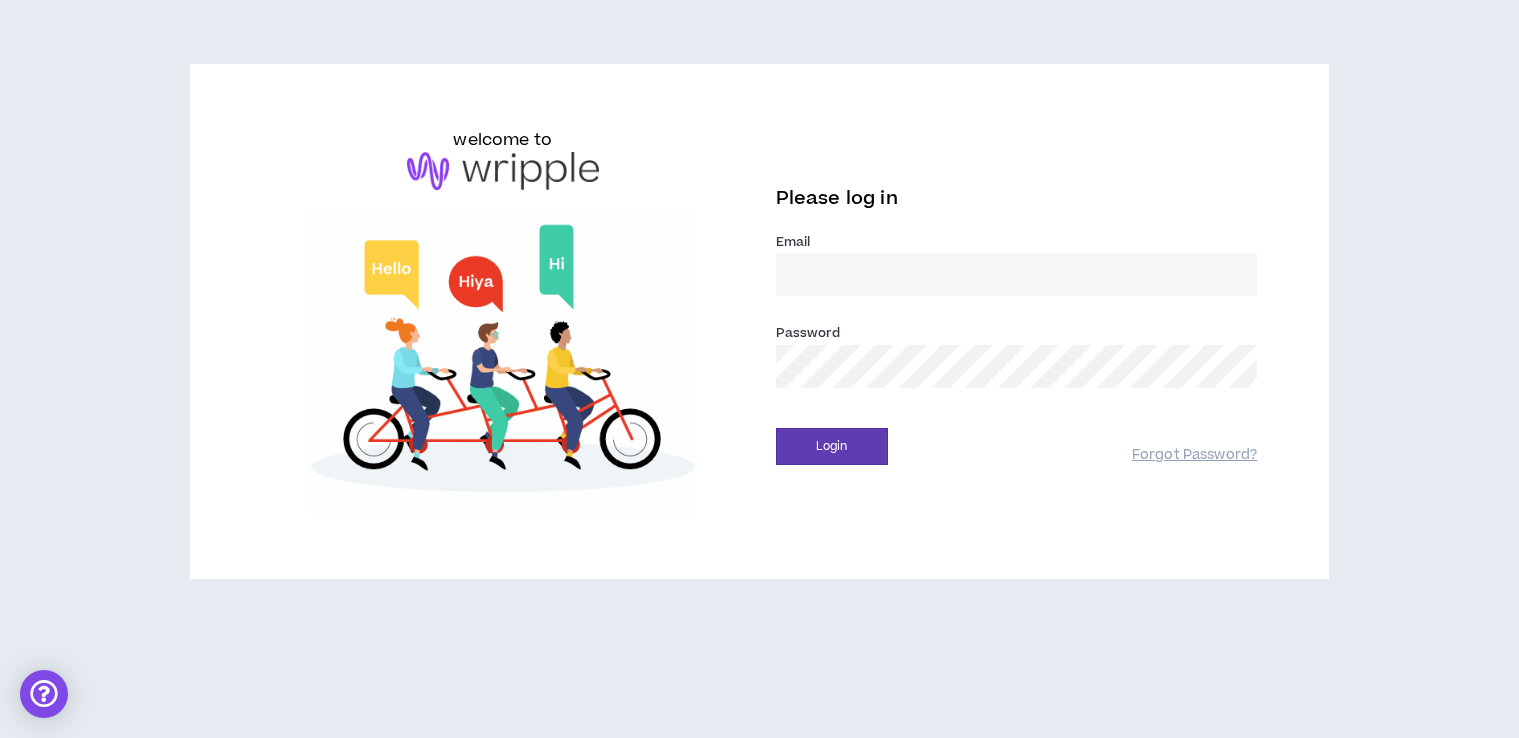 click on "Email  *" at bounding box center [1017, 274] 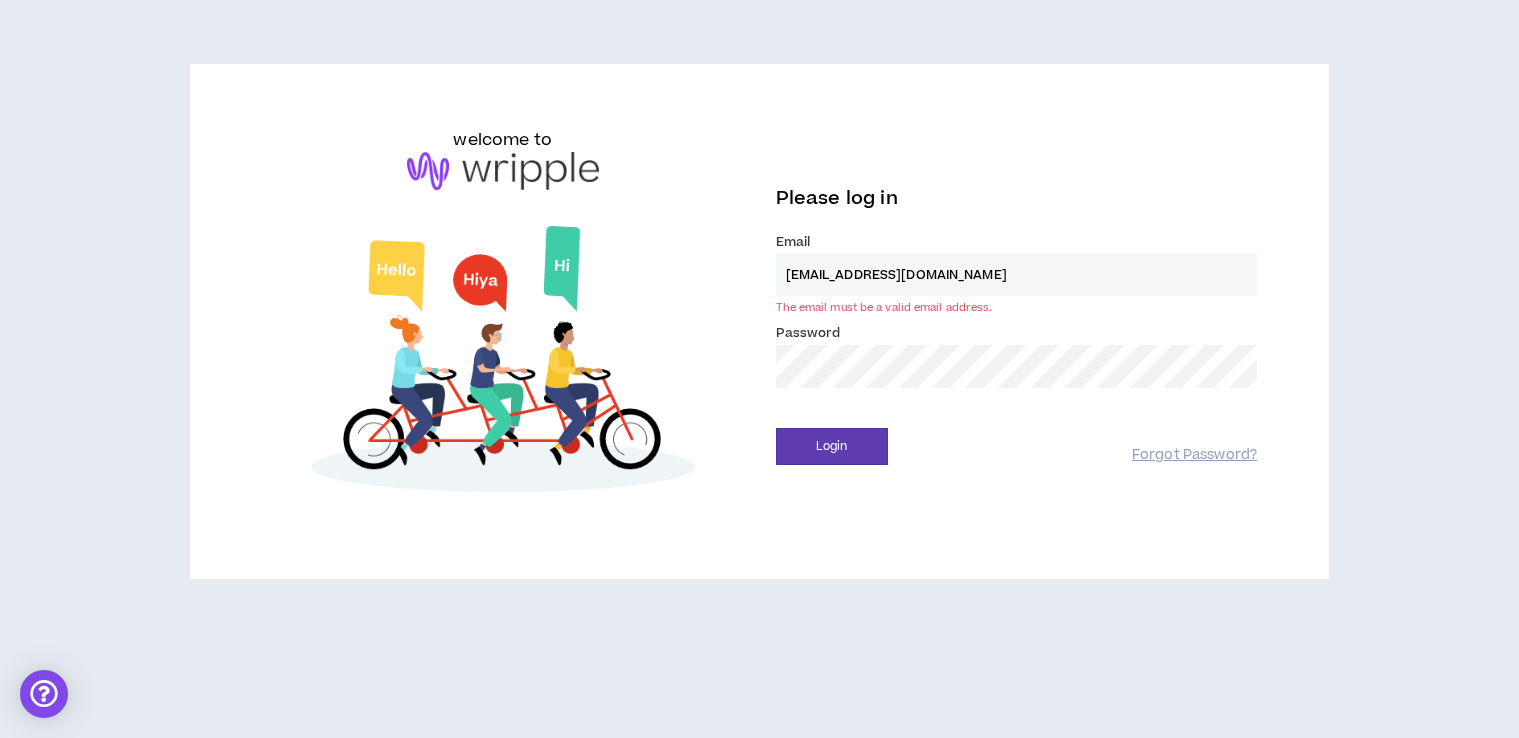type on "[EMAIL_ADDRESS][DOMAIN_NAME]" 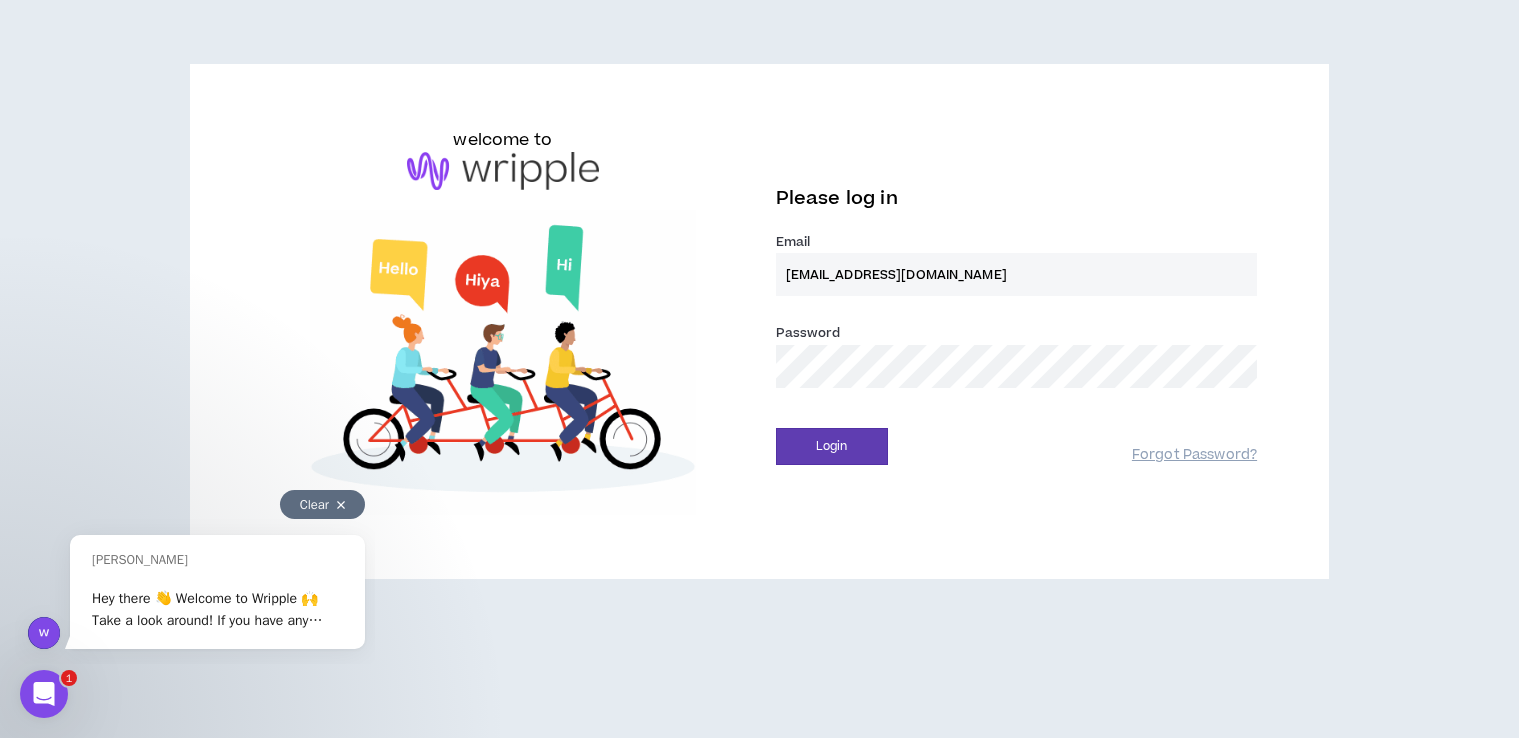 scroll, scrollTop: 0, scrollLeft: 0, axis: both 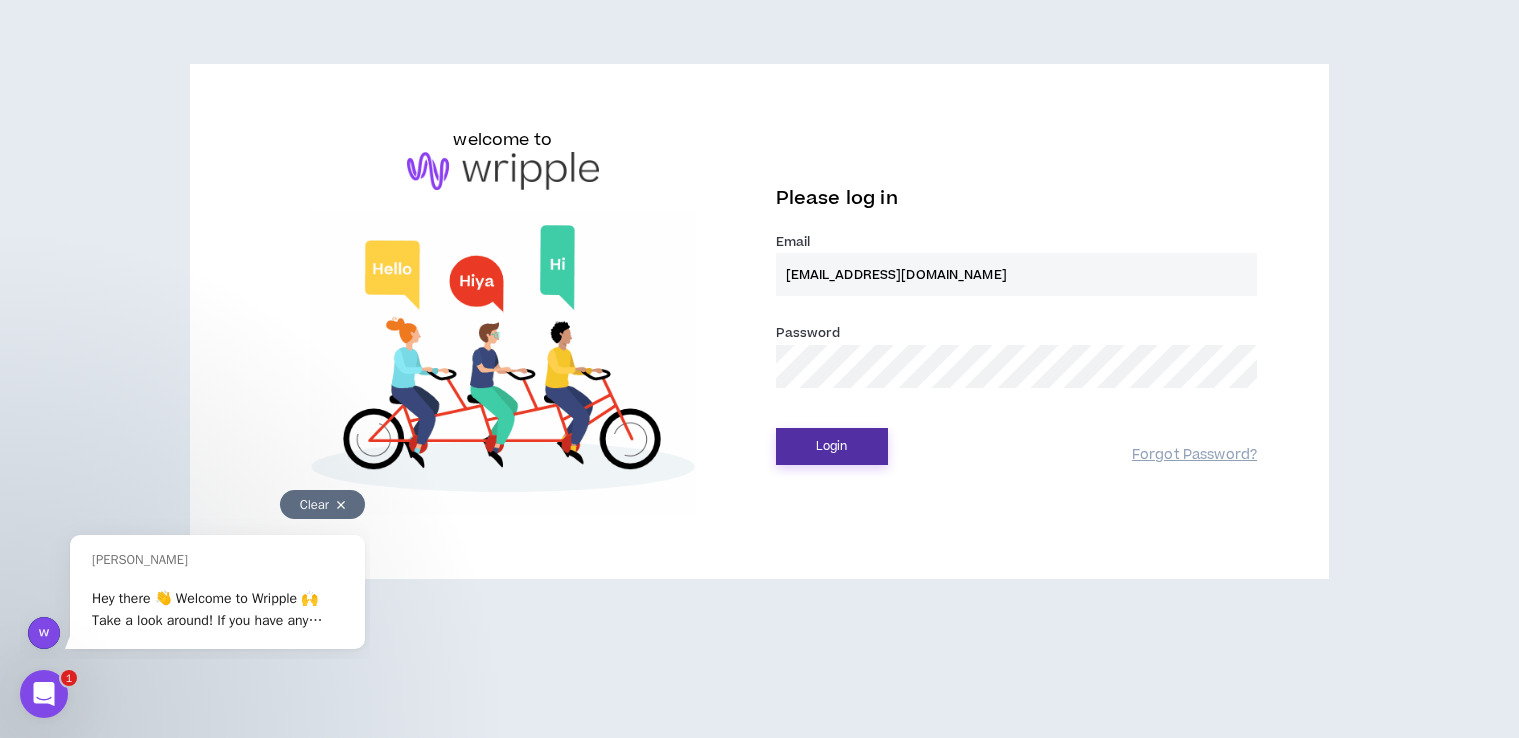 click on "Login" at bounding box center [832, 446] 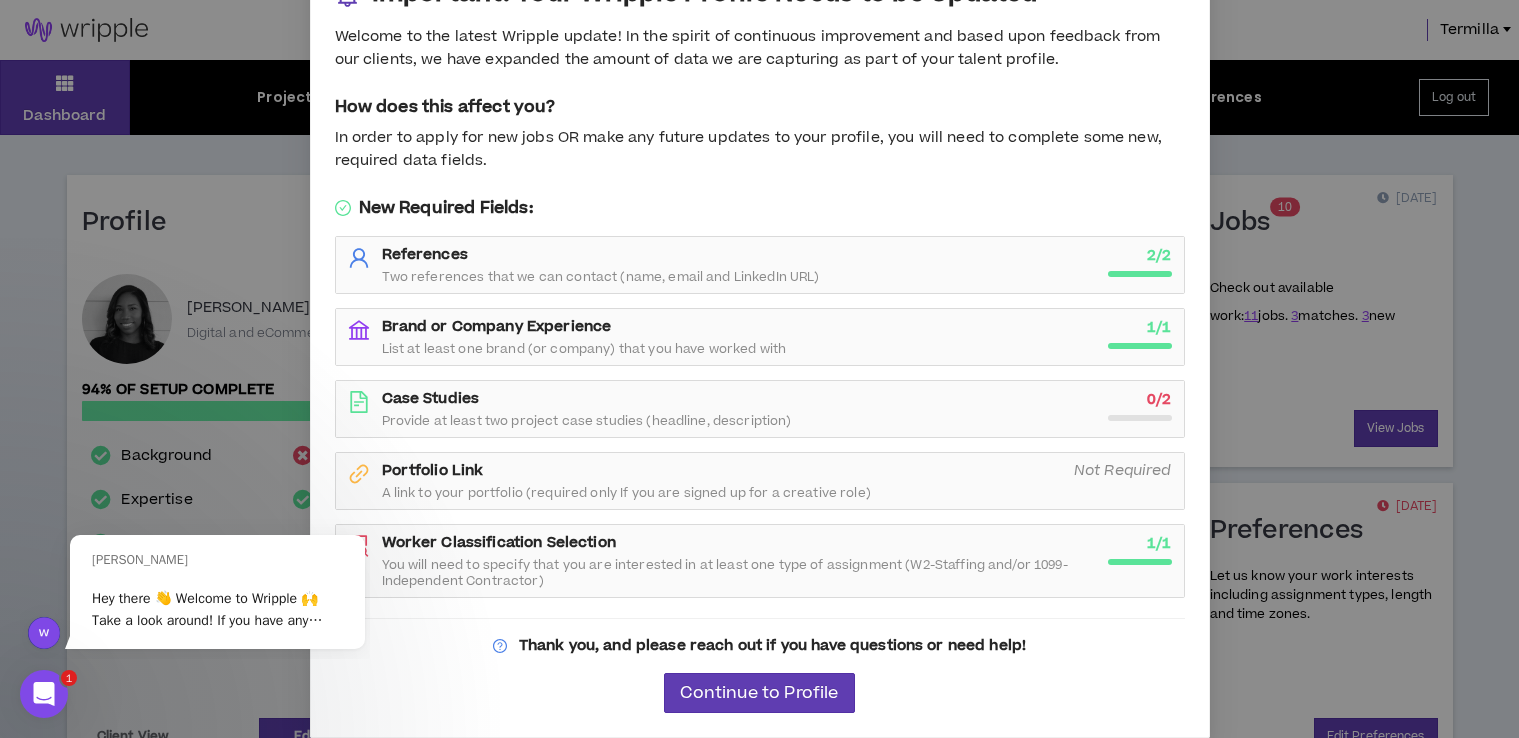 scroll, scrollTop: 0, scrollLeft: 0, axis: both 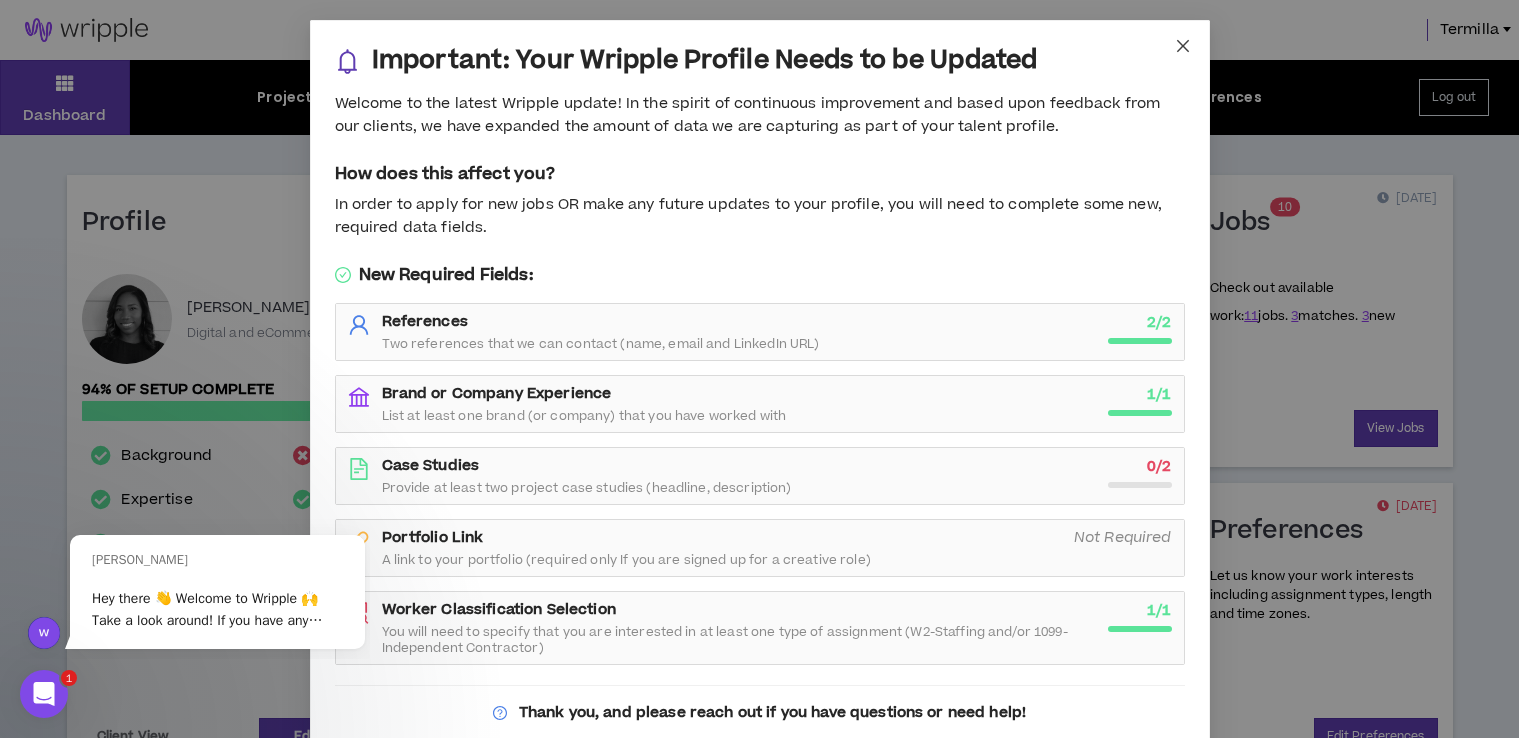 click 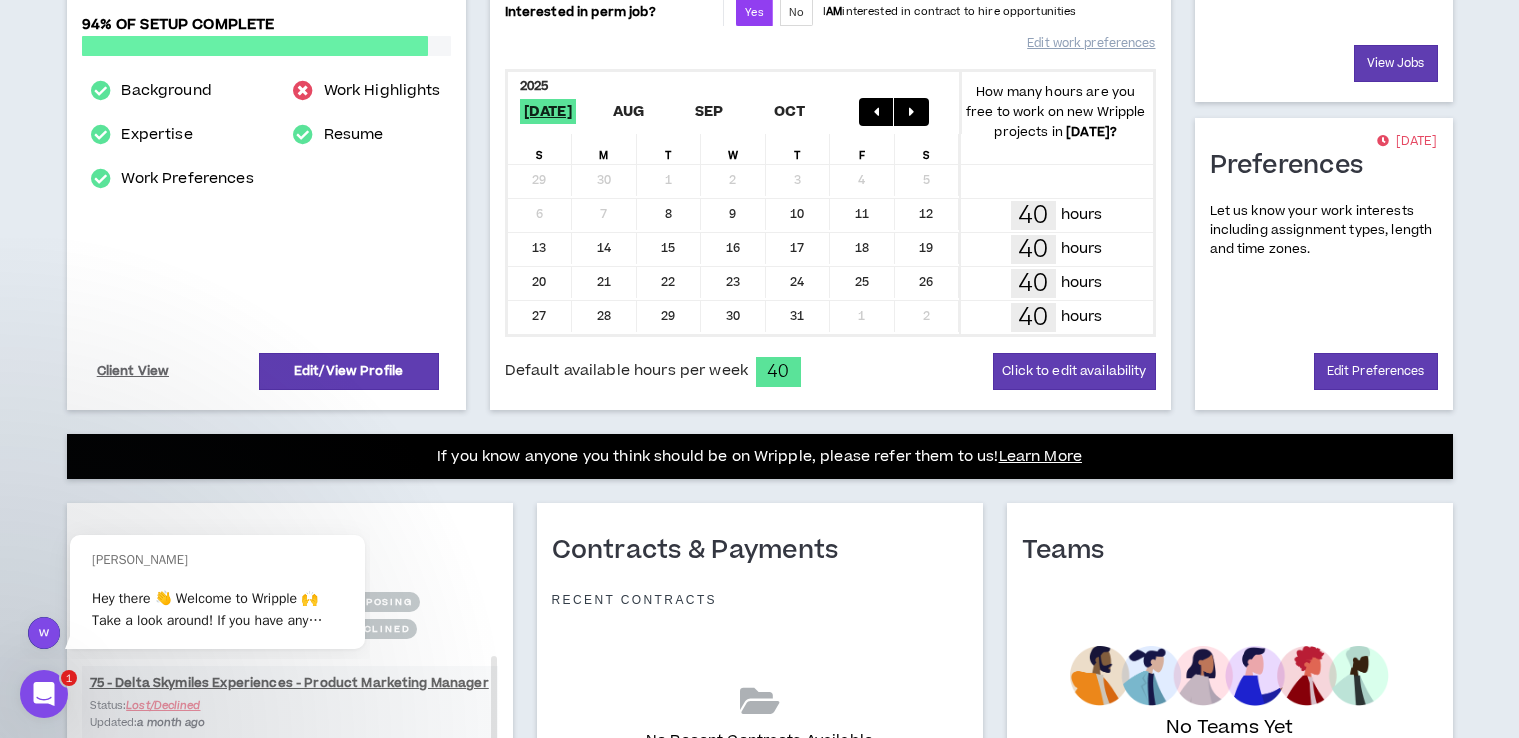 scroll, scrollTop: 366, scrollLeft: 0, axis: vertical 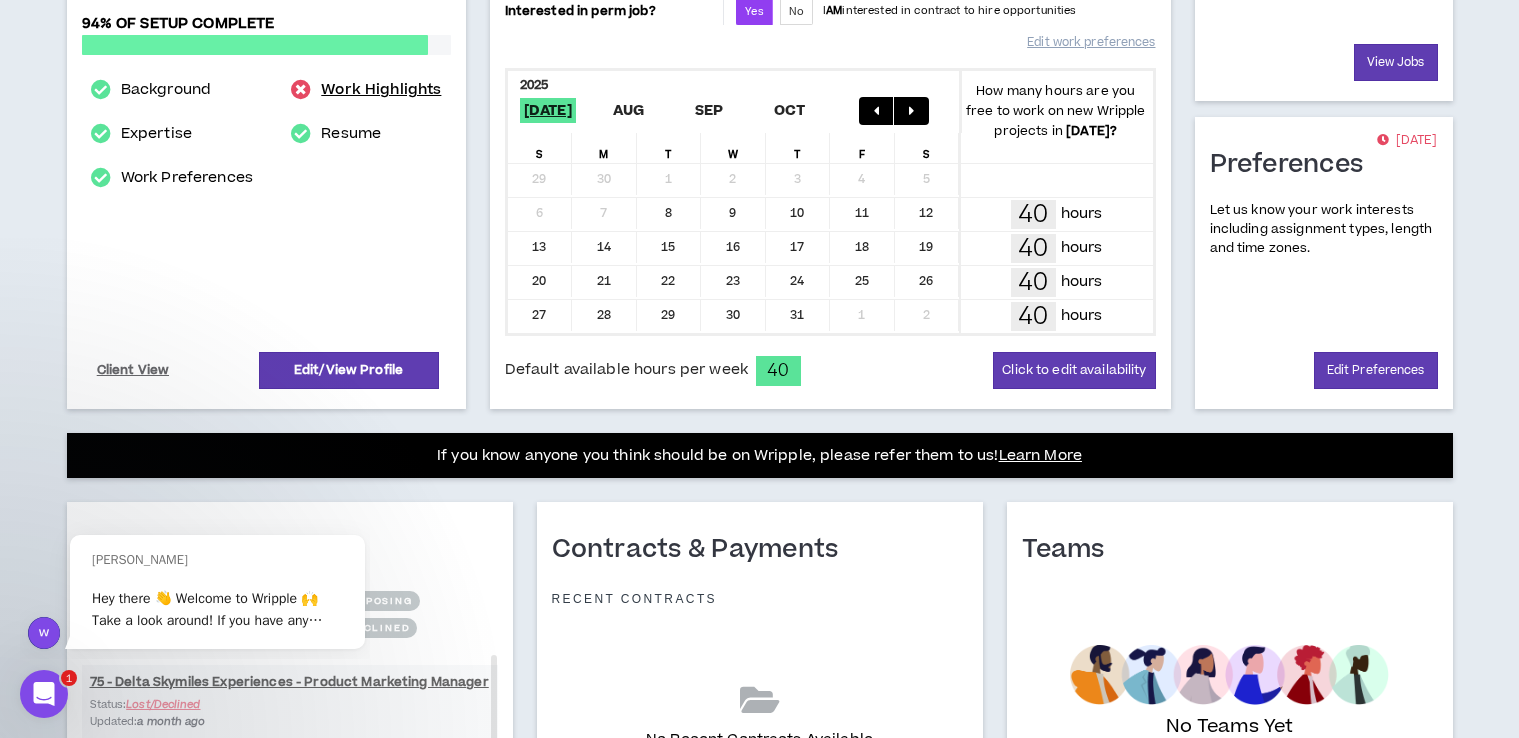 click on "Work Highlights" at bounding box center [381, 90] 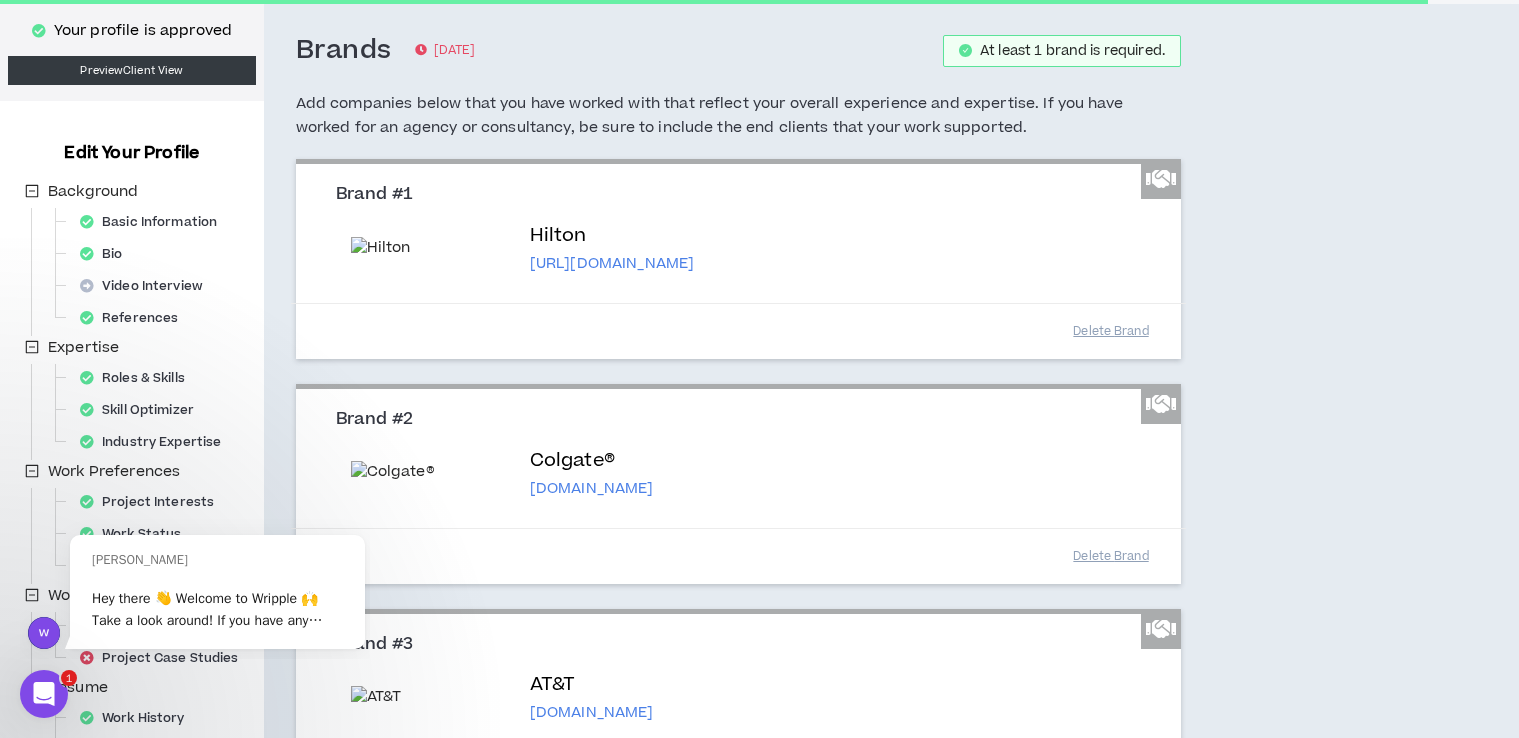 scroll, scrollTop: 52, scrollLeft: 0, axis: vertical 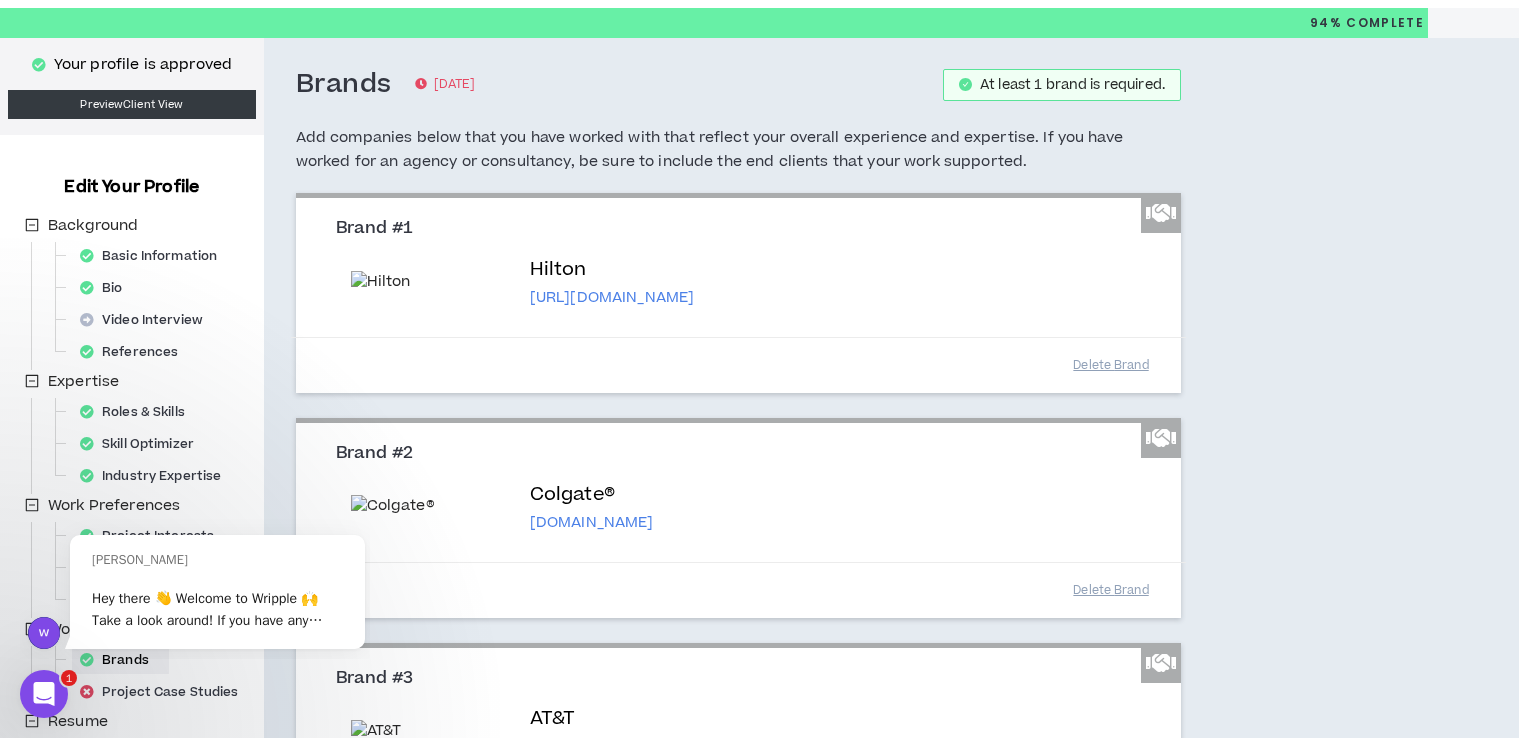 click at bounding box center [1161, 213] 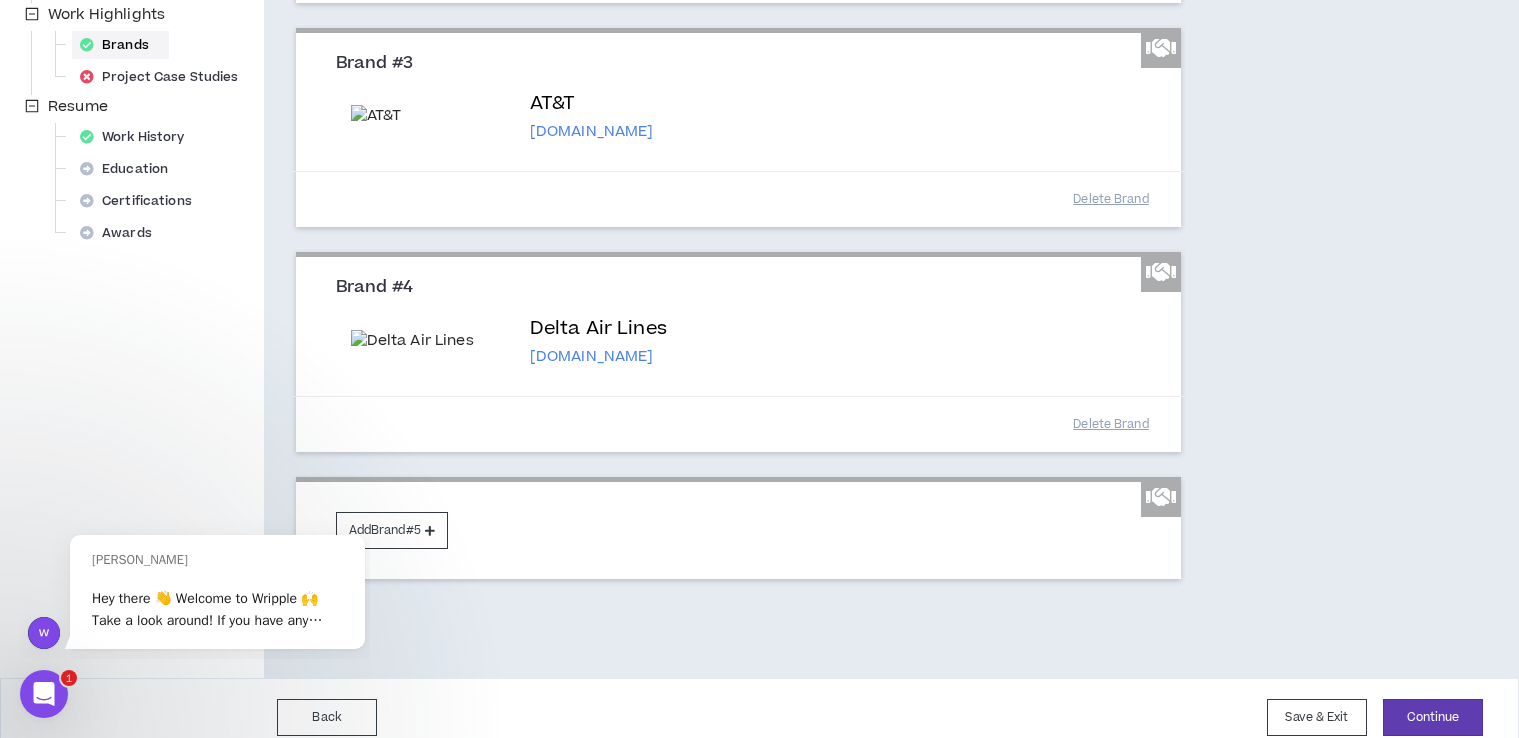 scroll, scrollTop: 668, scrollLeft: 0, axis: vertical 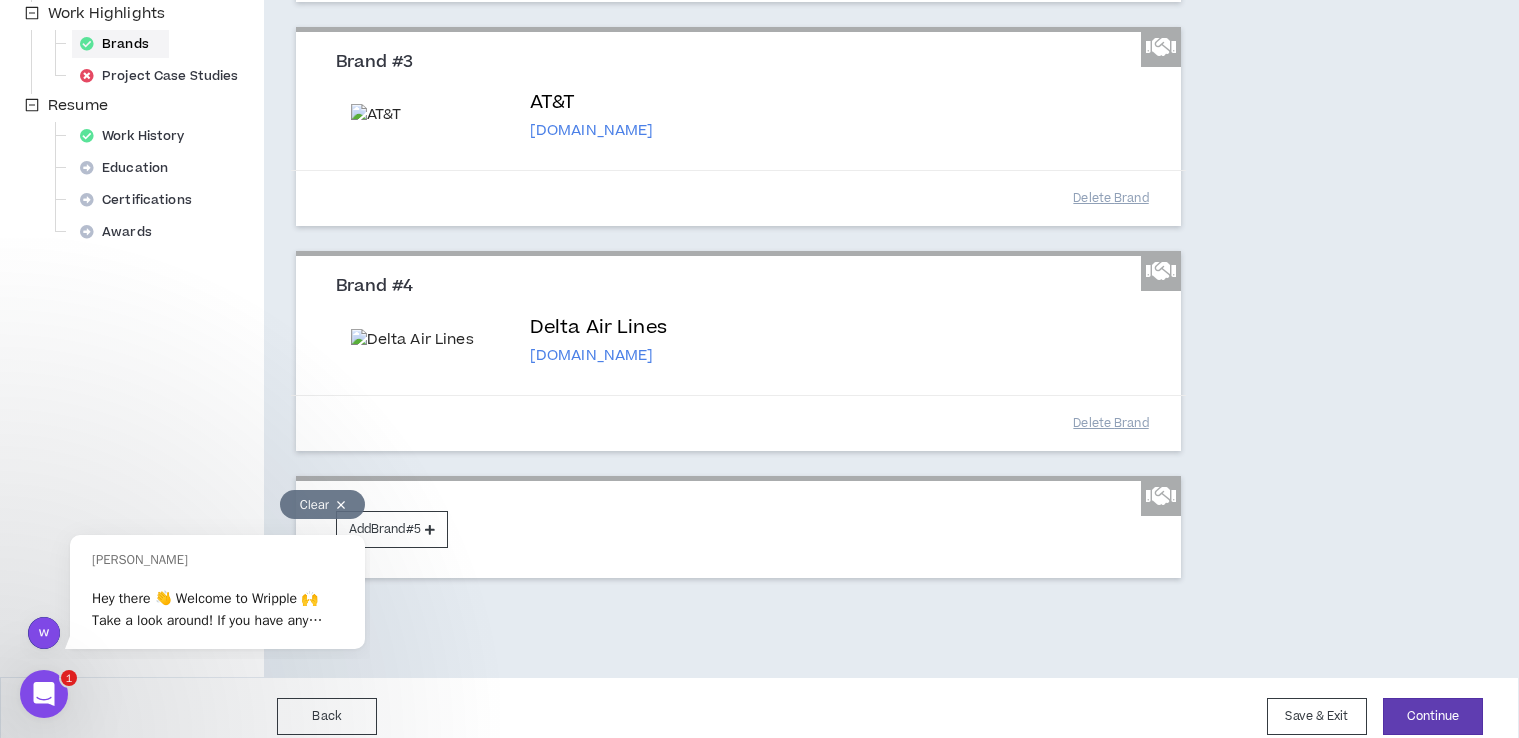 click on "Clear" at bounding box center (322, 504) 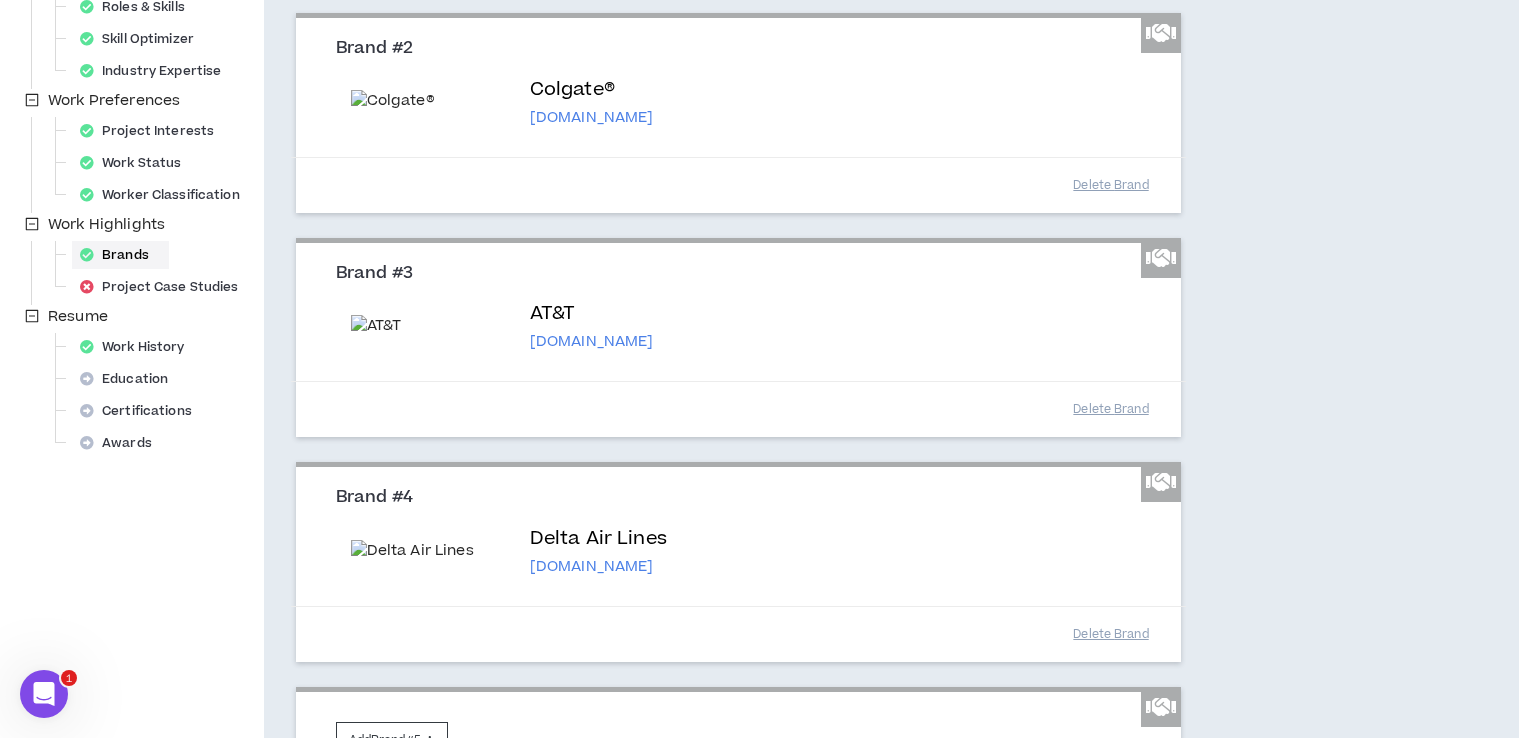 scroll, scrollTop: 779, scrollLeft: 0, axis: vertical 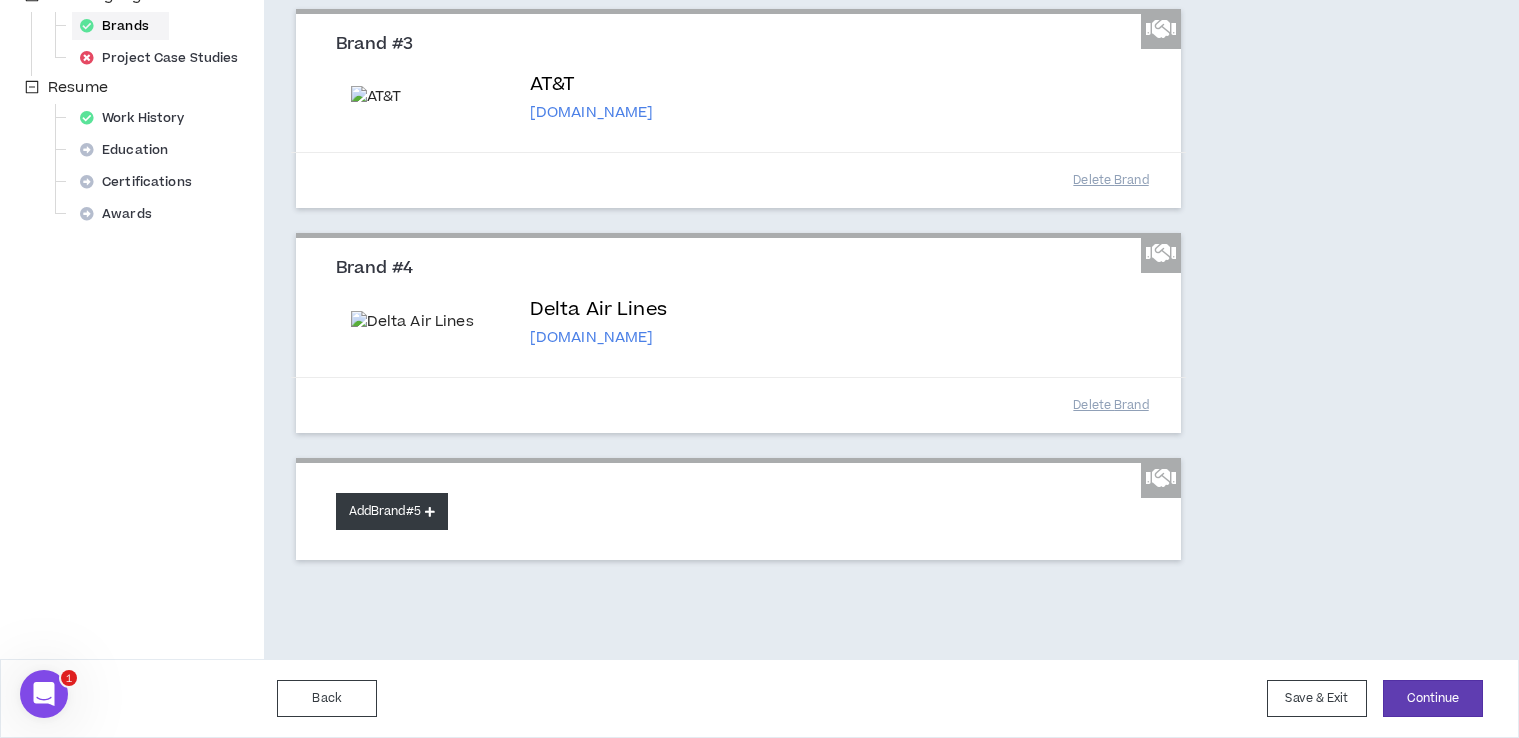 click on "Add  Brand  #5" at bounding box center (392, 511) 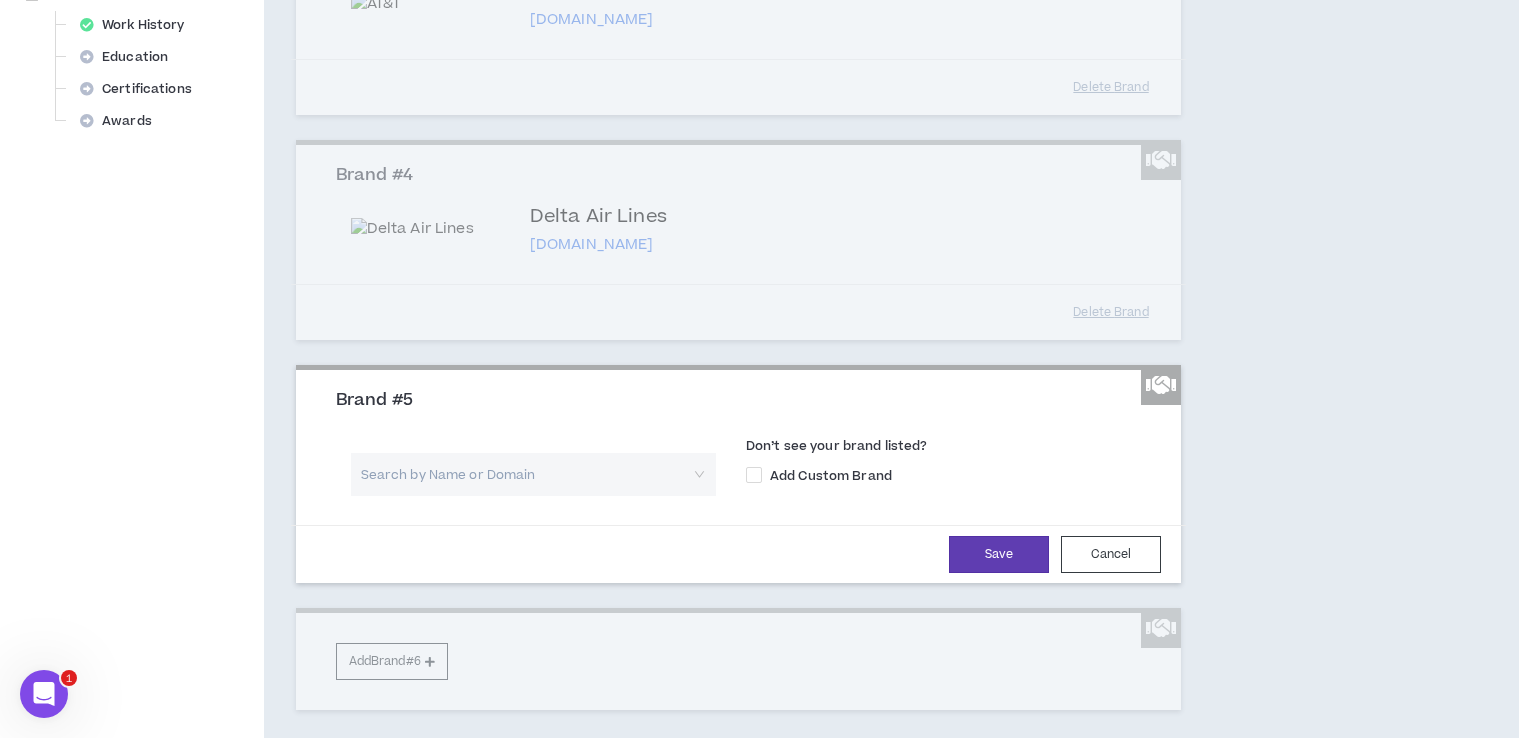 click at bounding box center [526, 474] 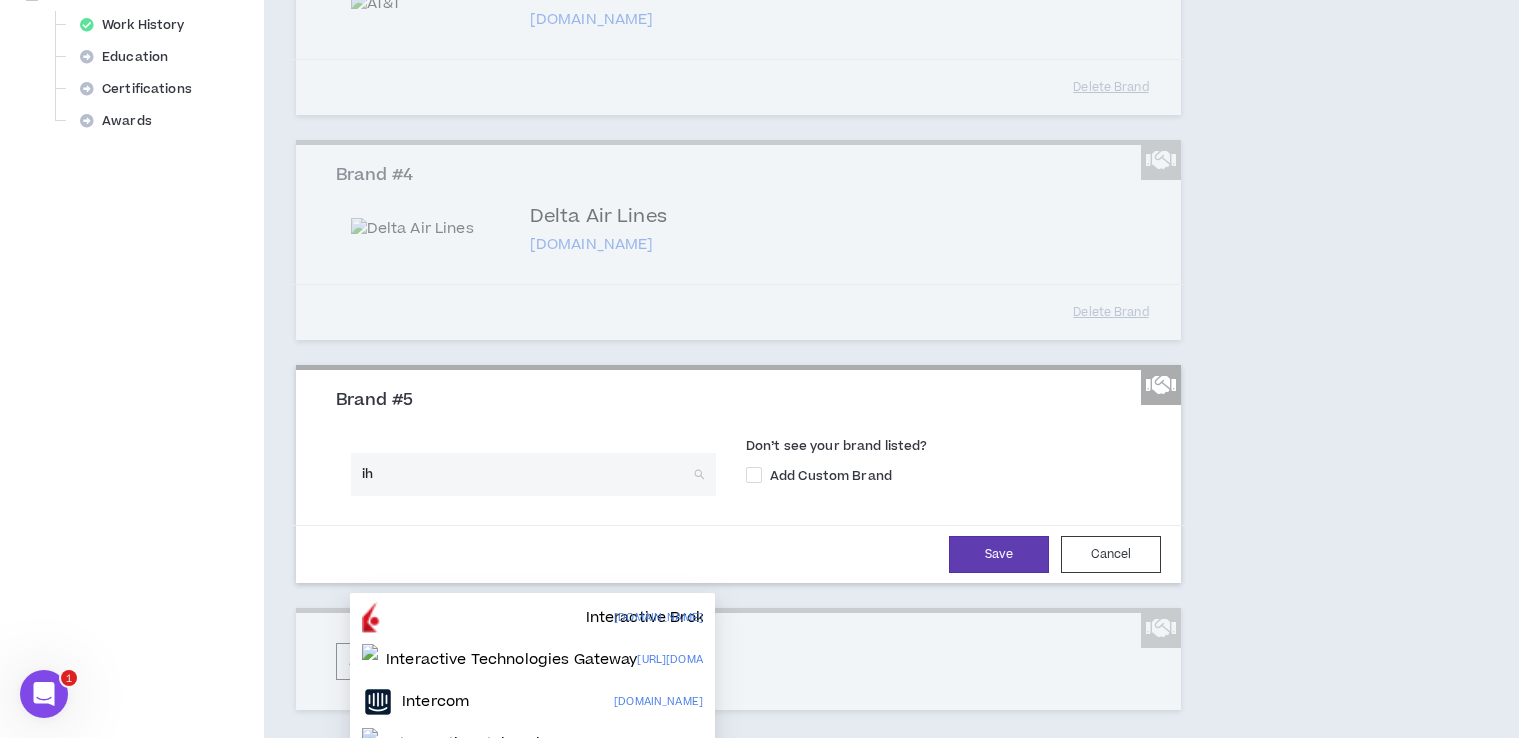 type on "ihg" 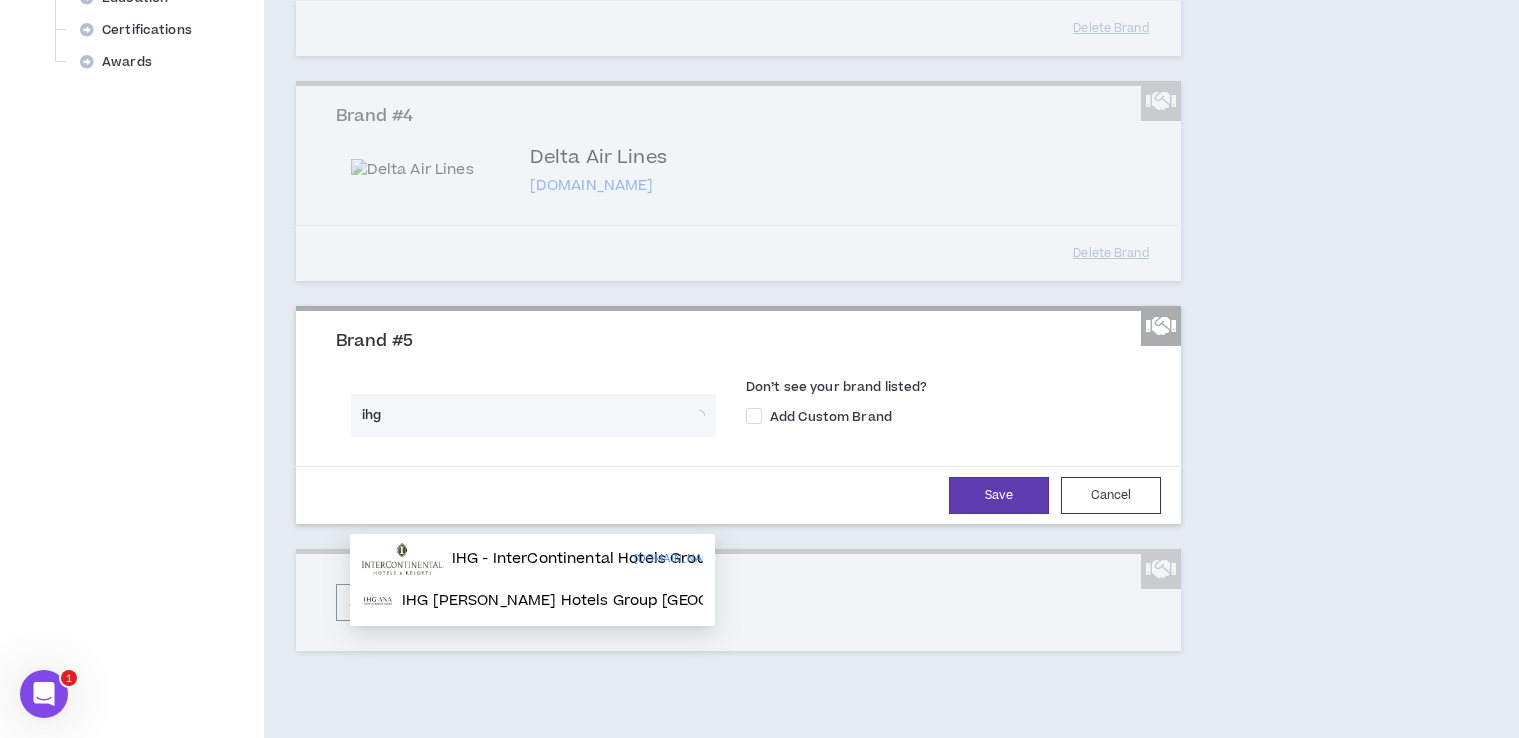 scroll, scrollTop: 844, scrollLeft: 0, axis: vertical 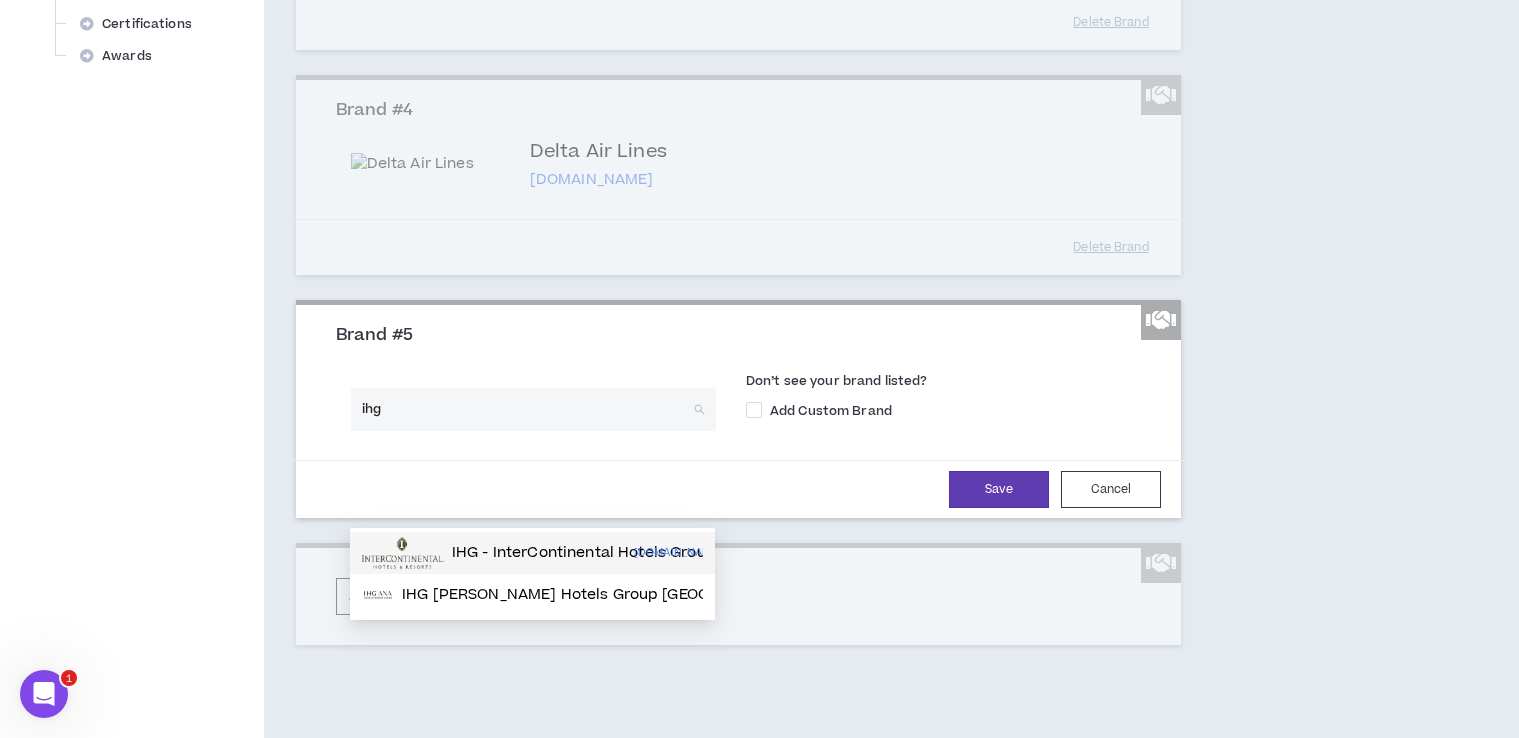 click on "IHG - InterContinental Hotels Group" at bounding box center [498, 553] 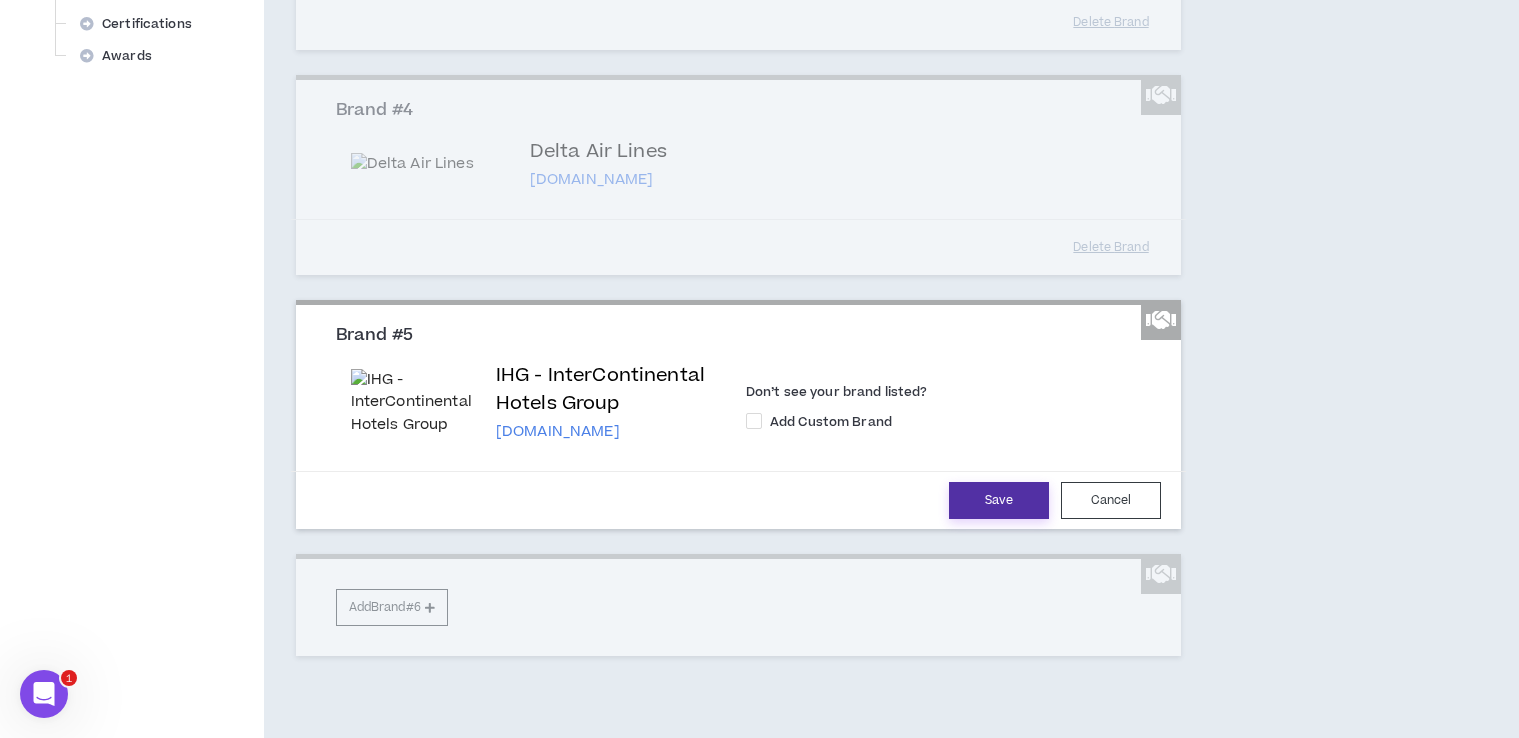 click on "Save" at bounding box center [999, 500] 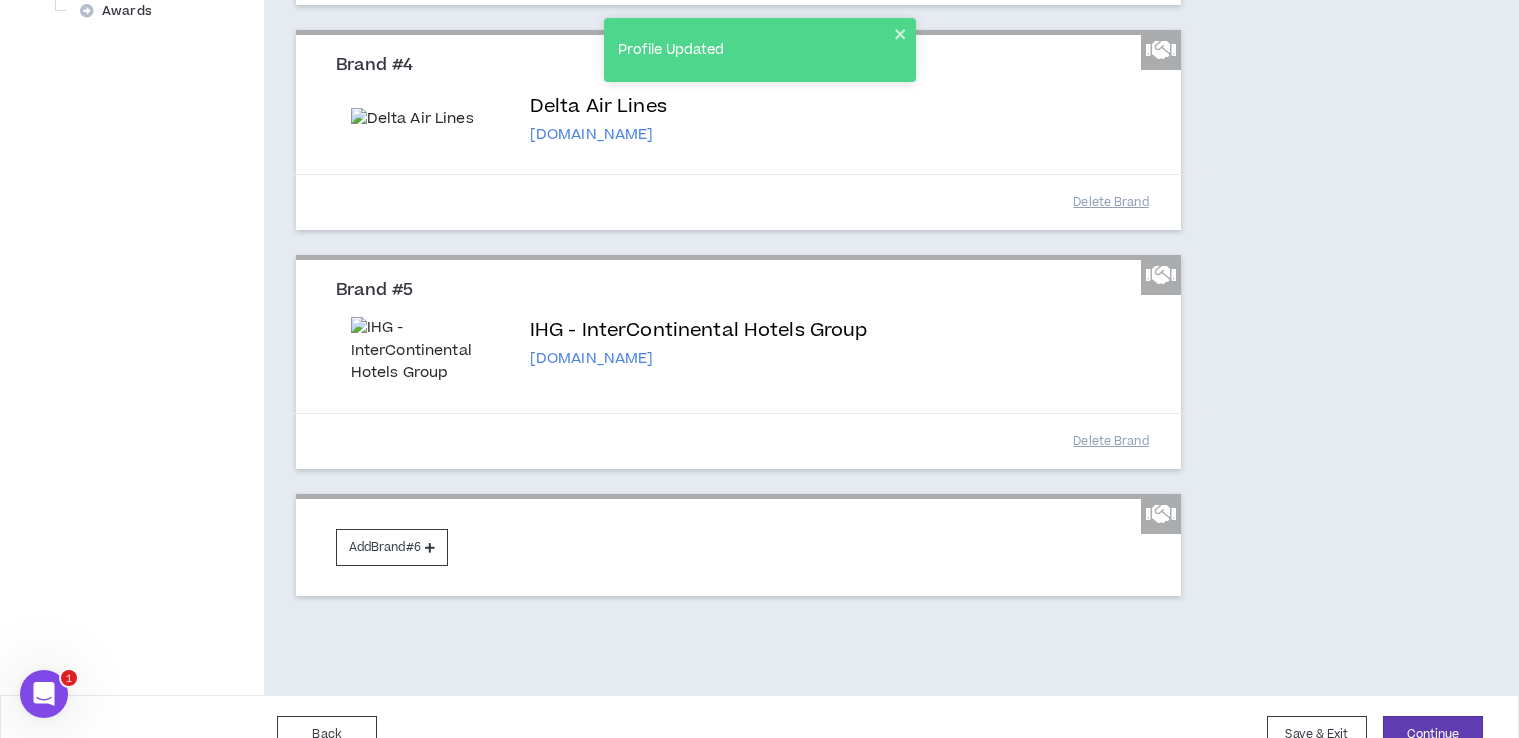 scroll, scrollTop: 1032, scrollLeft: 0, axis: vertical 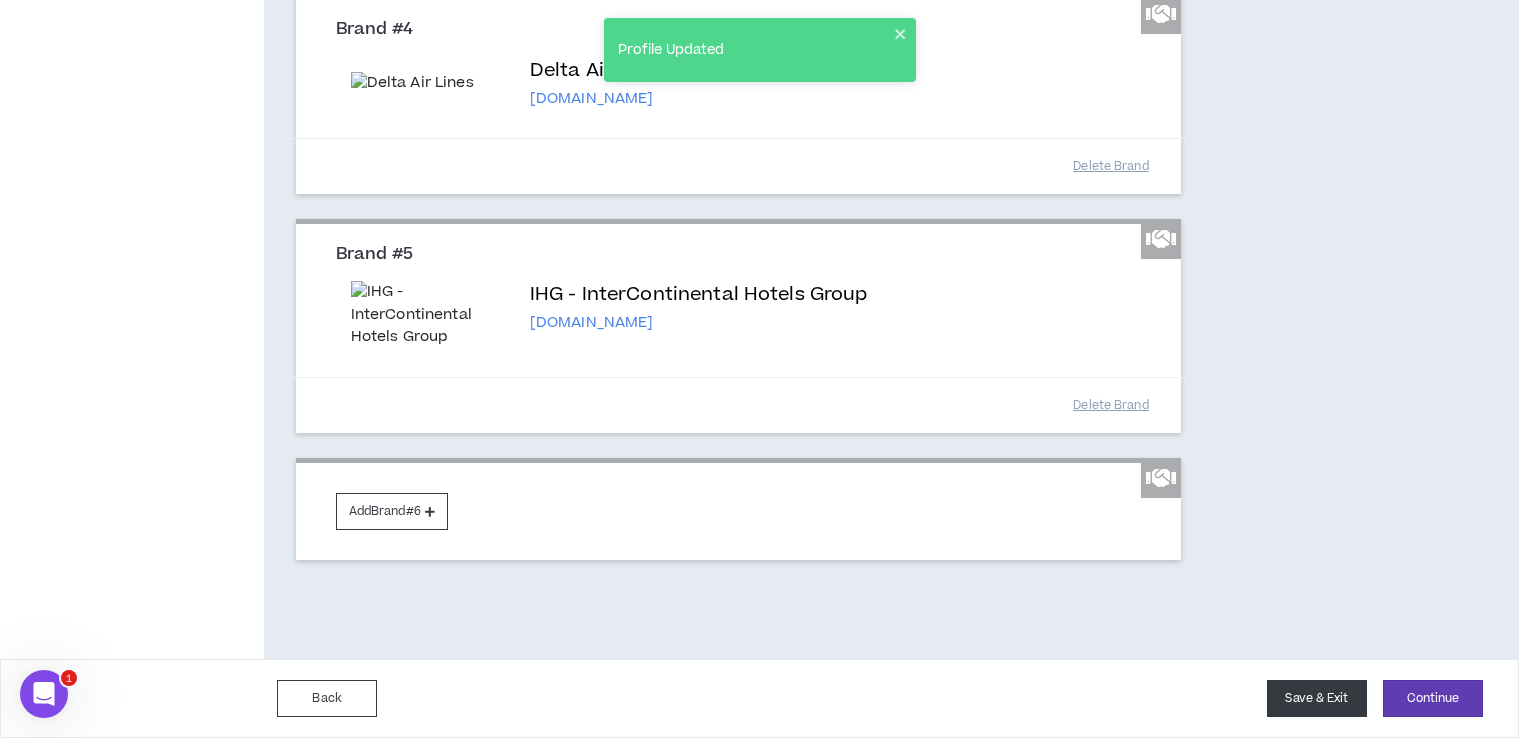 click on "Save & Exit" at bounding box center (1317, 698) 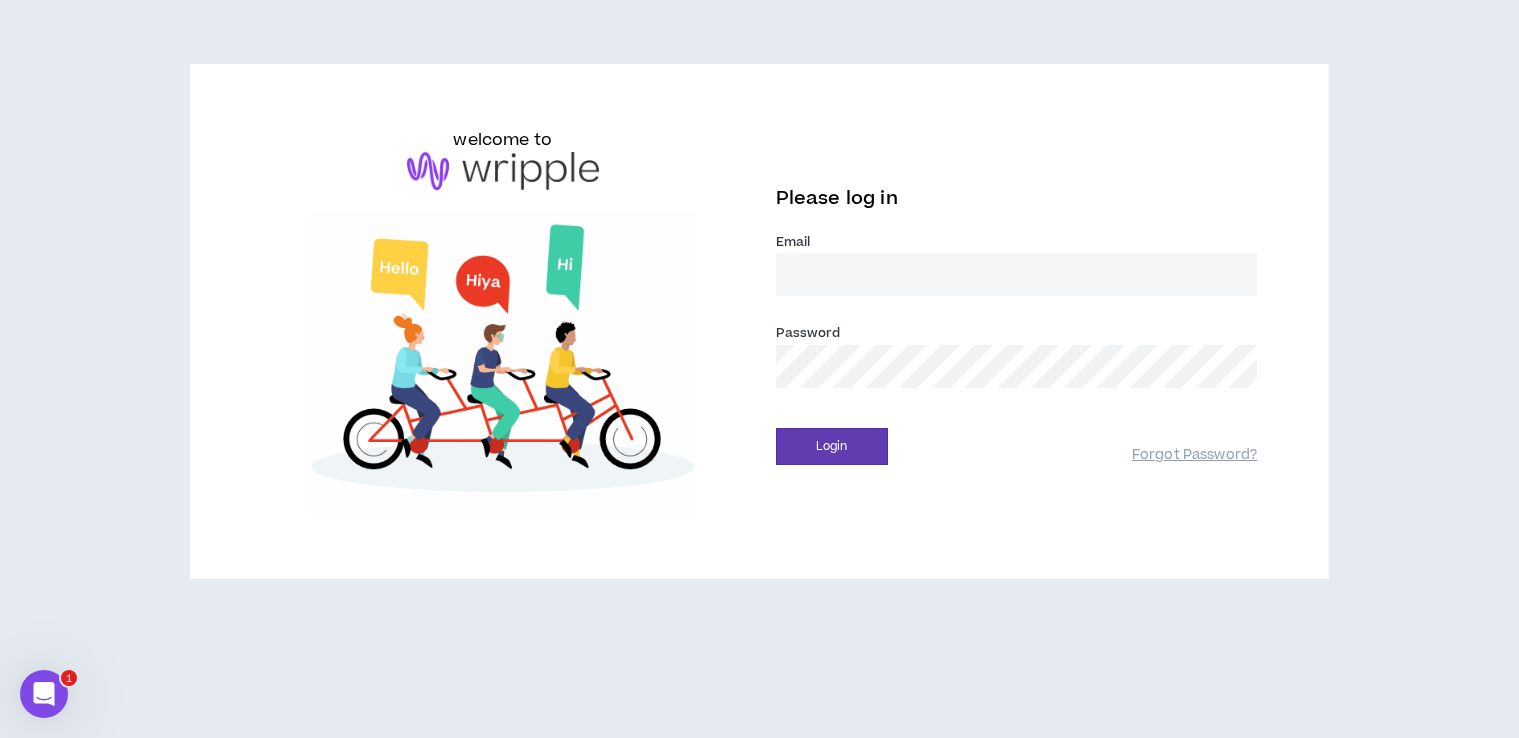 scroll, scrollTop: 0, scrollLeft: 0, axis: both 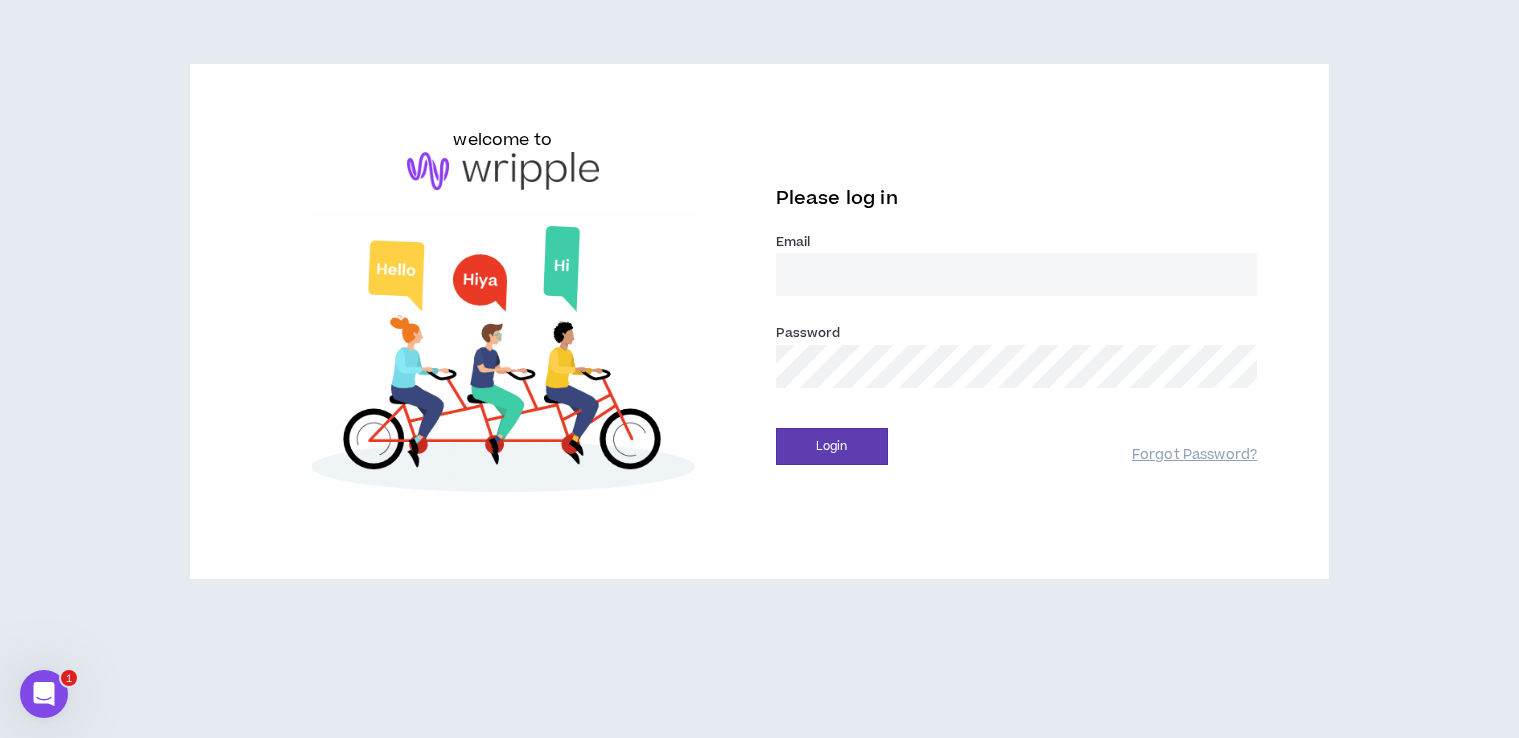 click on "Email  *" at bounding box center (1017, 274) 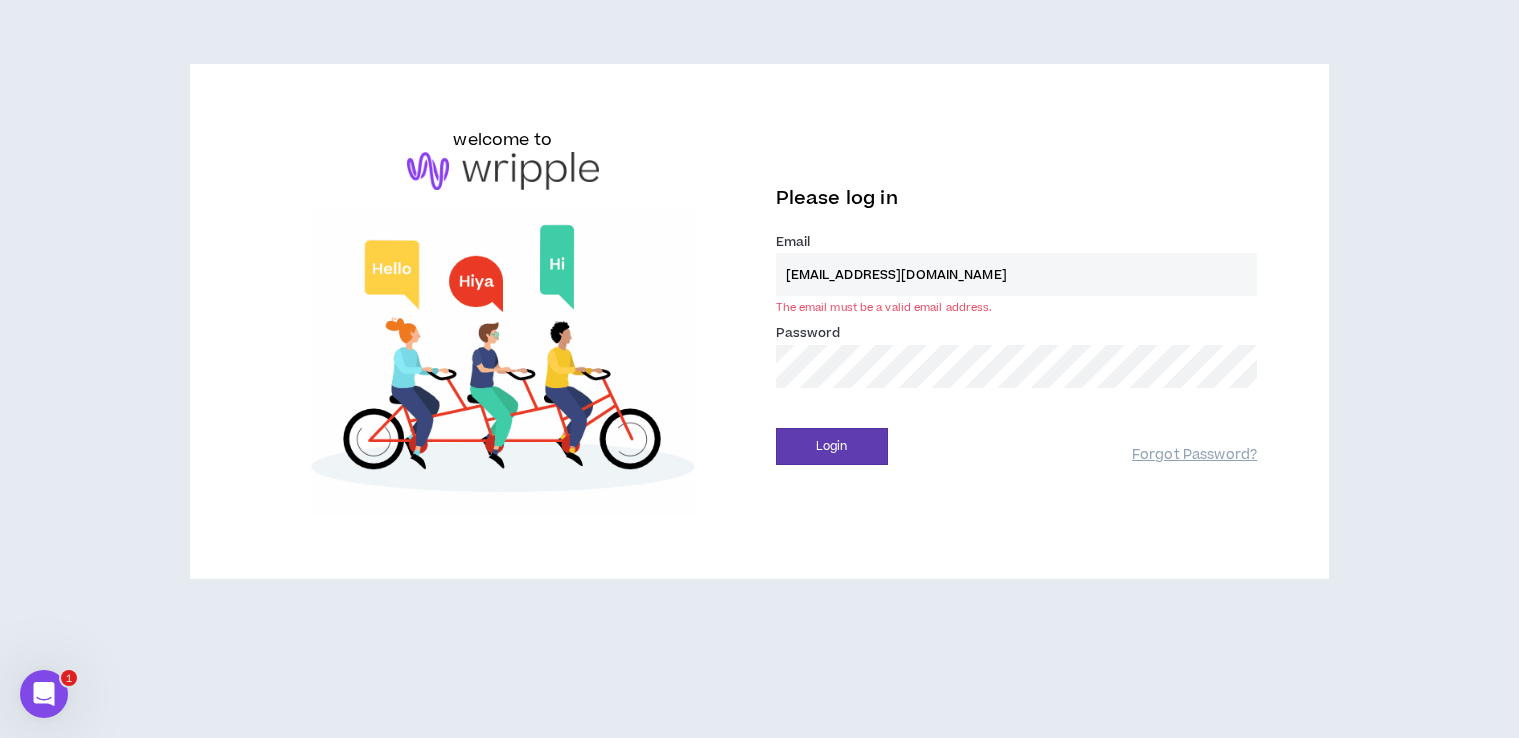 type on "[EMAIL_ADDRESS][DOMAIN_NAME]" 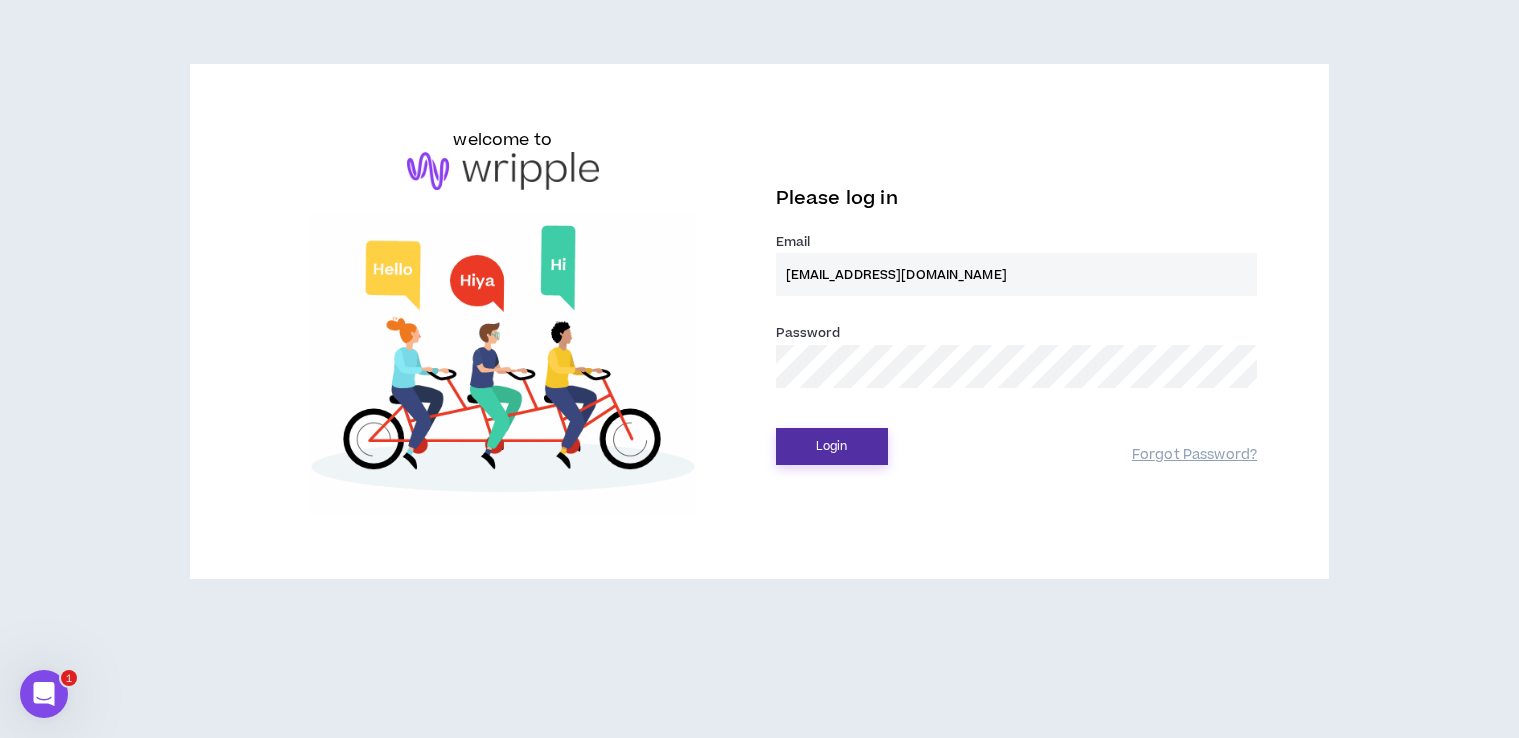 click on "Login" at bounding box center [832, 446] 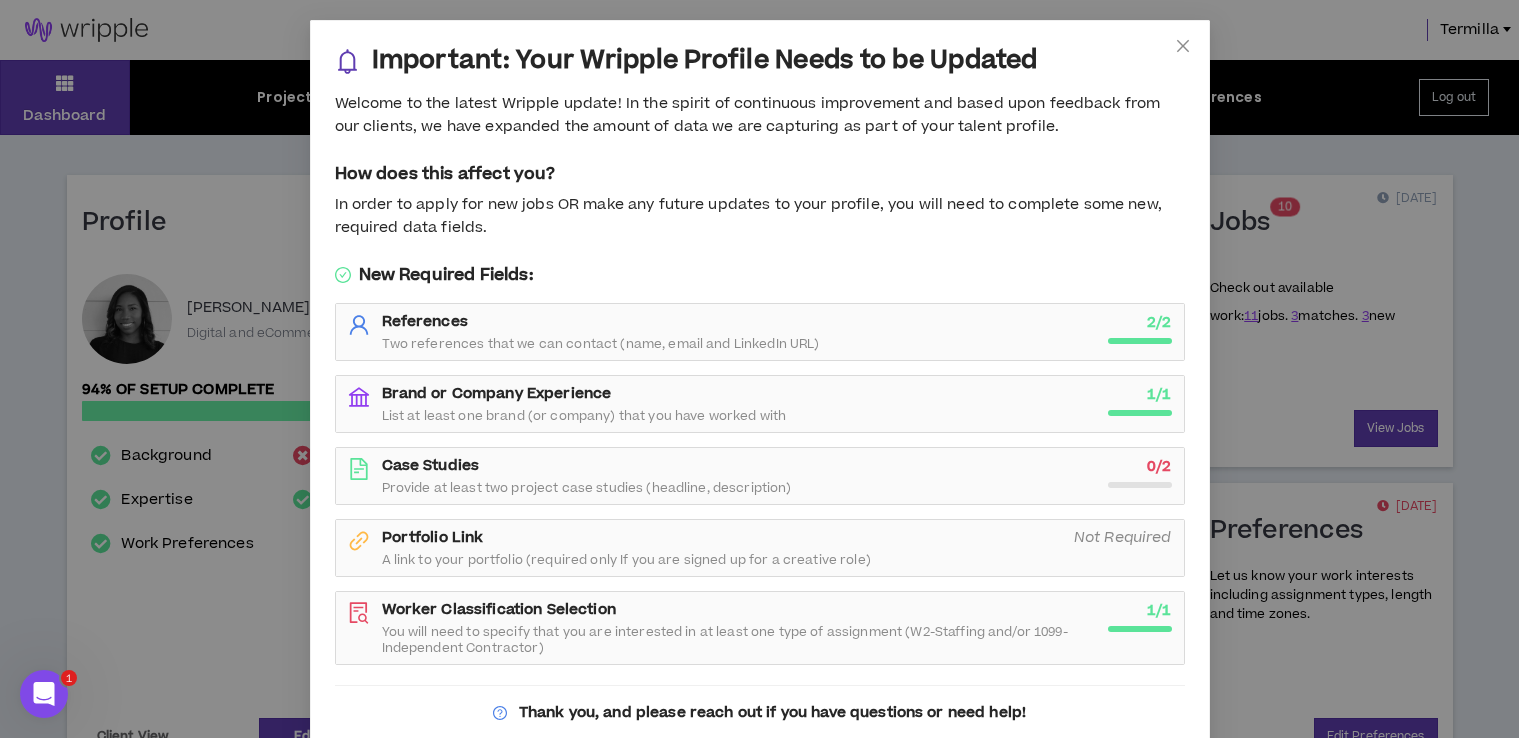 scroll, scrollTop: 67, scrollLeft: 0, axis: vertical 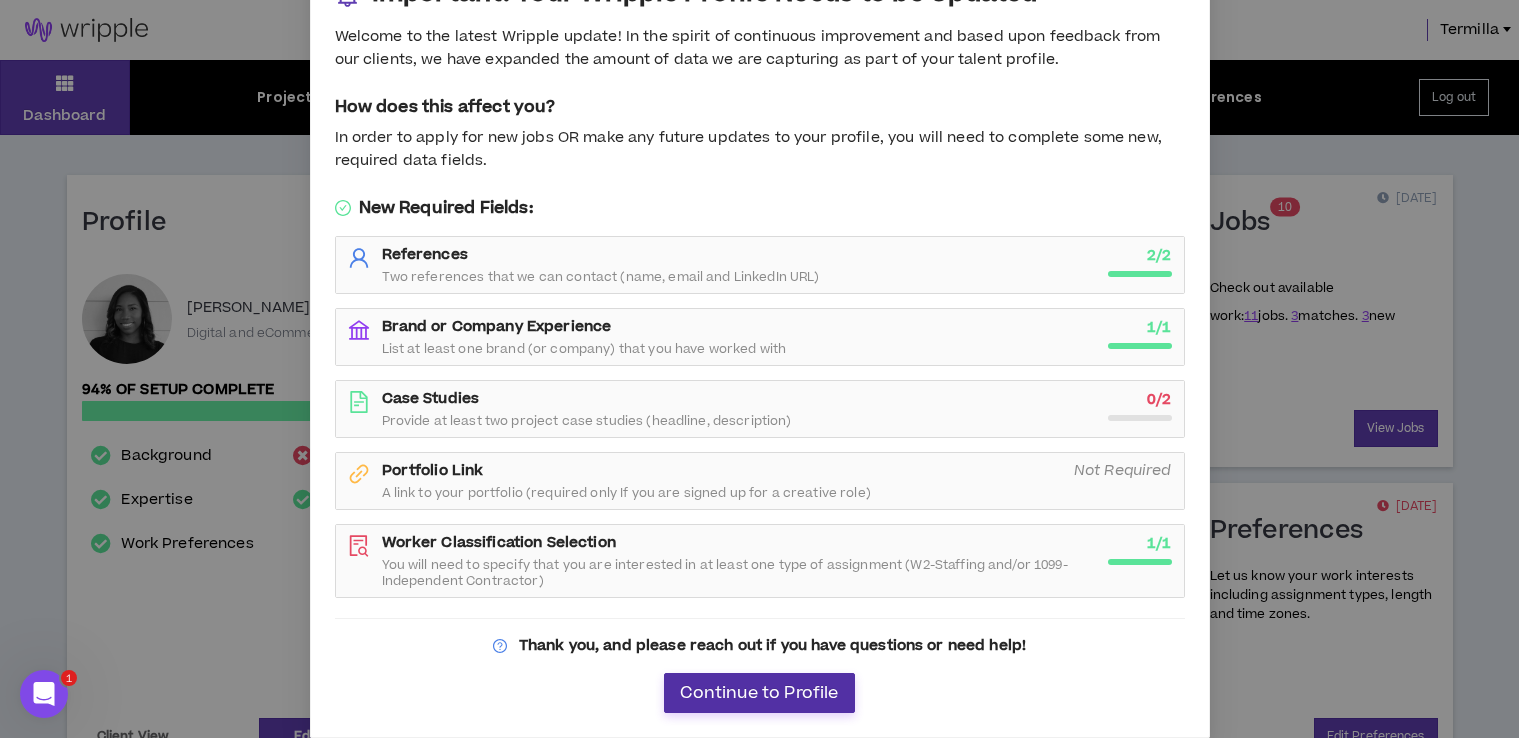 click on "Continue to Profile" at bounding box center [759, 693] 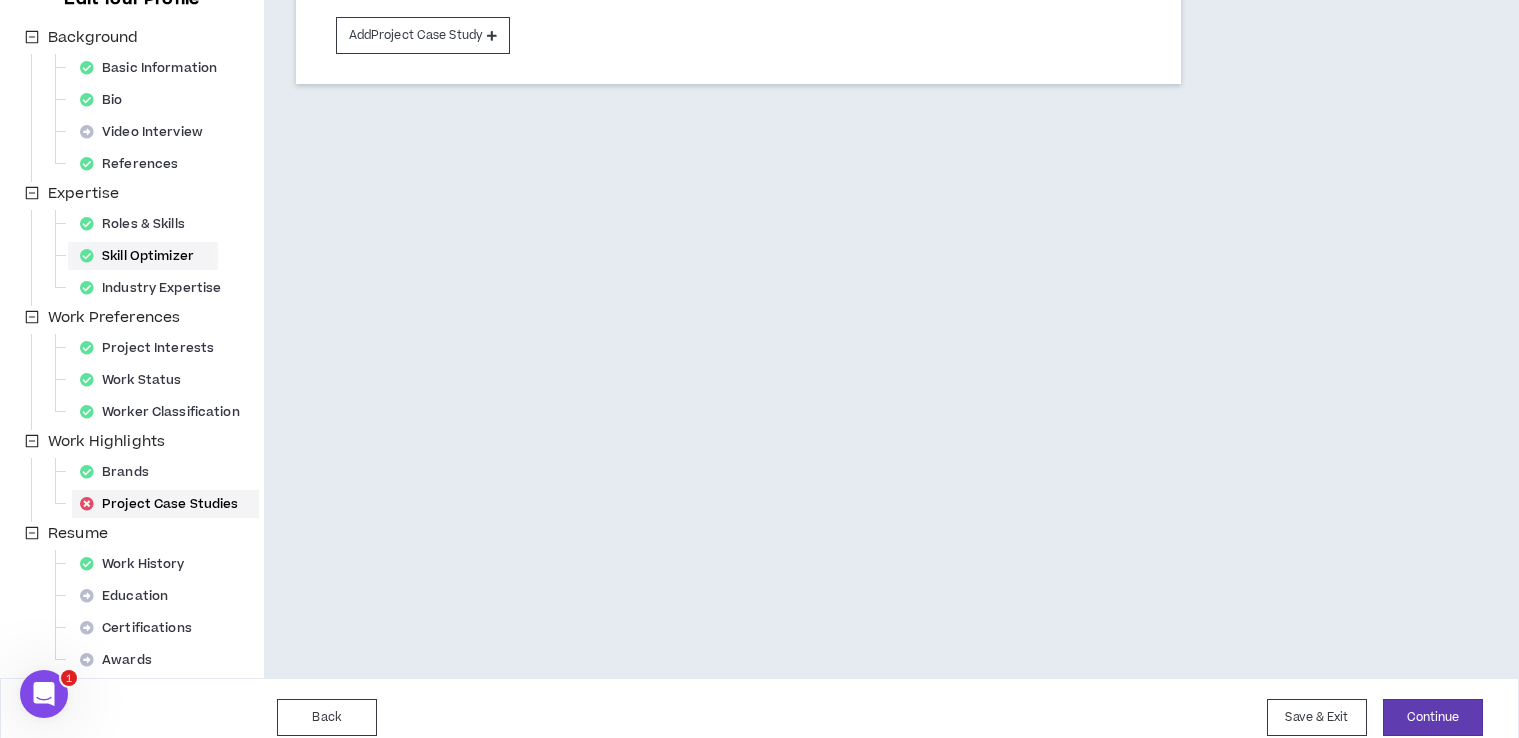 scroll, scrollTop: 259, scrollLeft: 0, axis: vertical 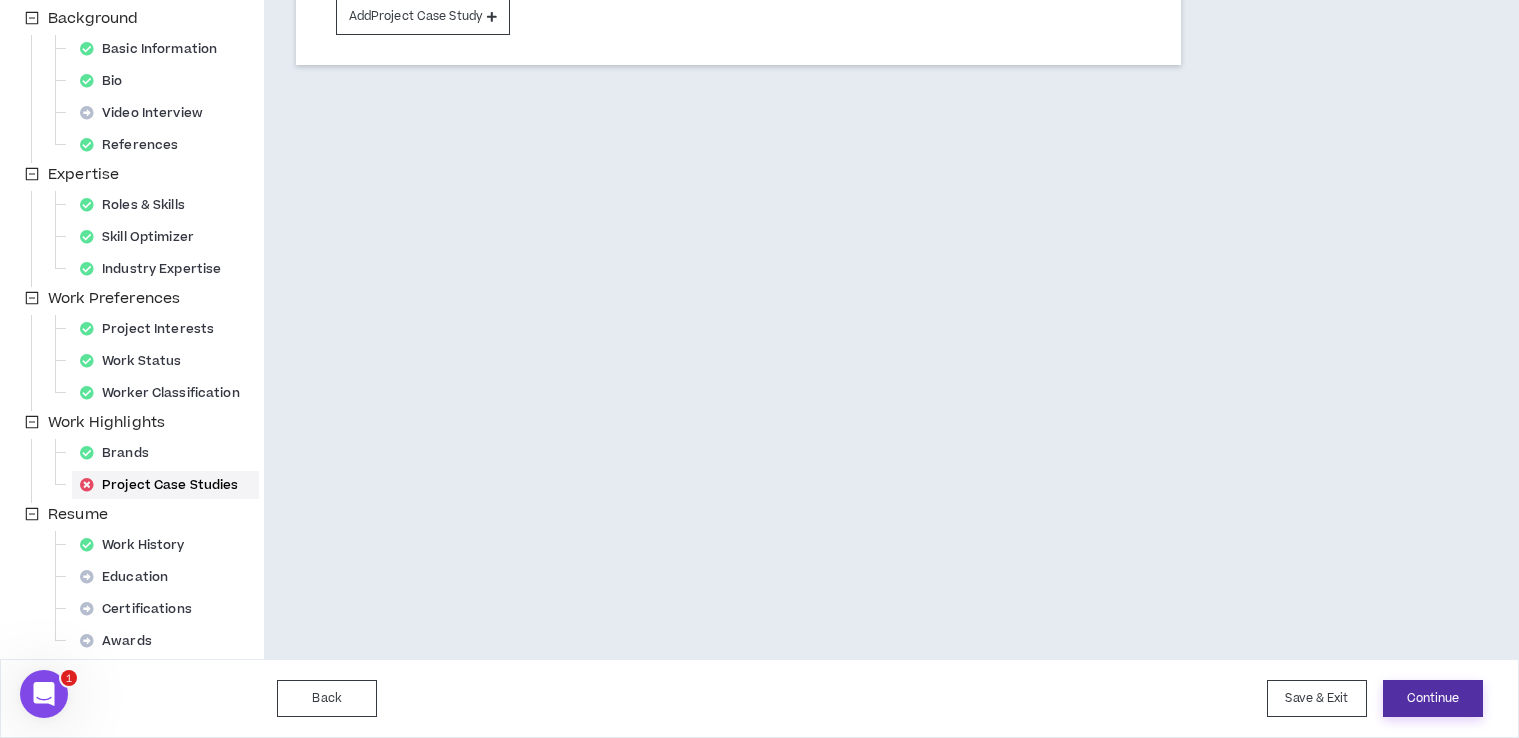 click on "Continue" at bounding box center [1433, 698] 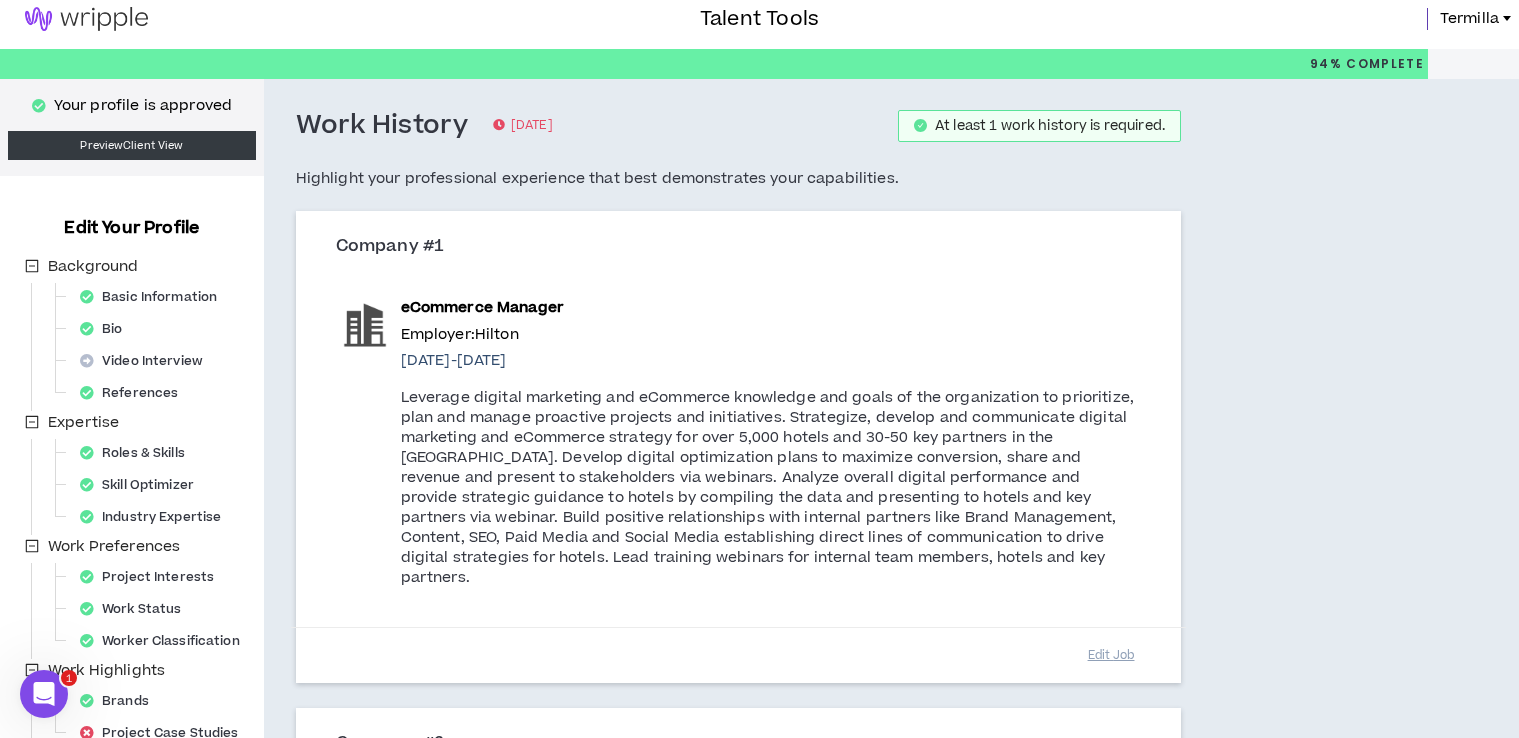scroll, scrollTop: 0, scrollLeft: 0, axis: both 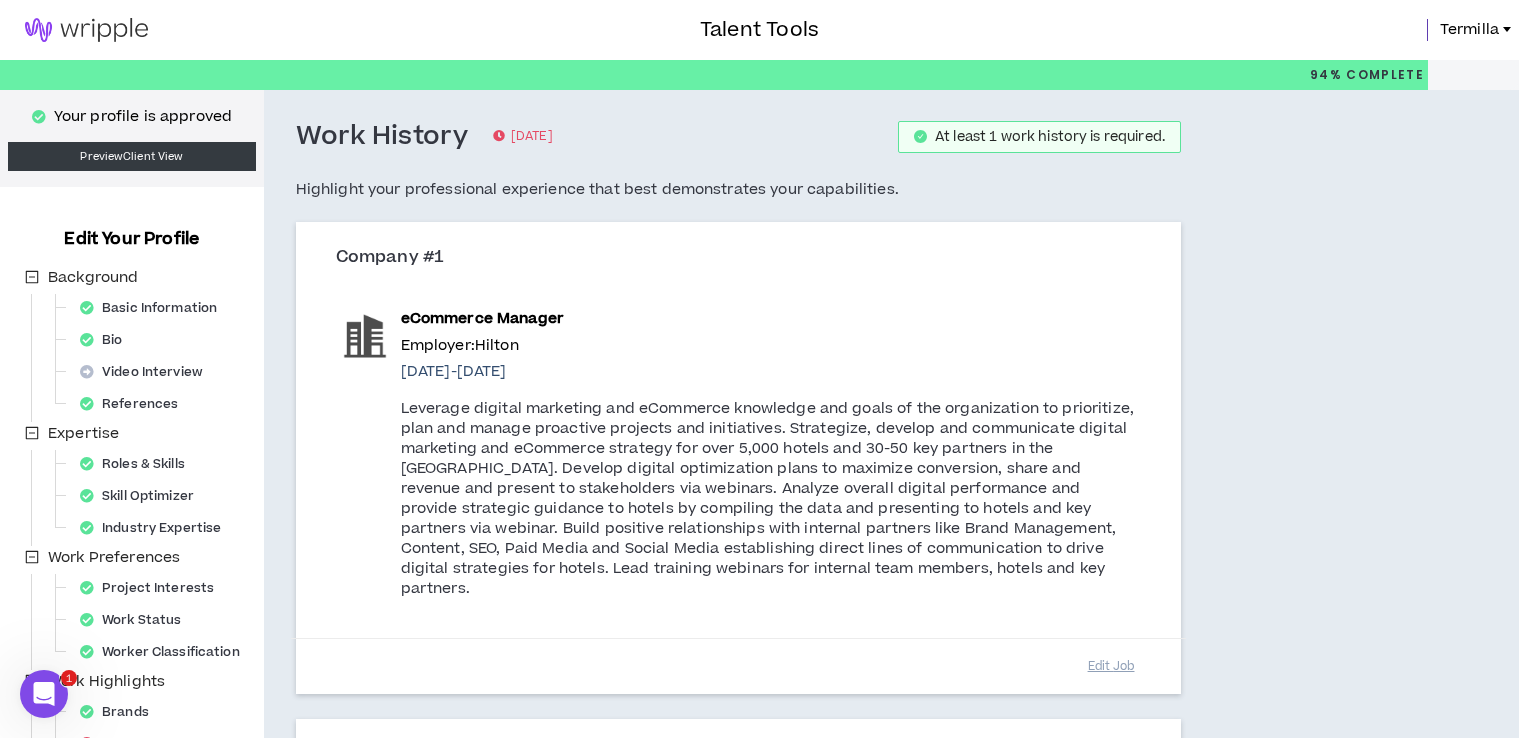 click at bounding box center [86, 30] 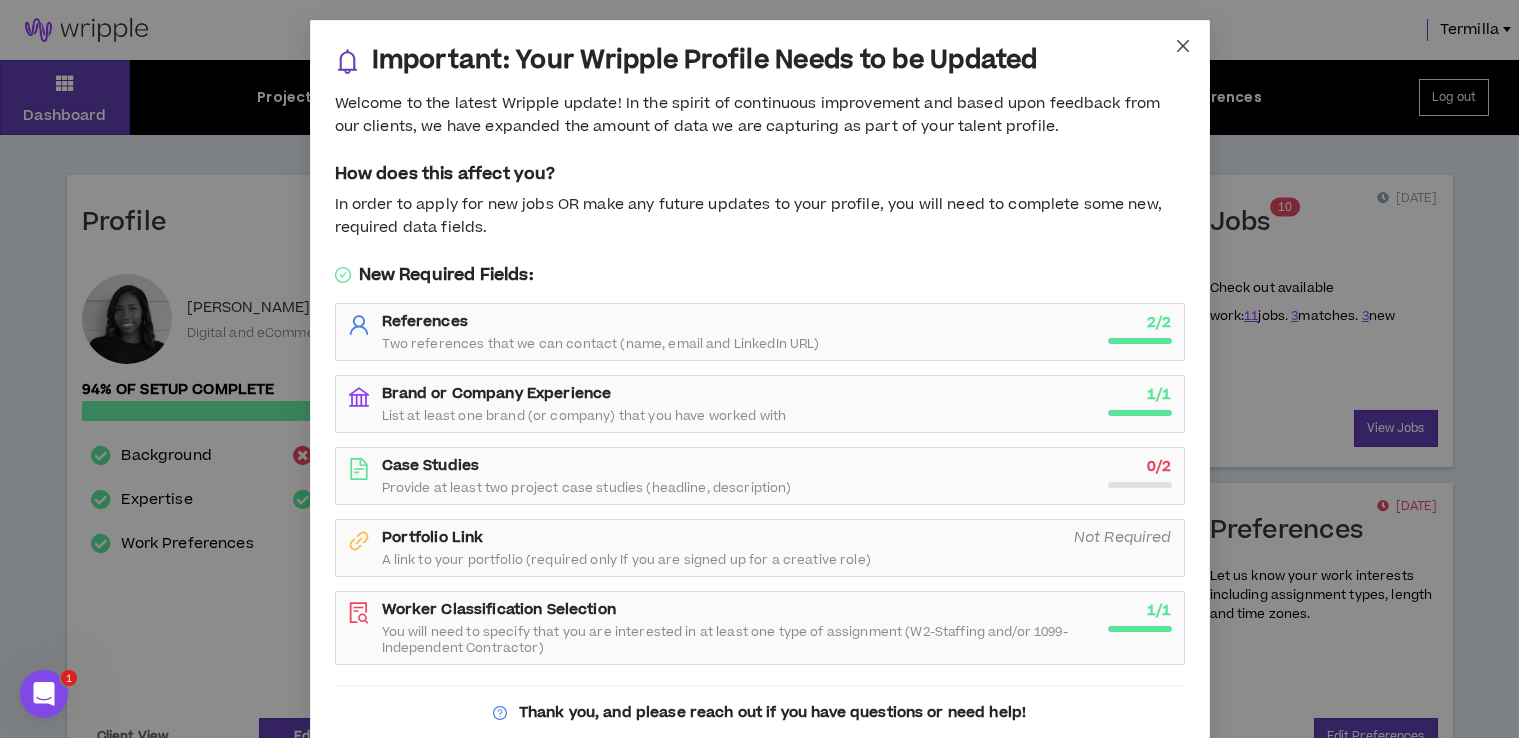 click 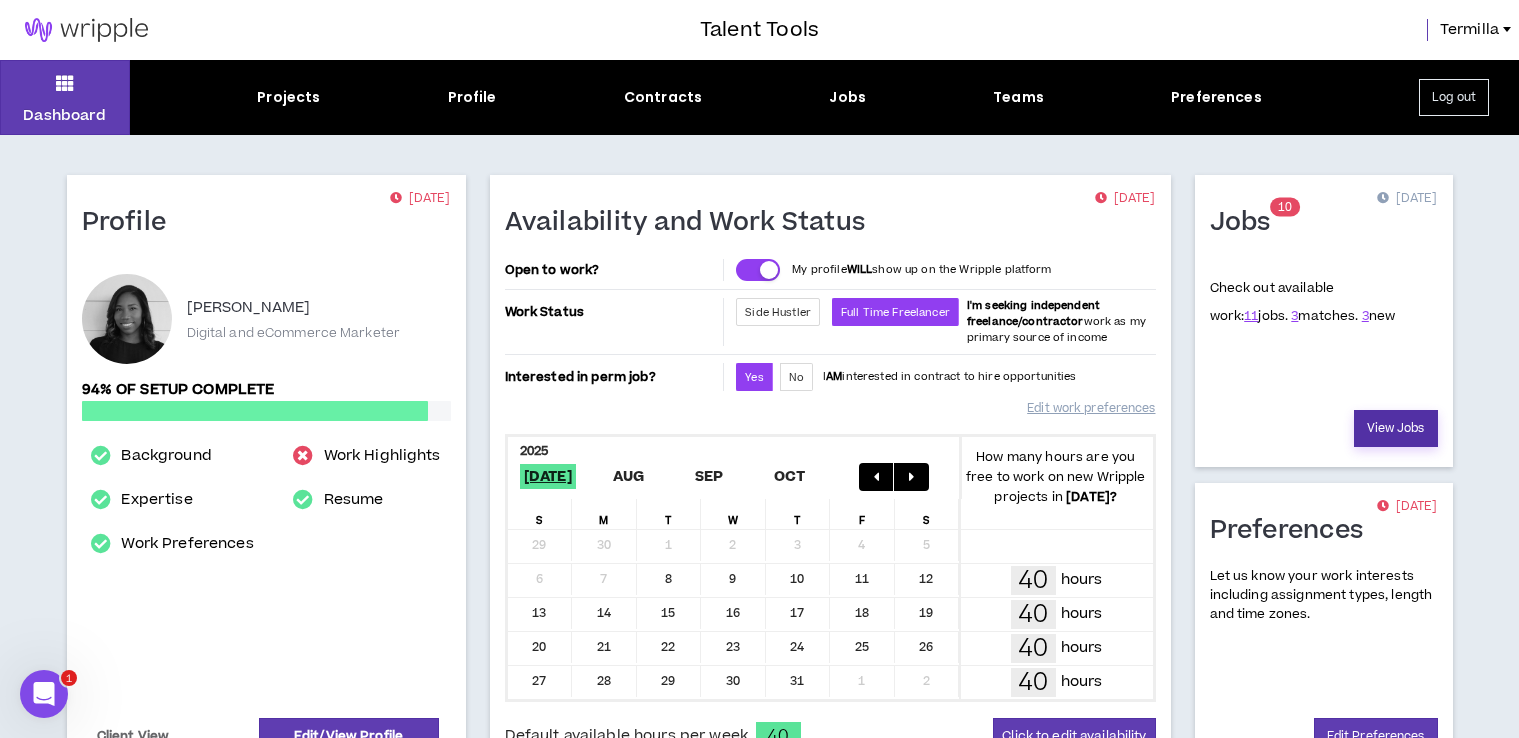 click on "View Jobs" at bounding box center (1396, 428) 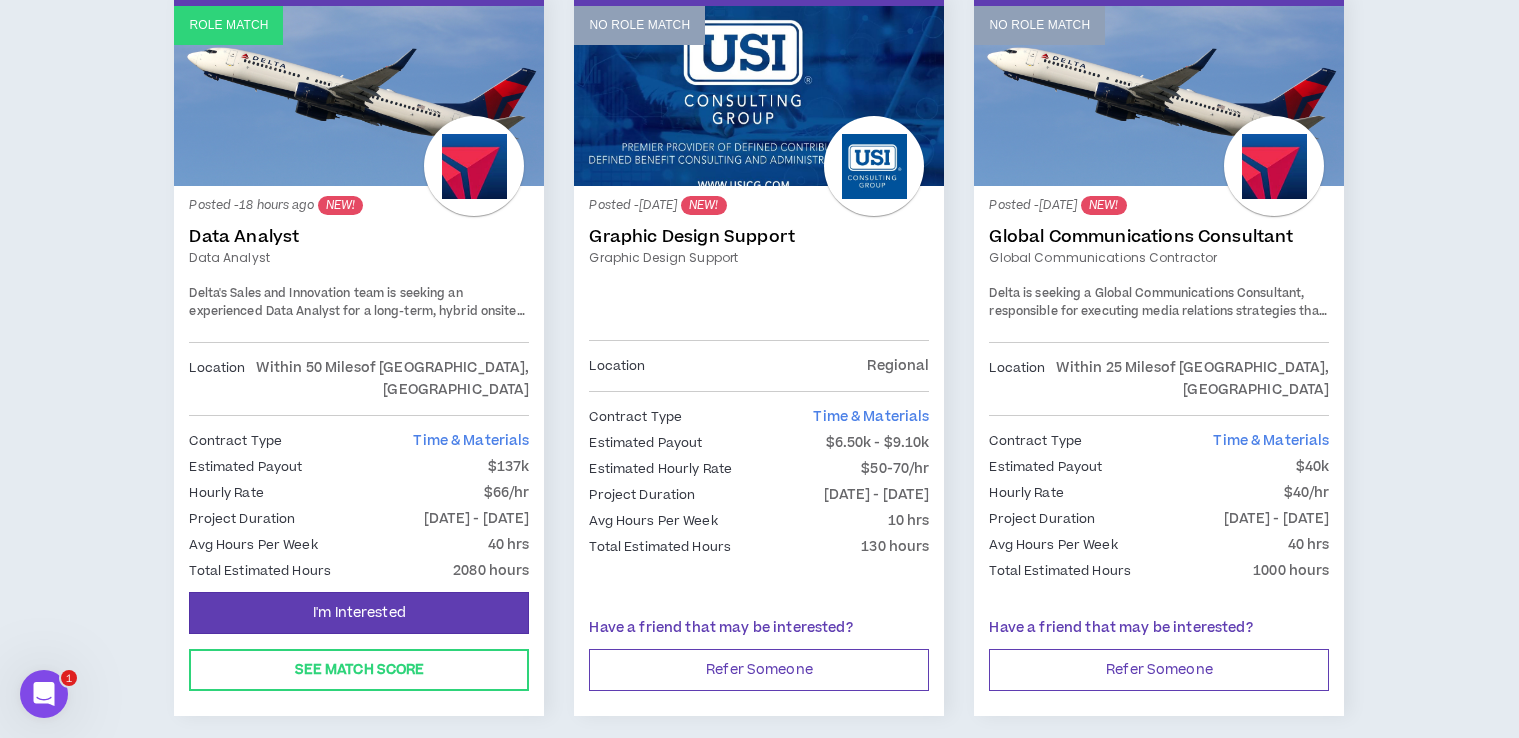 scroll, scrollTop: 380, scrollLeft: 0, axis: vertical 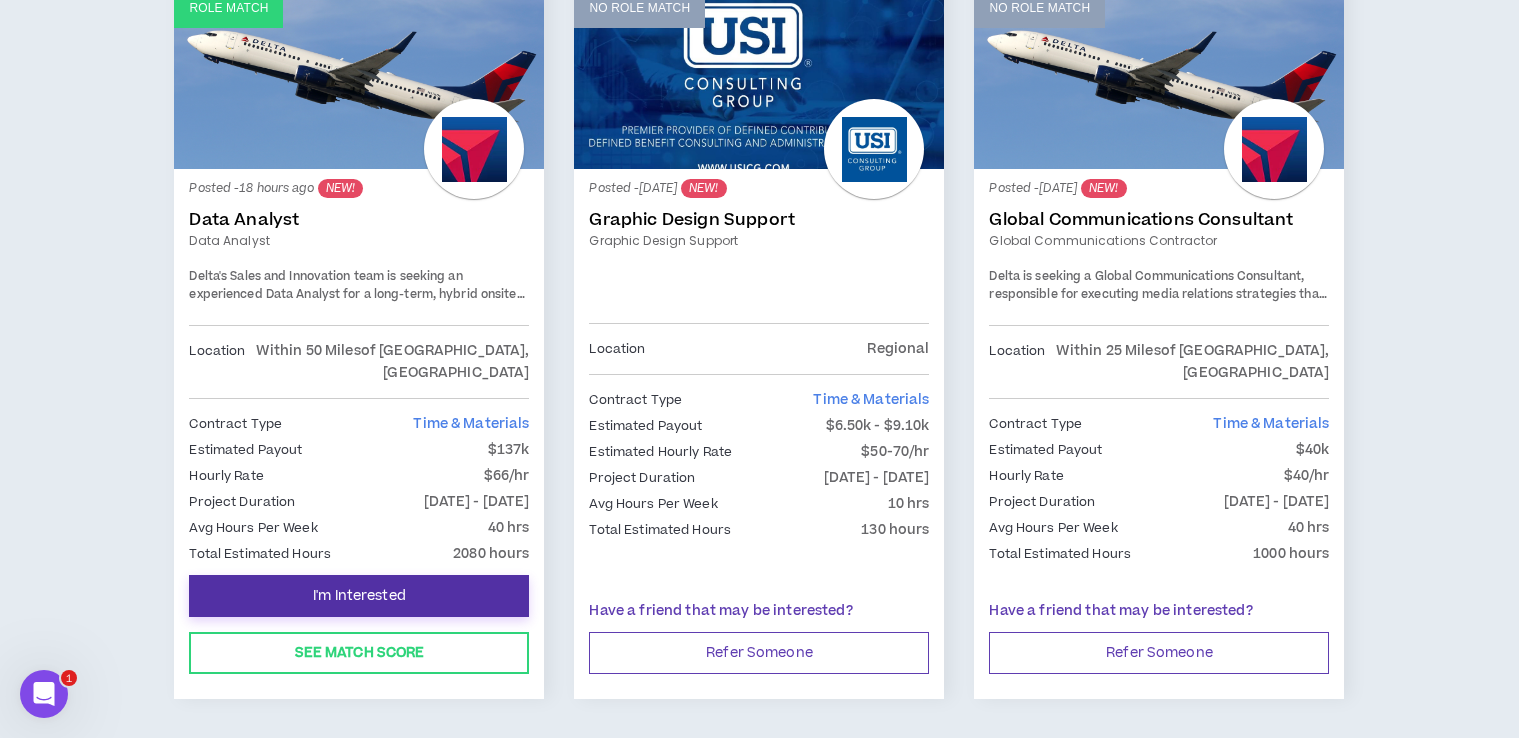 click on "I'm Interested" at bounding box center (359, 596) 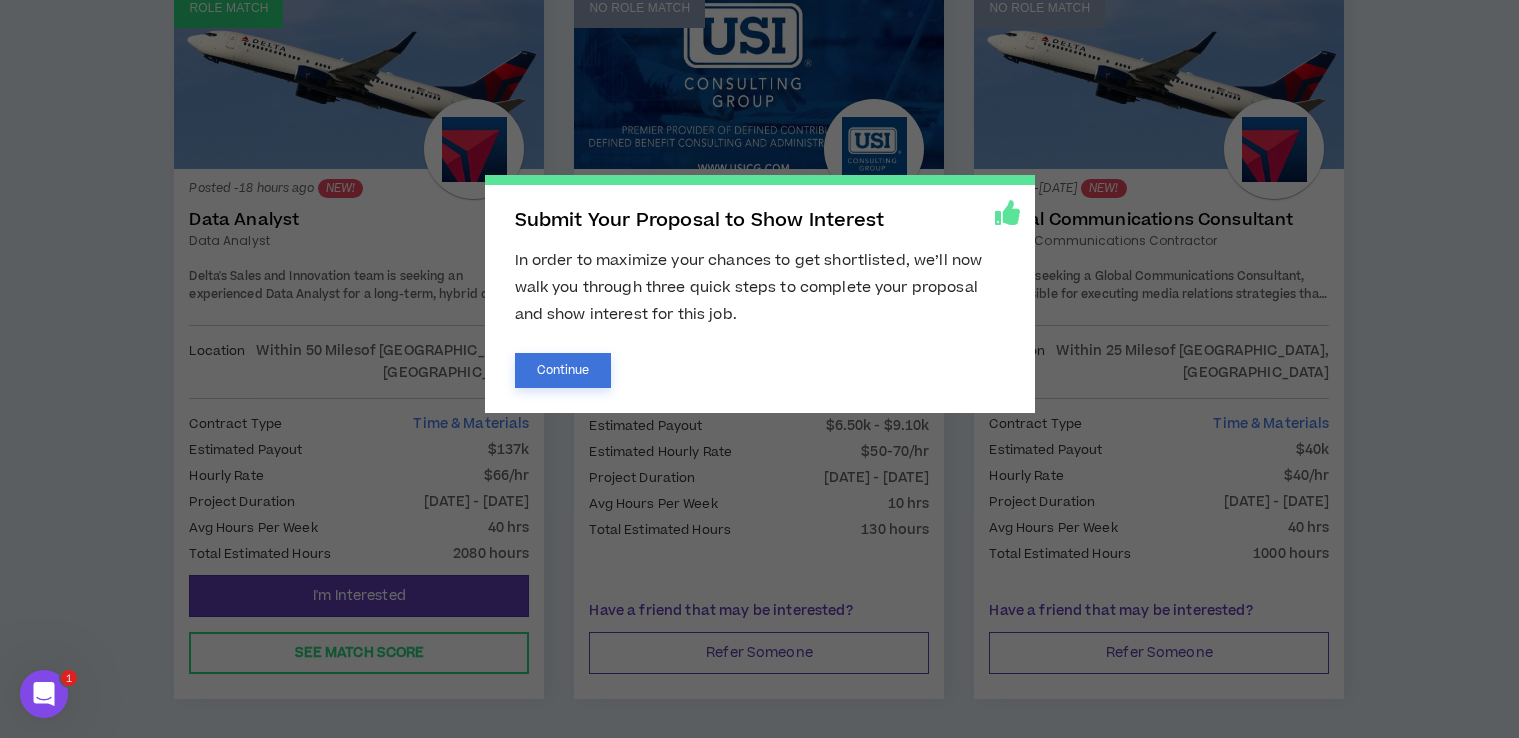 click on "Continue" at bounding box center (563, 370) 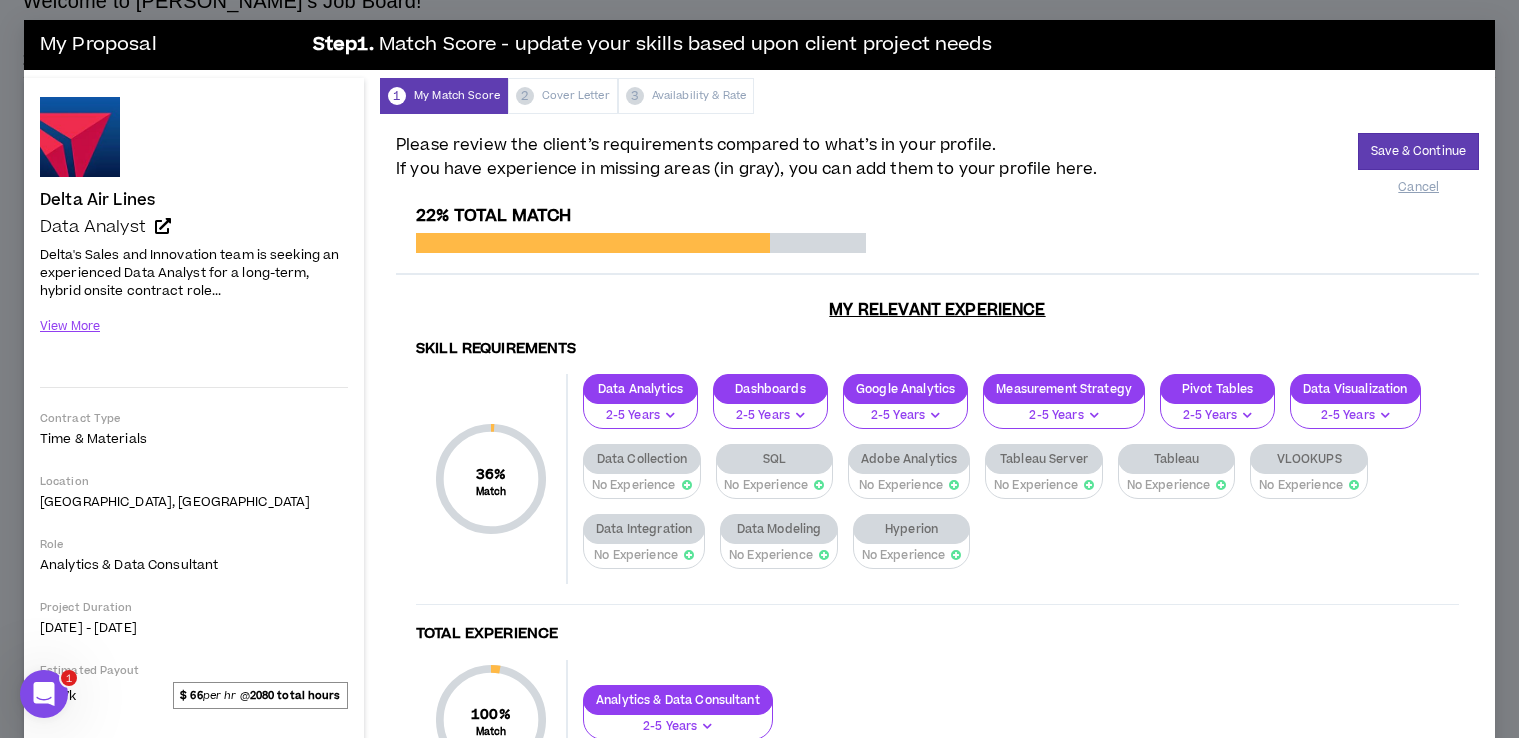 scroll, scrollTop: 59, scrollLeft: 0, axis: vertical 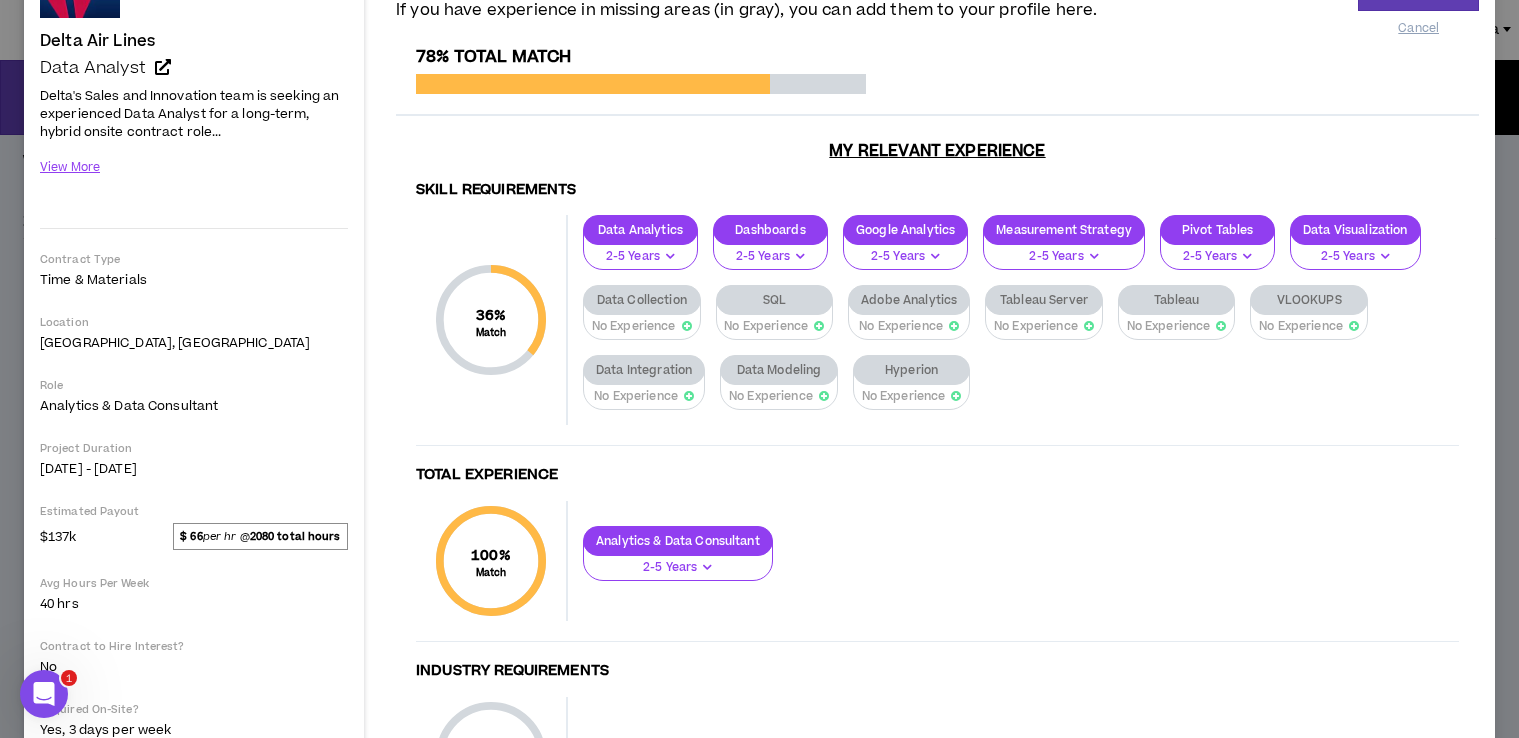 click on "No Experience" at bounding box center [766, 326] 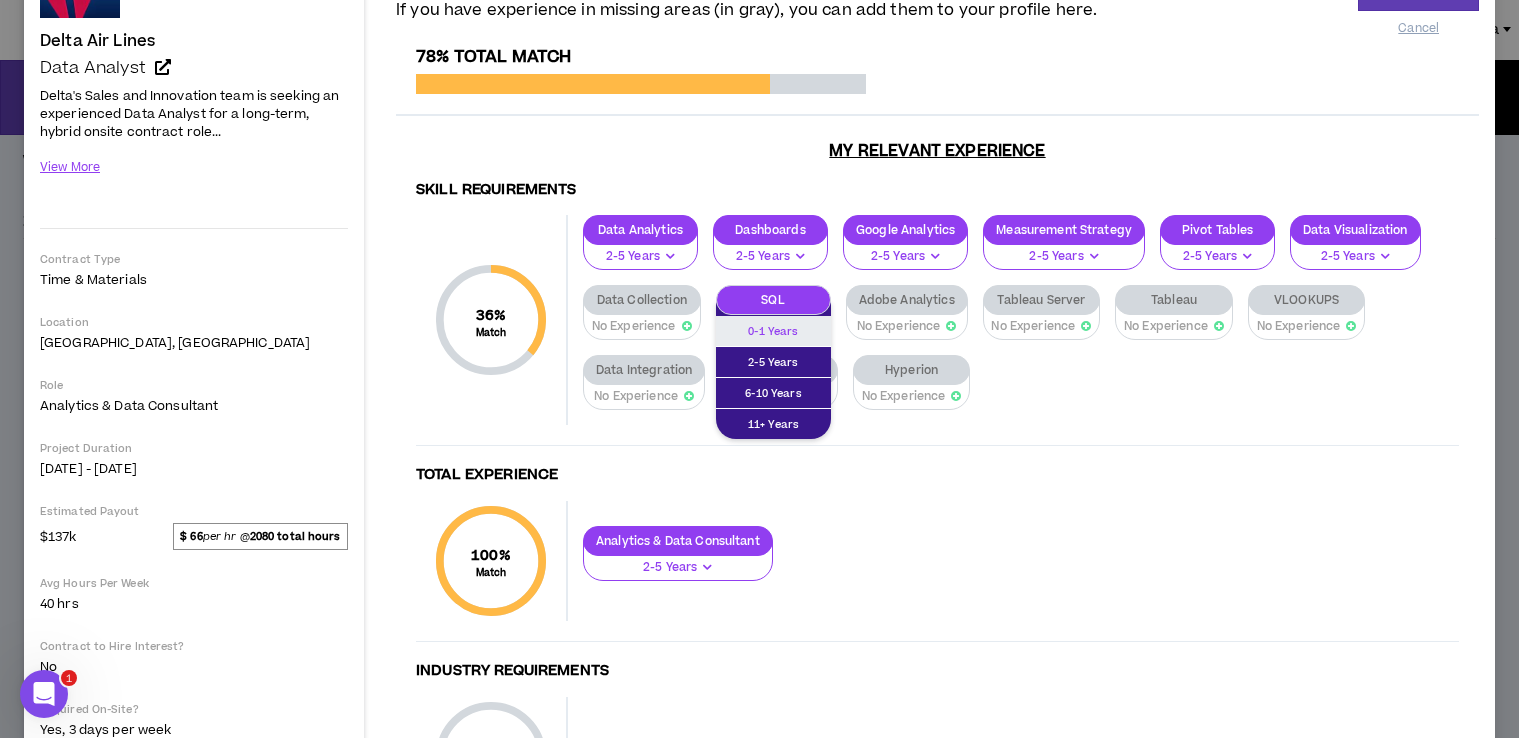 click on "0-1 Years" at bounding box center (773, 331) 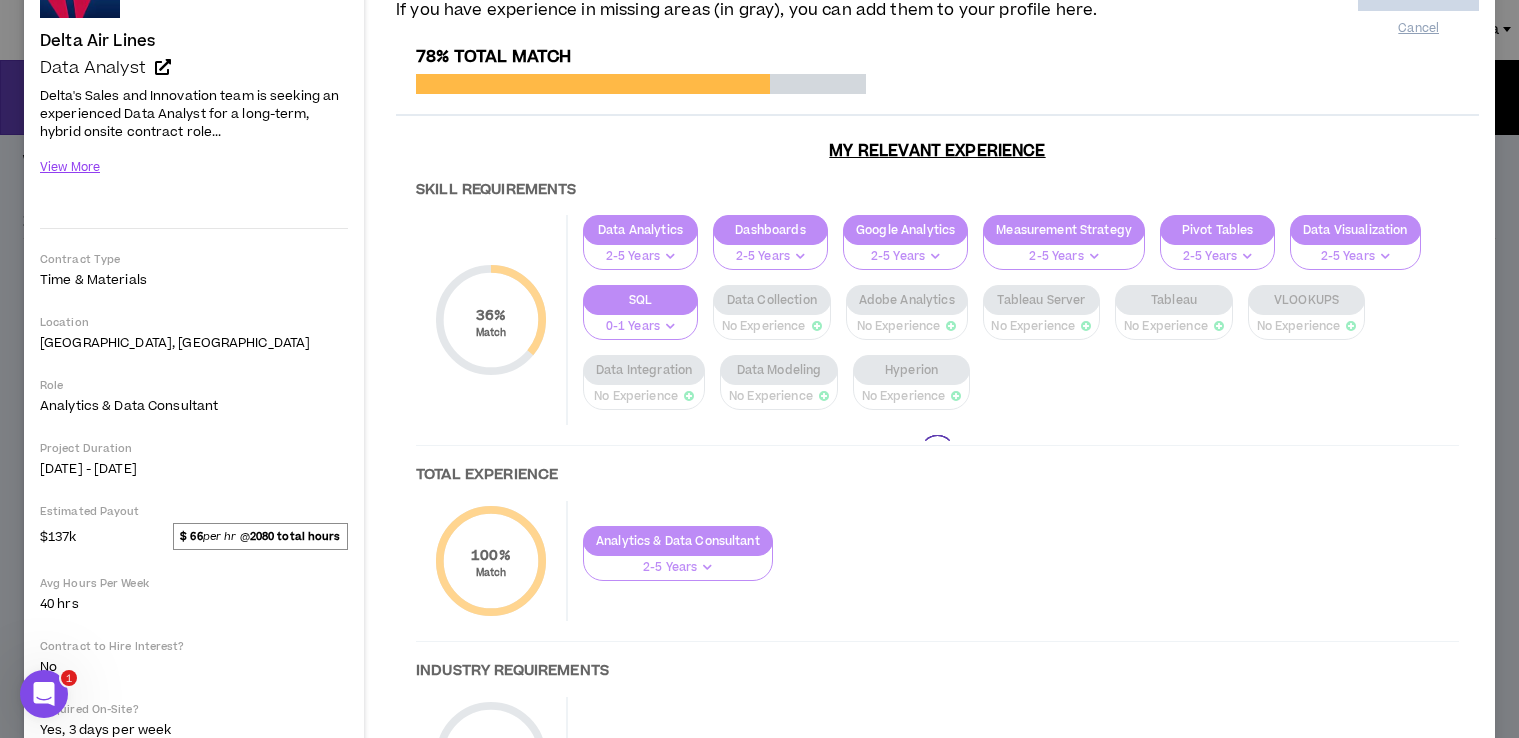click at bounding box center (937, 452) 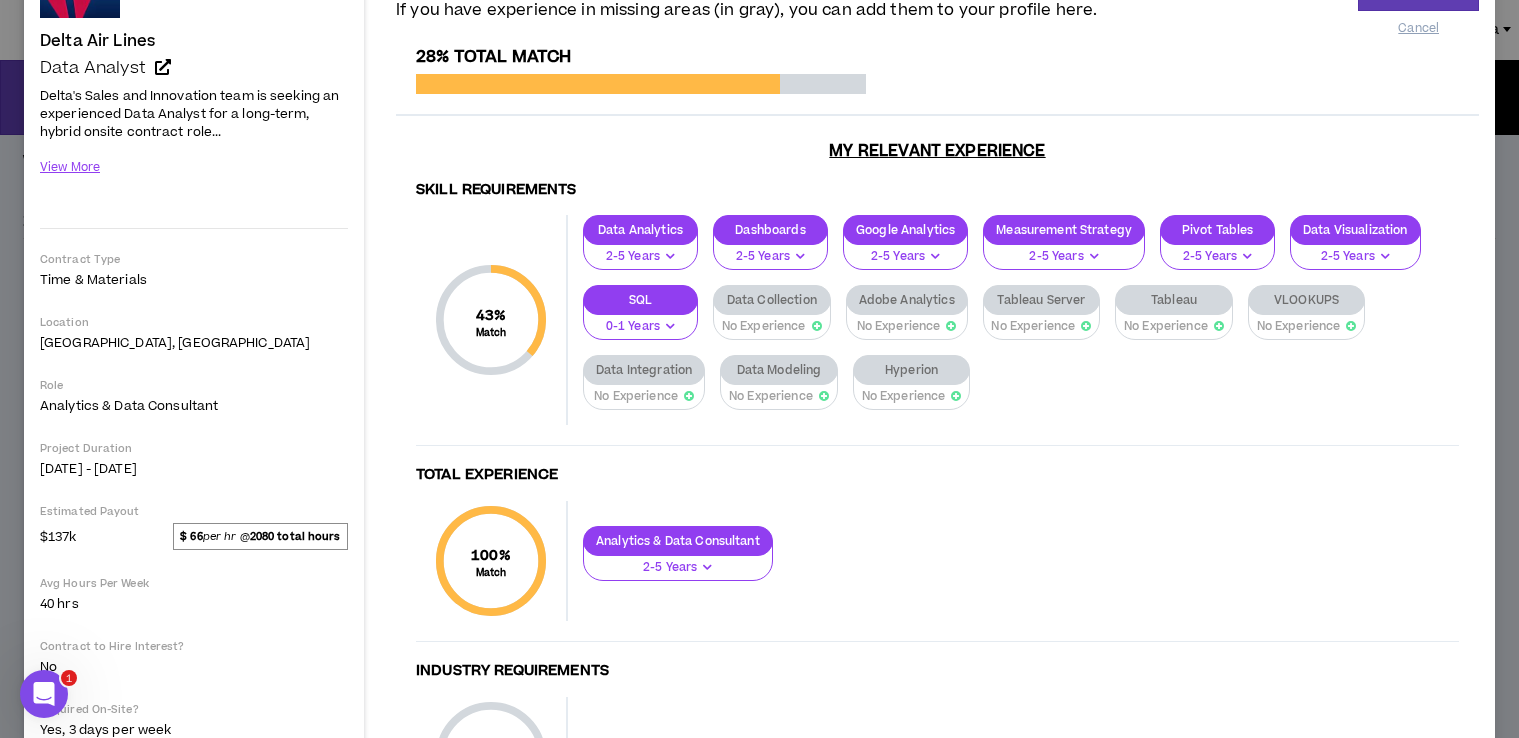 click at bounding box center (951, 326) 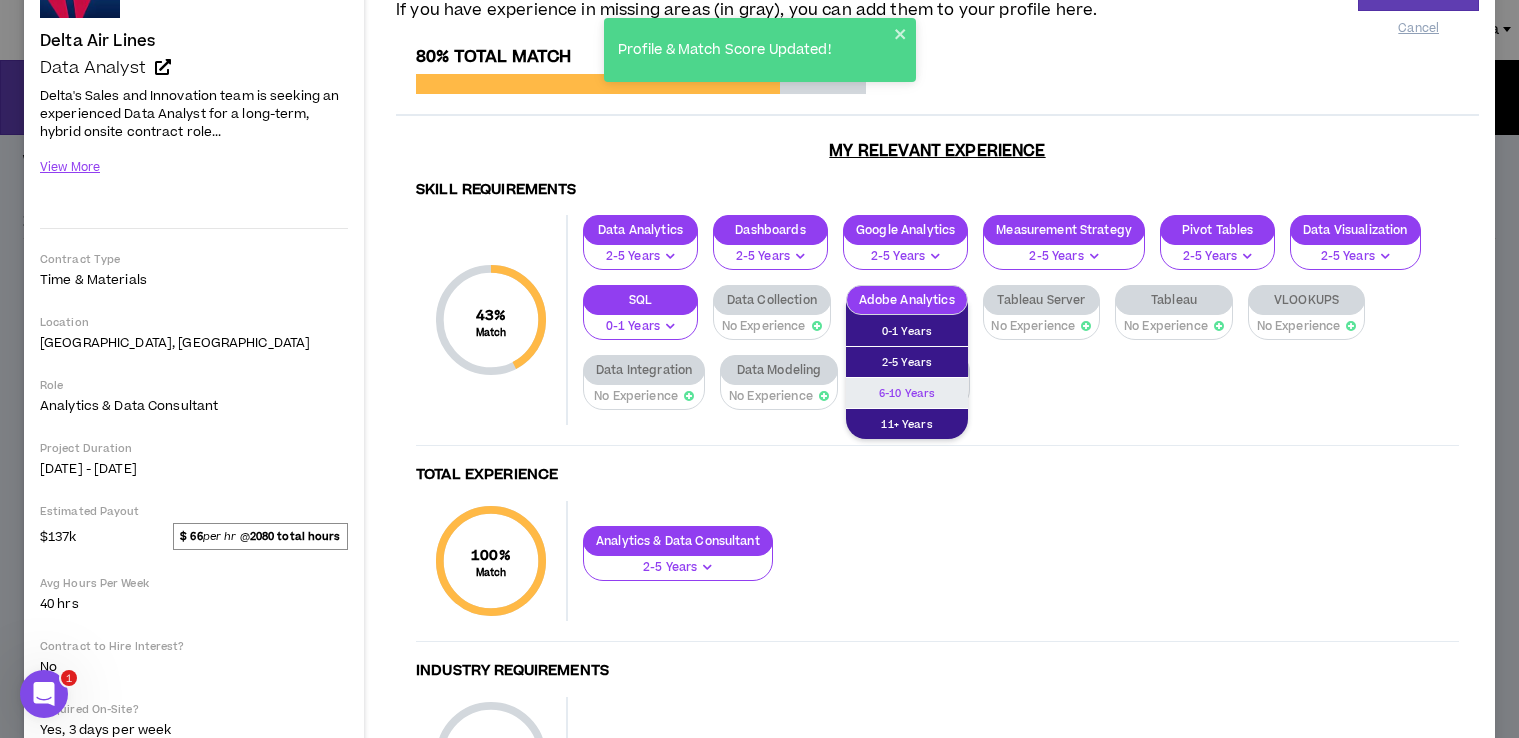 click on "6-10 Years" at bounding box center [907, 393] 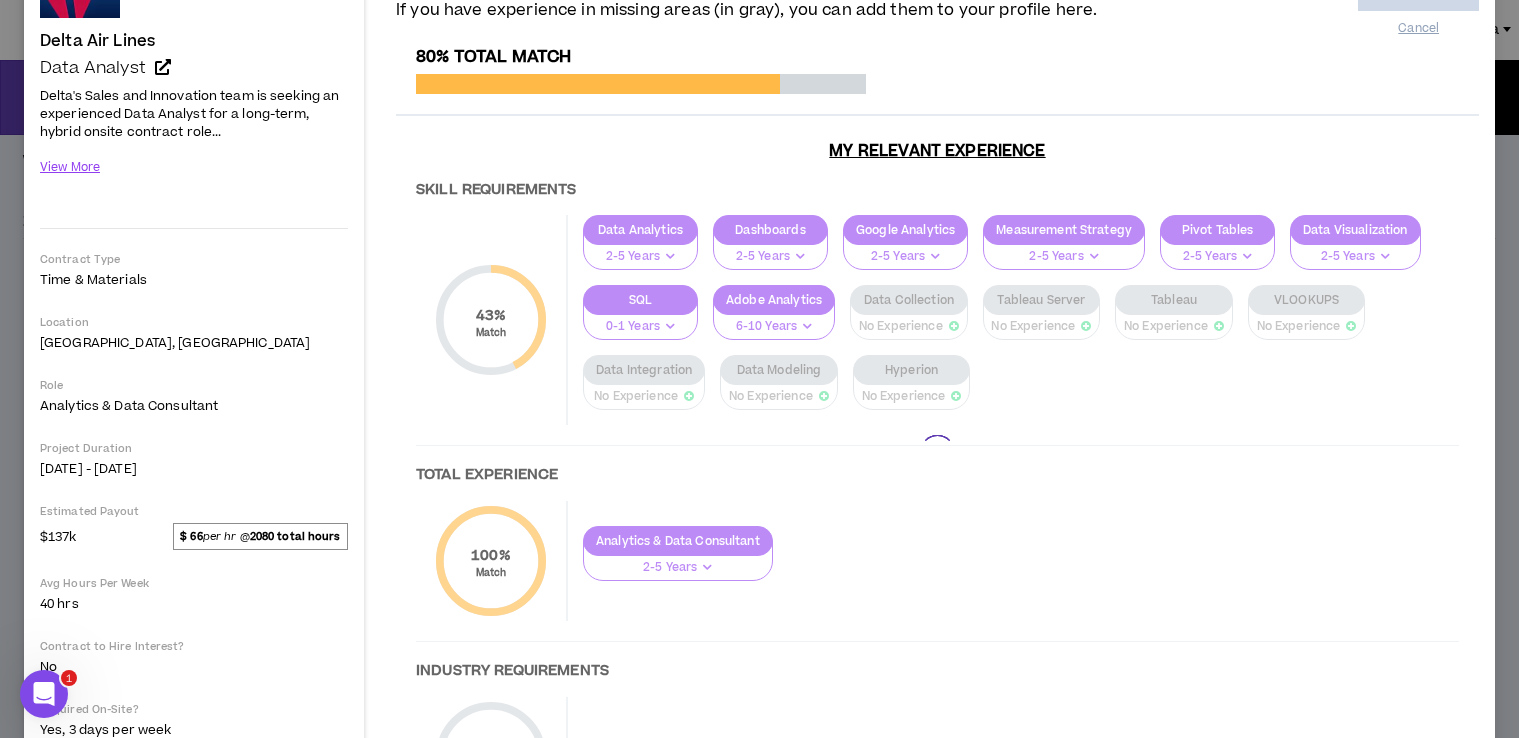 click at bounding box center [937, 452] 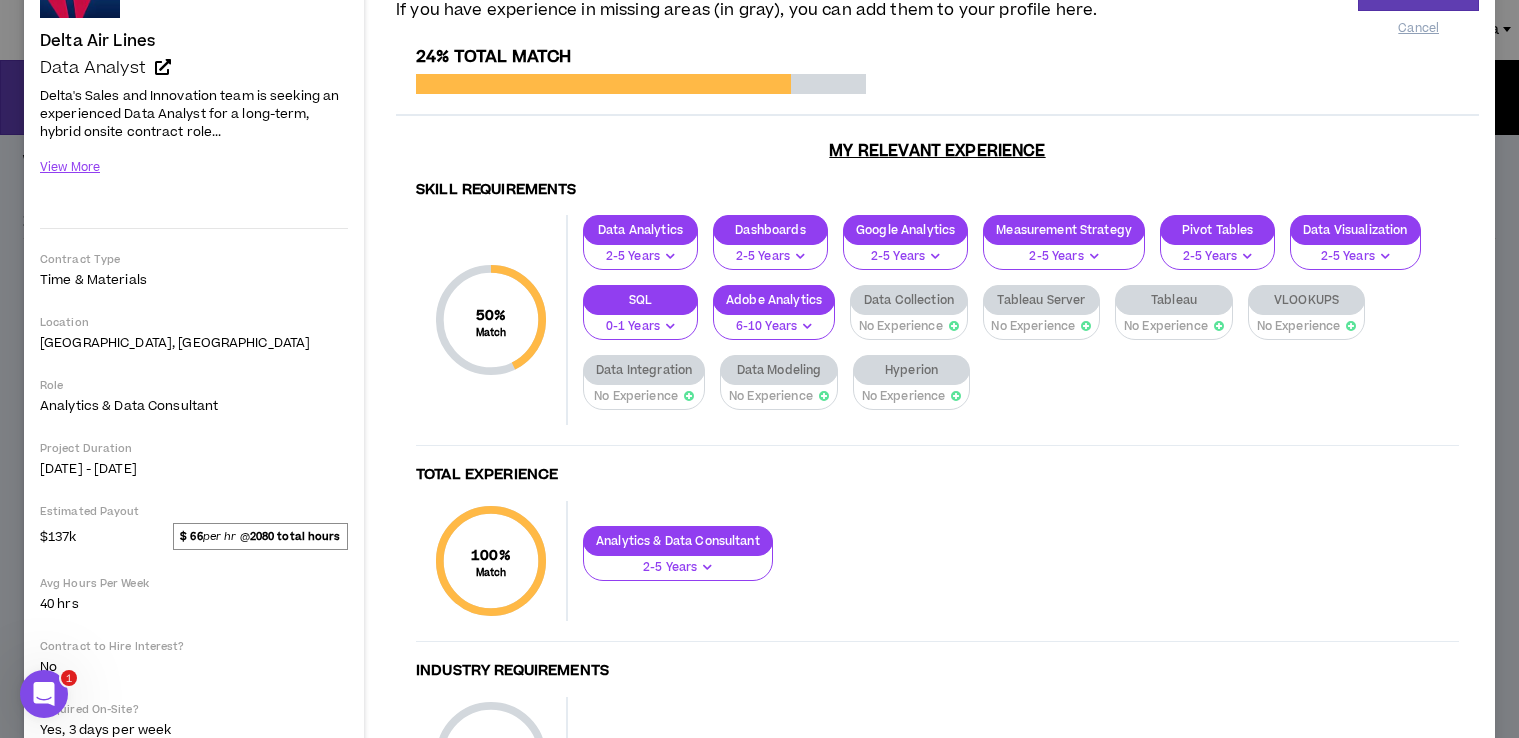 click on "No Experience" at bounding box center (1166, 326) 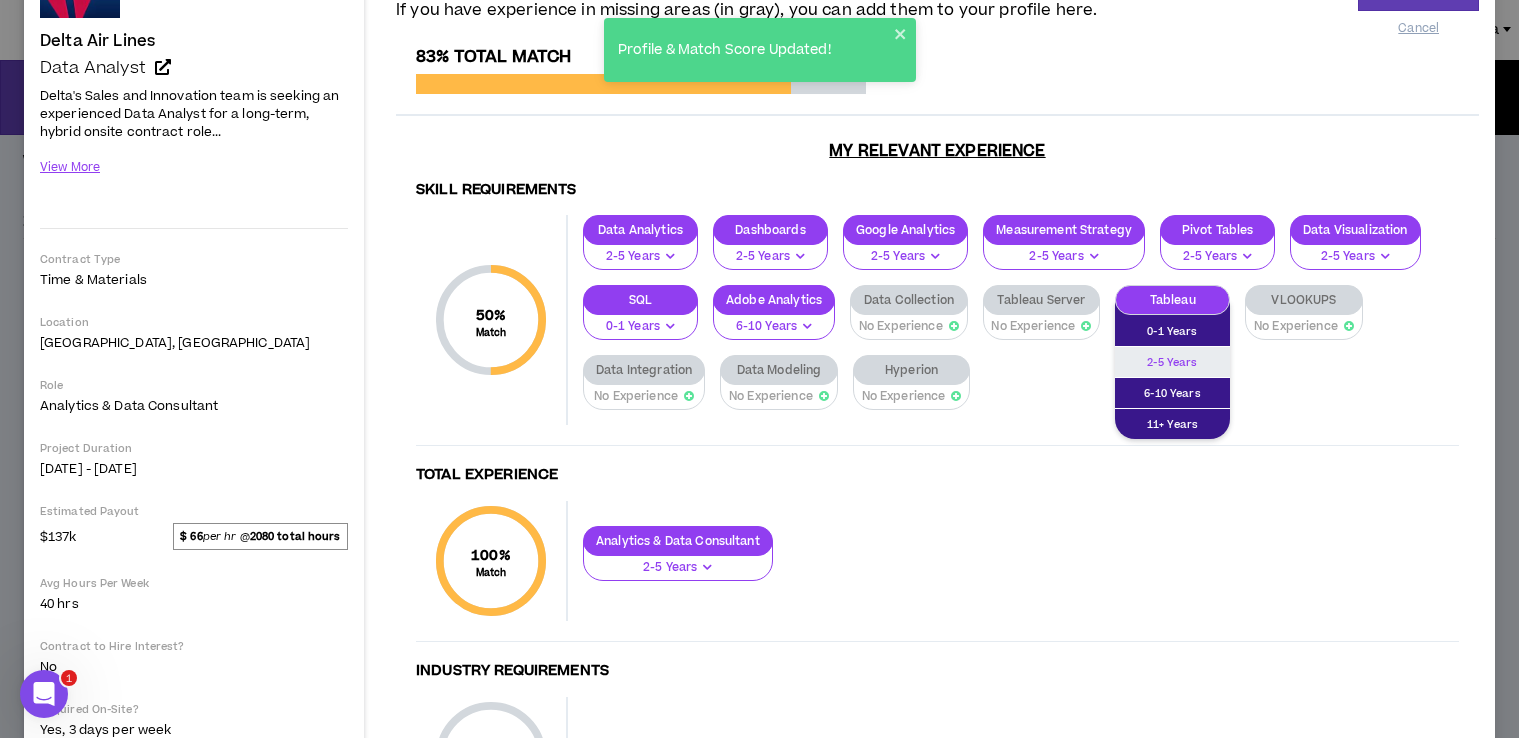 click on "2-5 Years" at bounding box center (1172, 362) 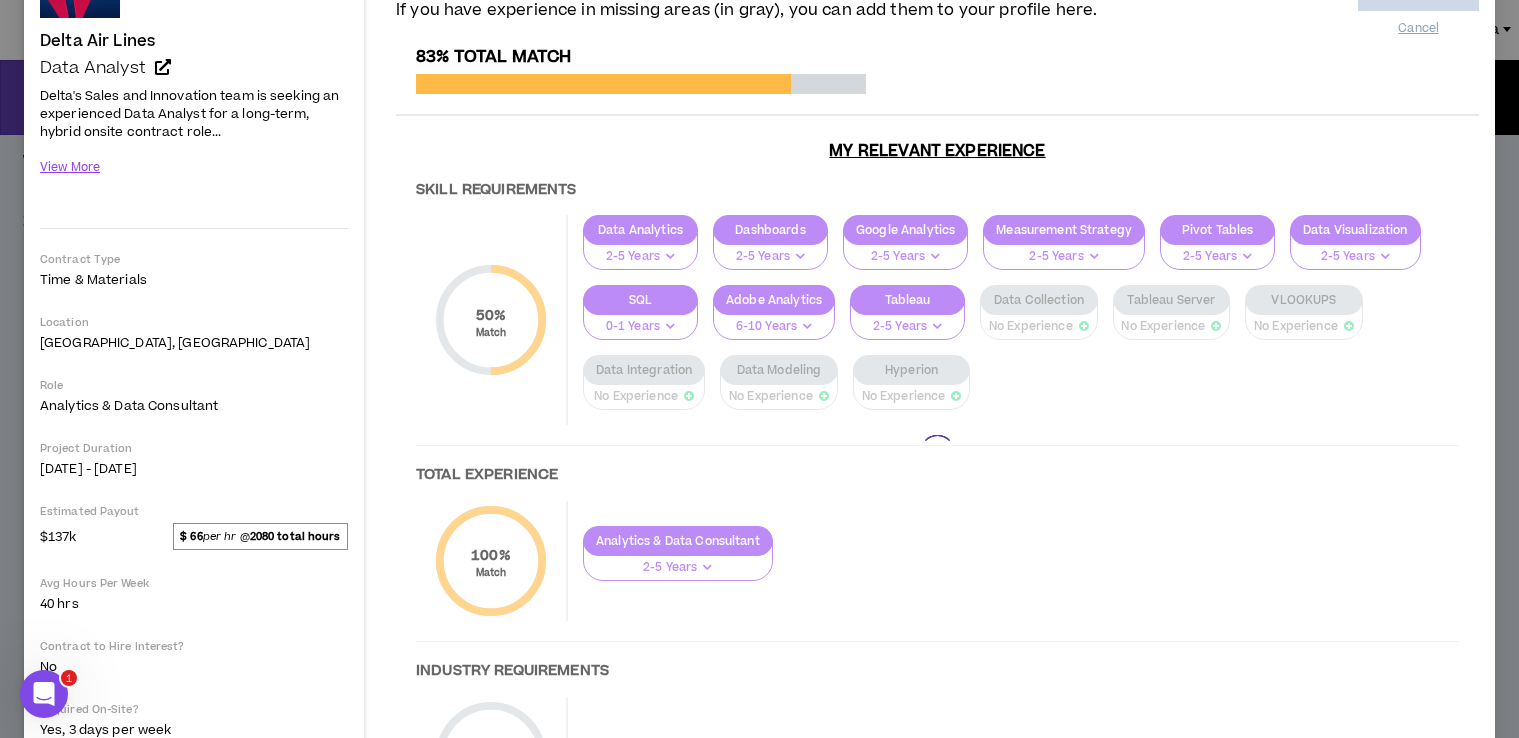 click at bounding box center [937, 452] 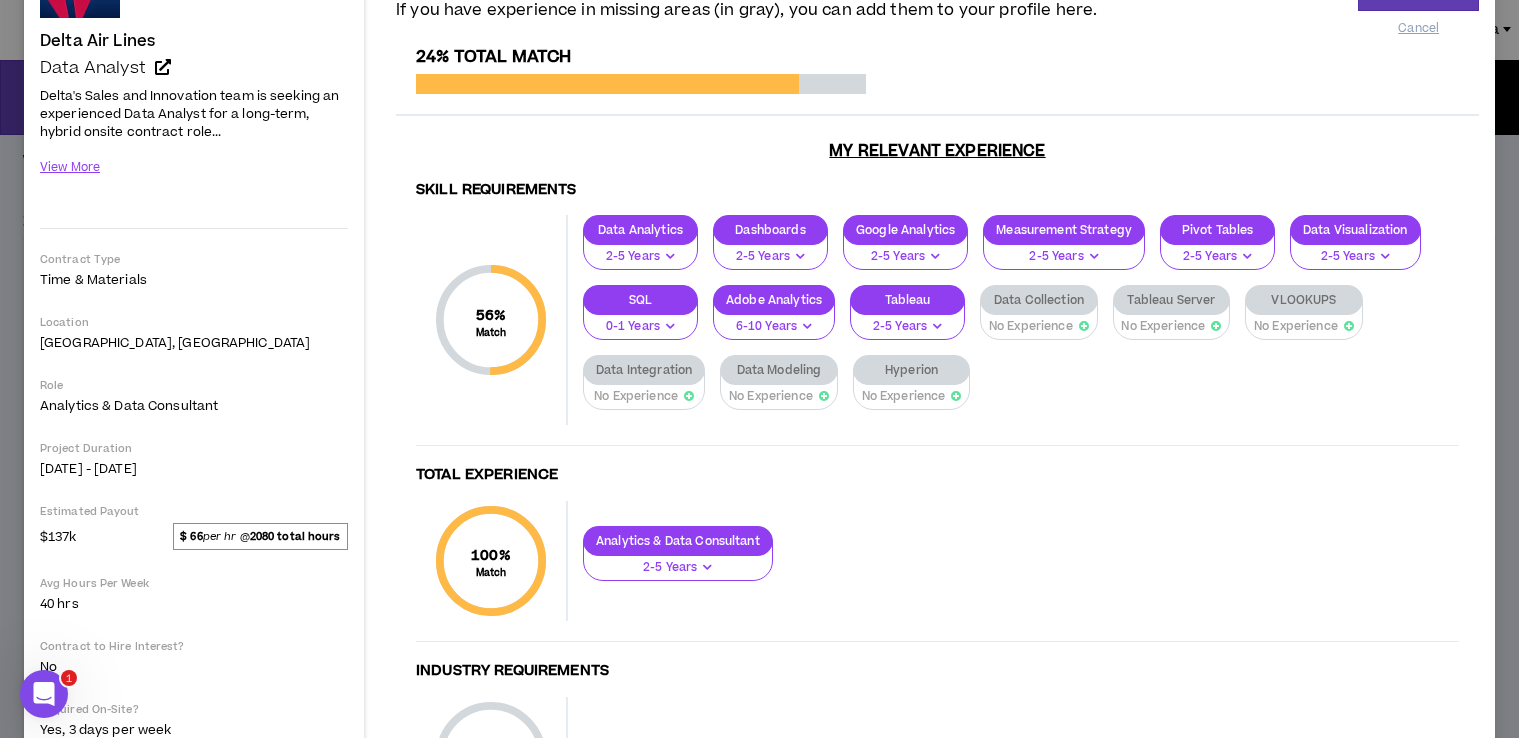 click on "No Experience" at bounding box center (1296, 326) 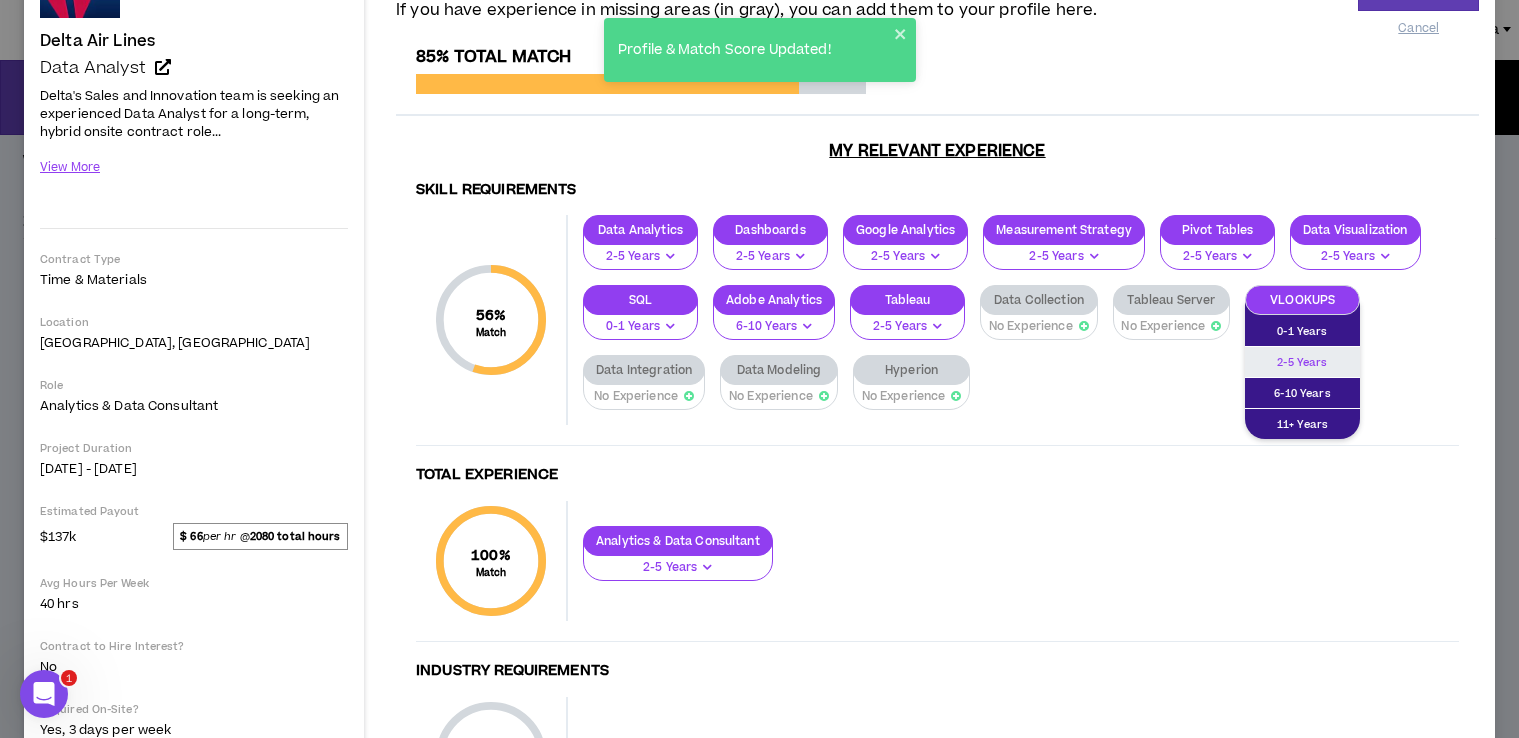 click on "2-5 Years" at bounding box center (1302, 362) 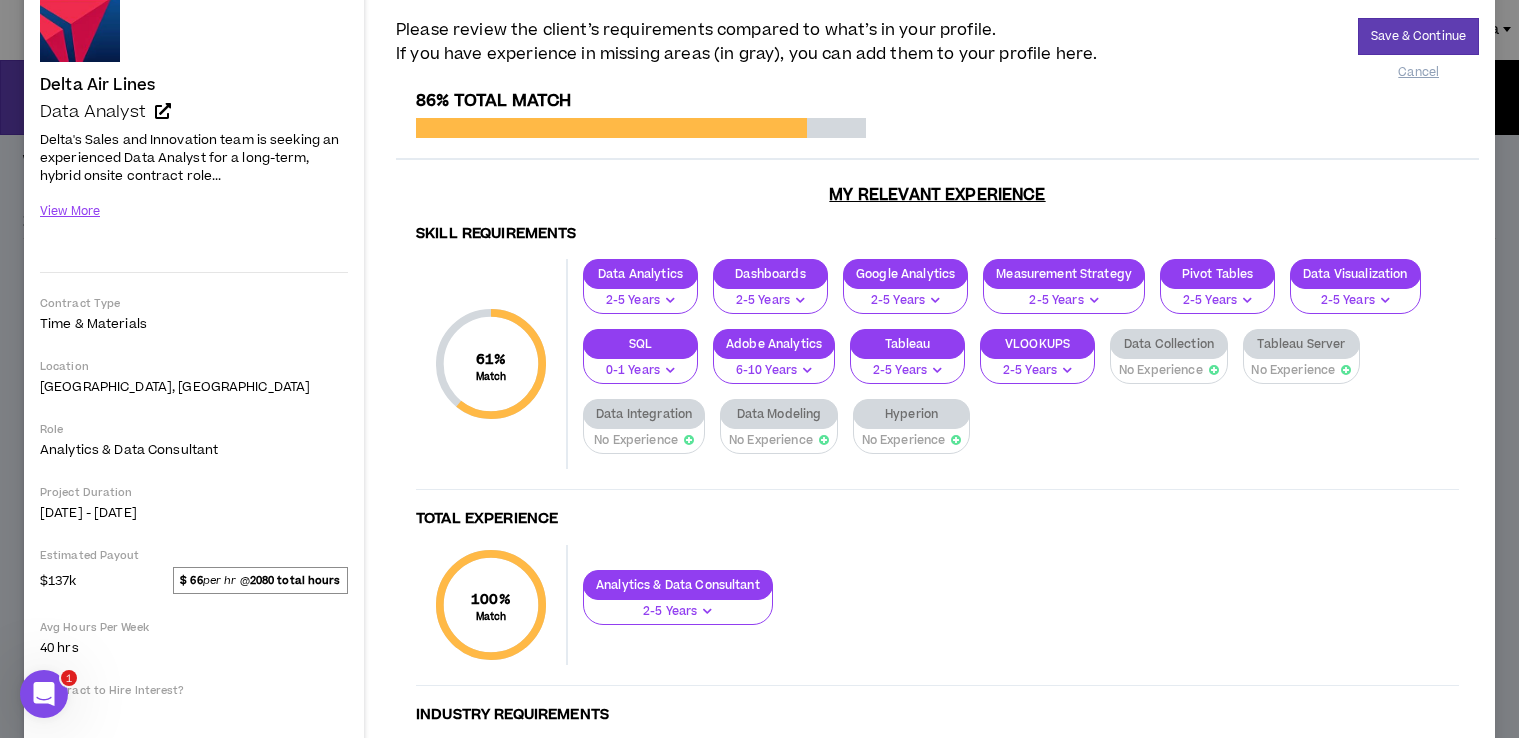 scroll, scrollTop: 0, scrollLeft: 0, axis: both 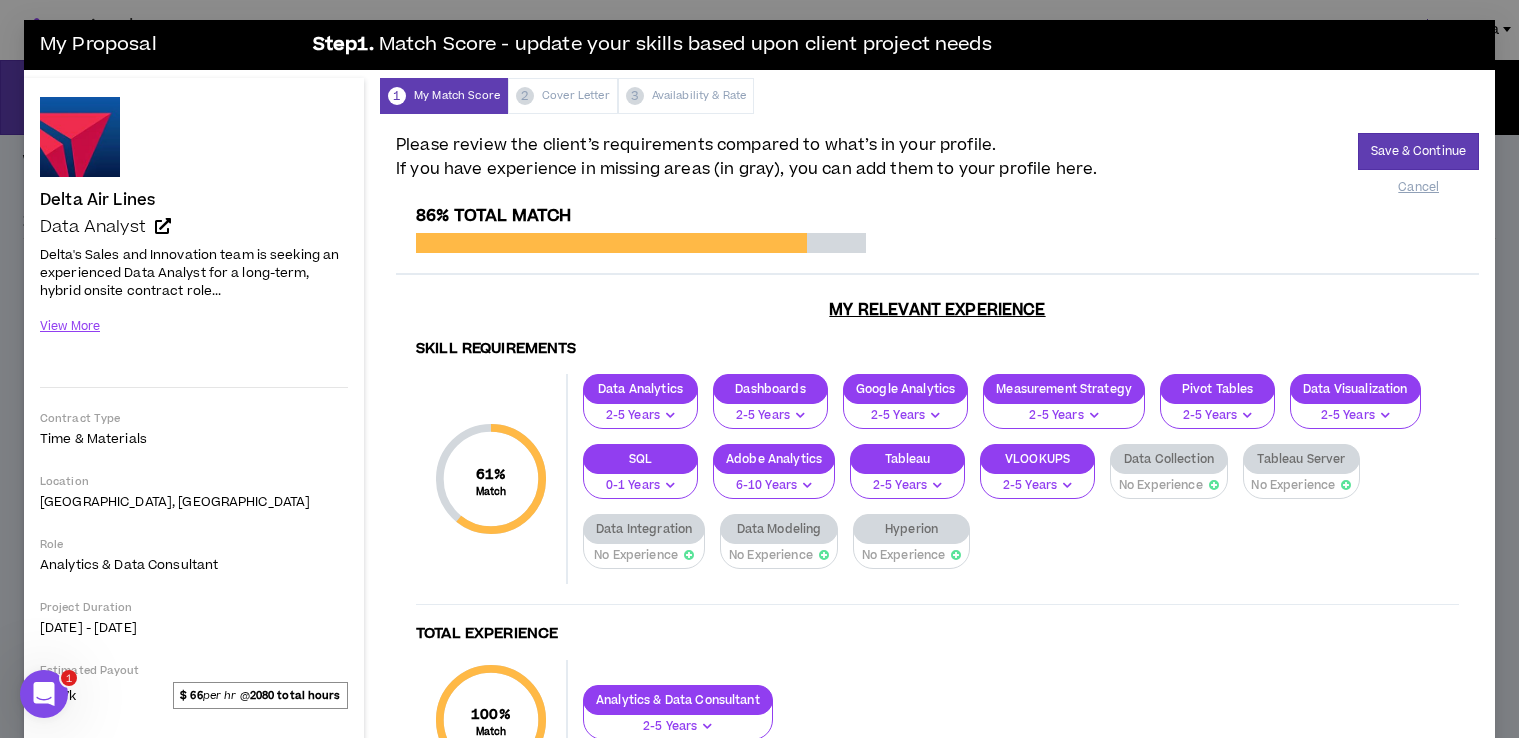 click at bounding box center (1214, 485) 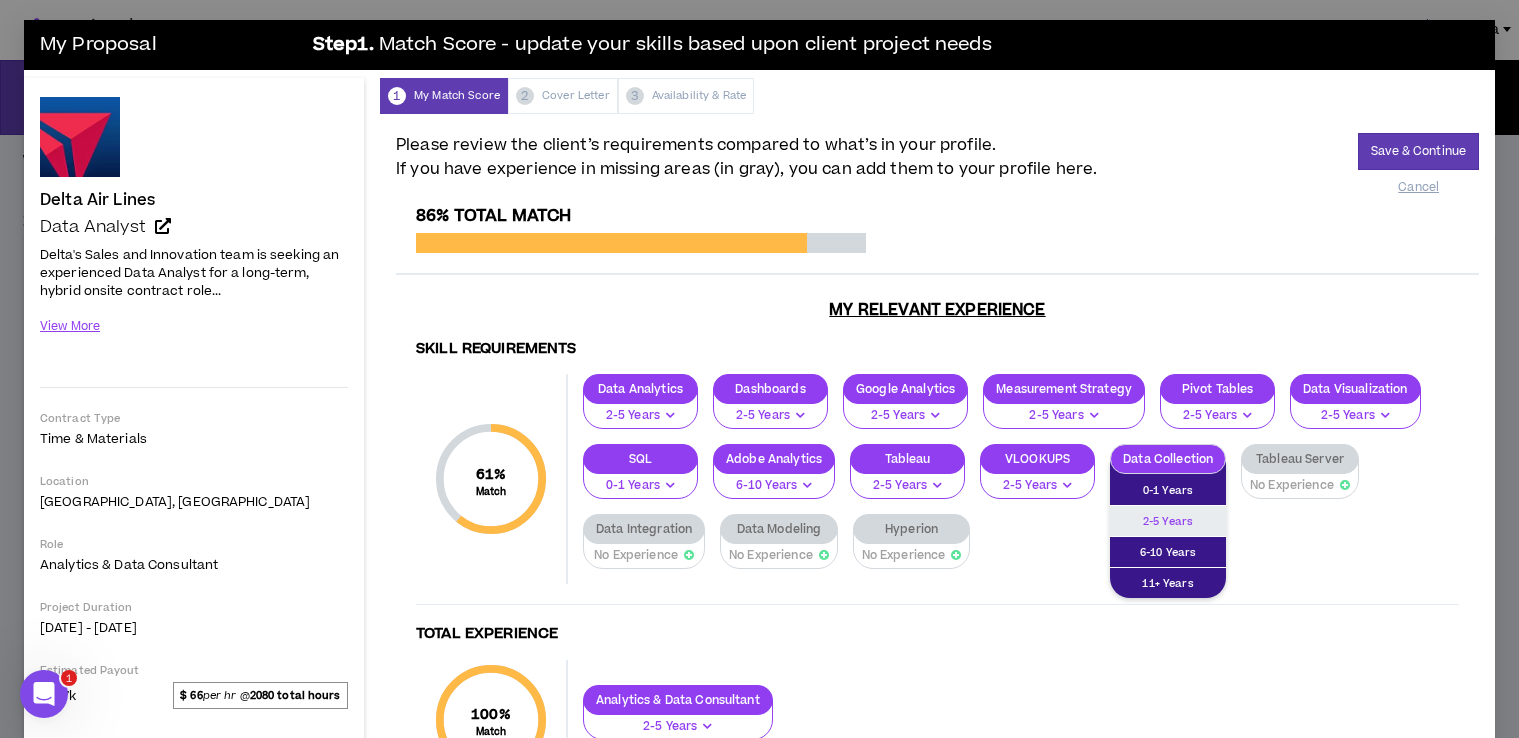 click on "2-5 Years" at bounding box center [1168, 521] 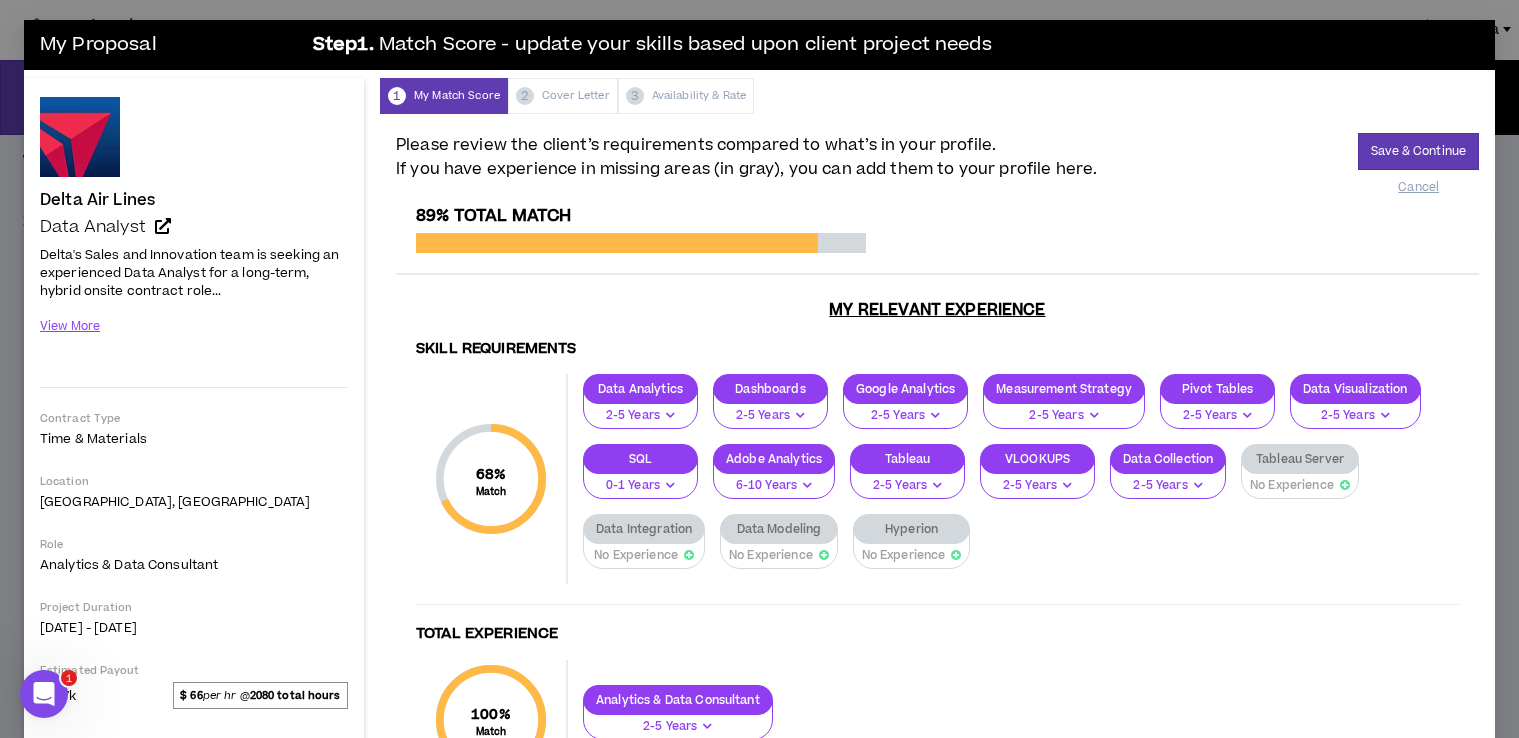 click on "No Experience" at bounding box center (636, 555) 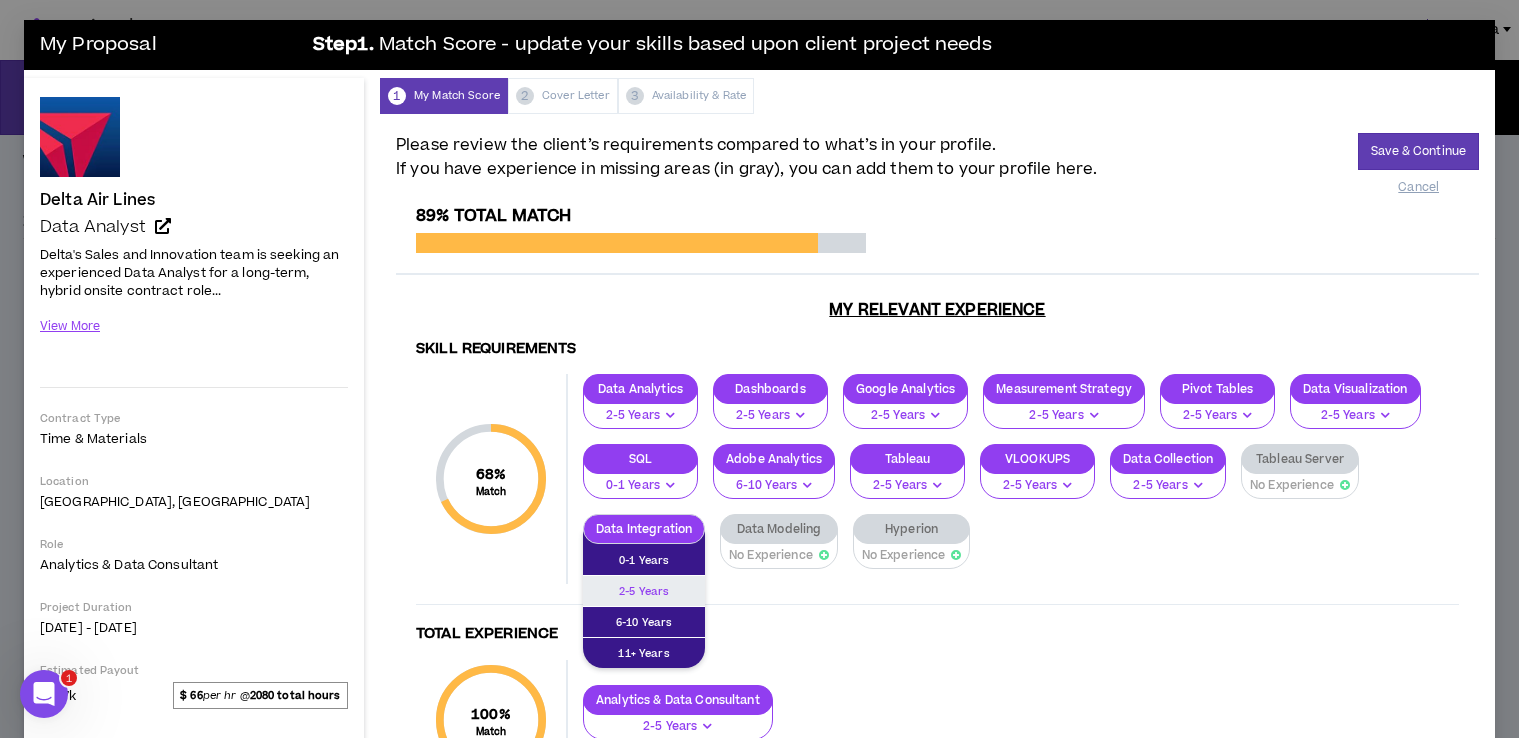 click on "2-5 Years" at bounding box center [644, 591] 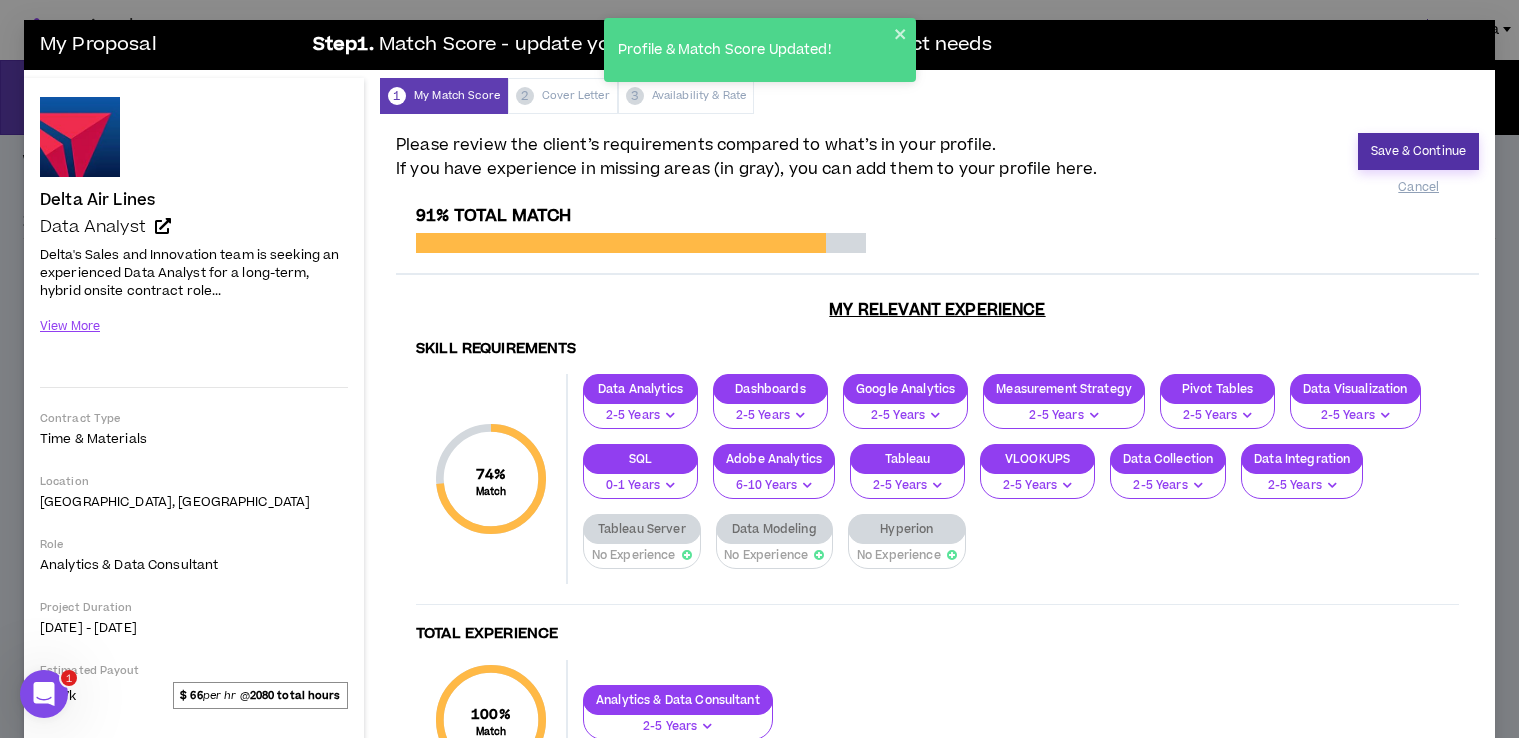 click on "Save & Continue" at bounding box center [1418, 151] 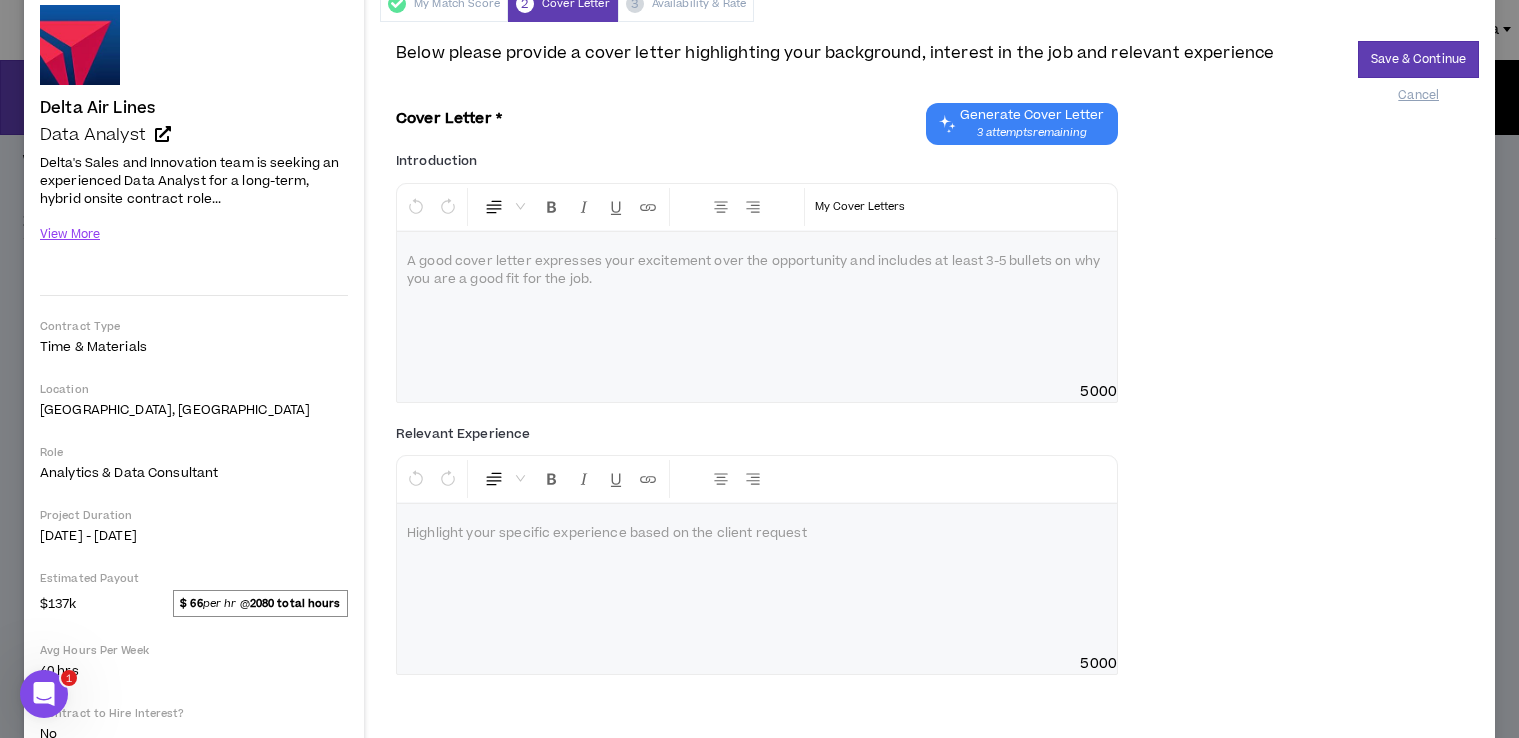 scroll, scrollTop: 138, scrollLeft: 0, axis: vertical 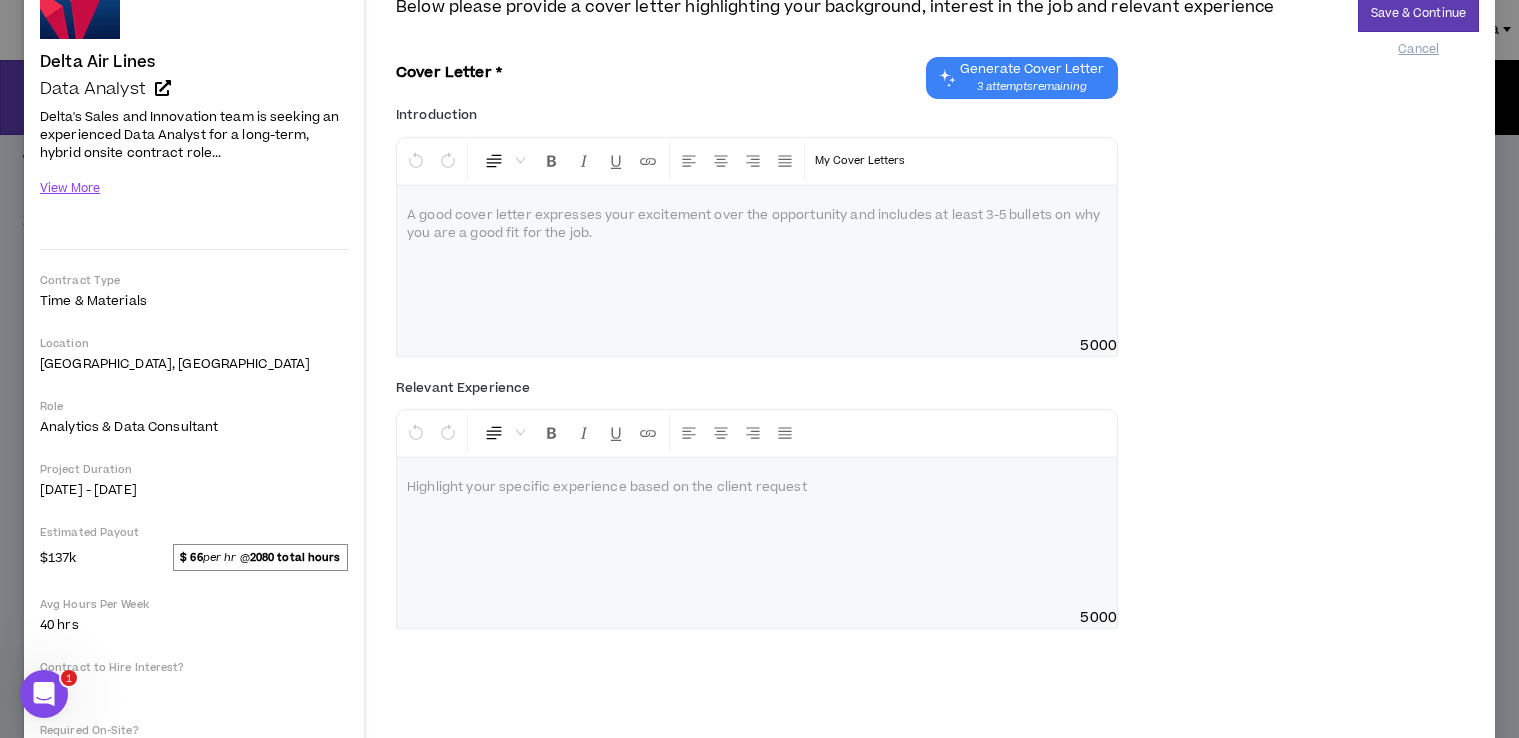 click at bounding box center (757, 261) 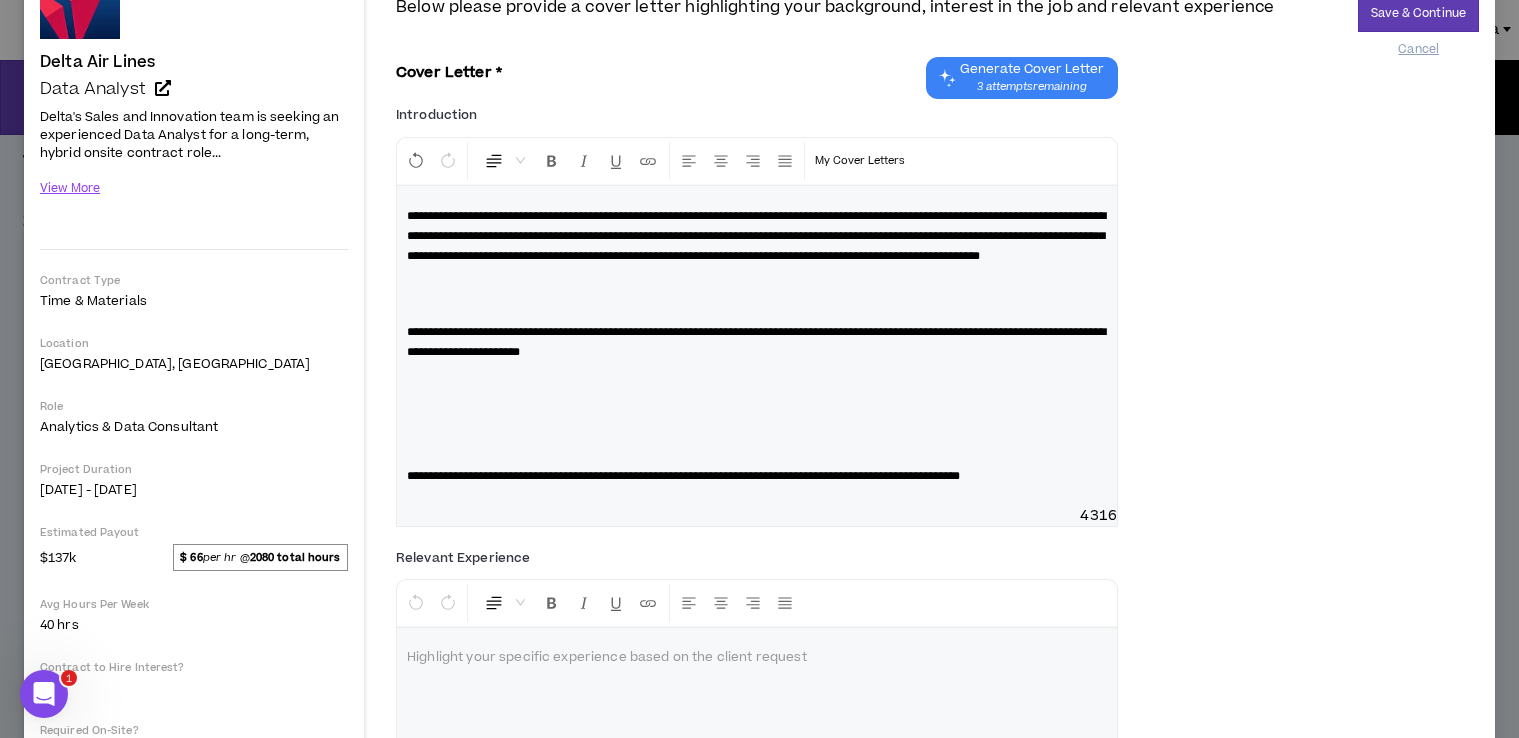 click at bounding box center [757, 294] 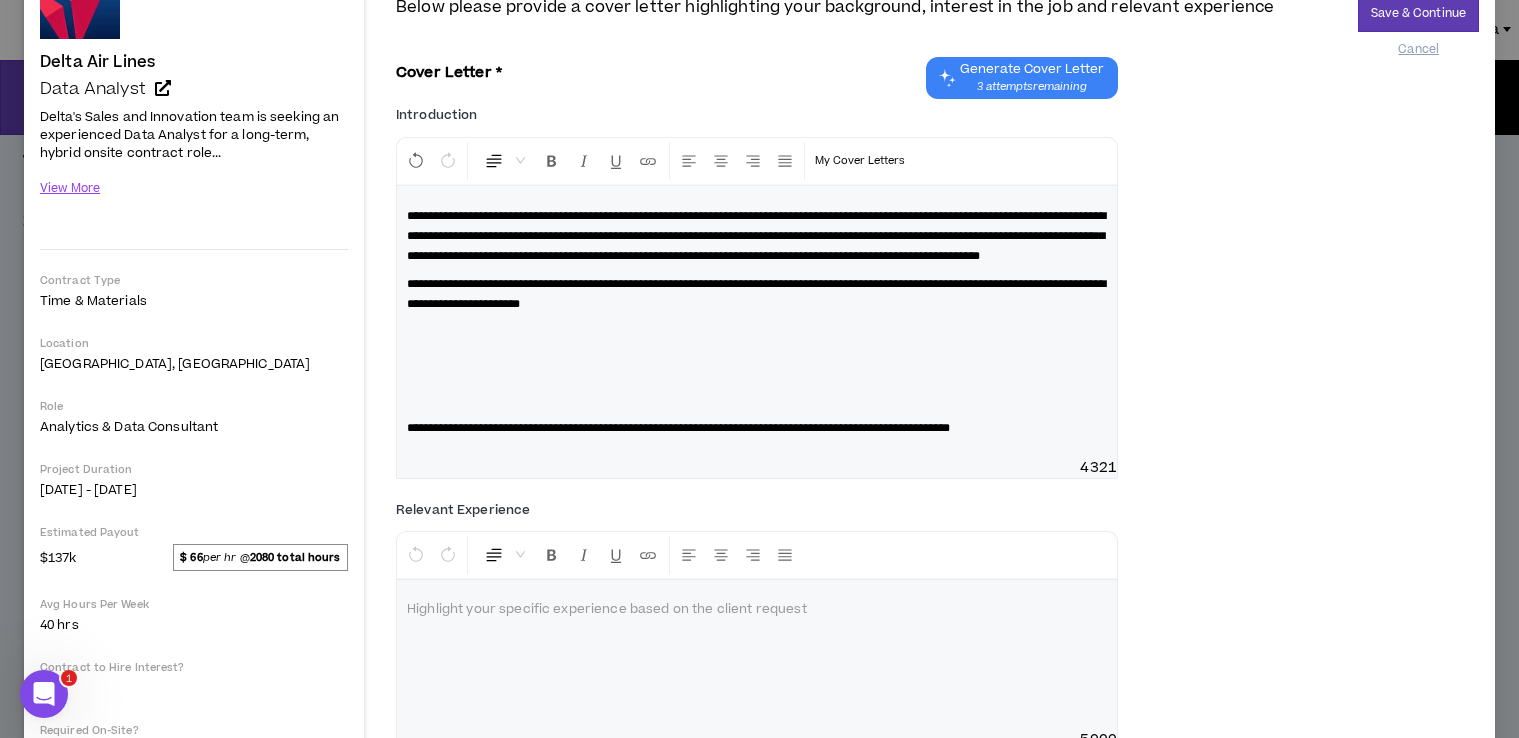 click on "**********" at bounding box center [678, 428] 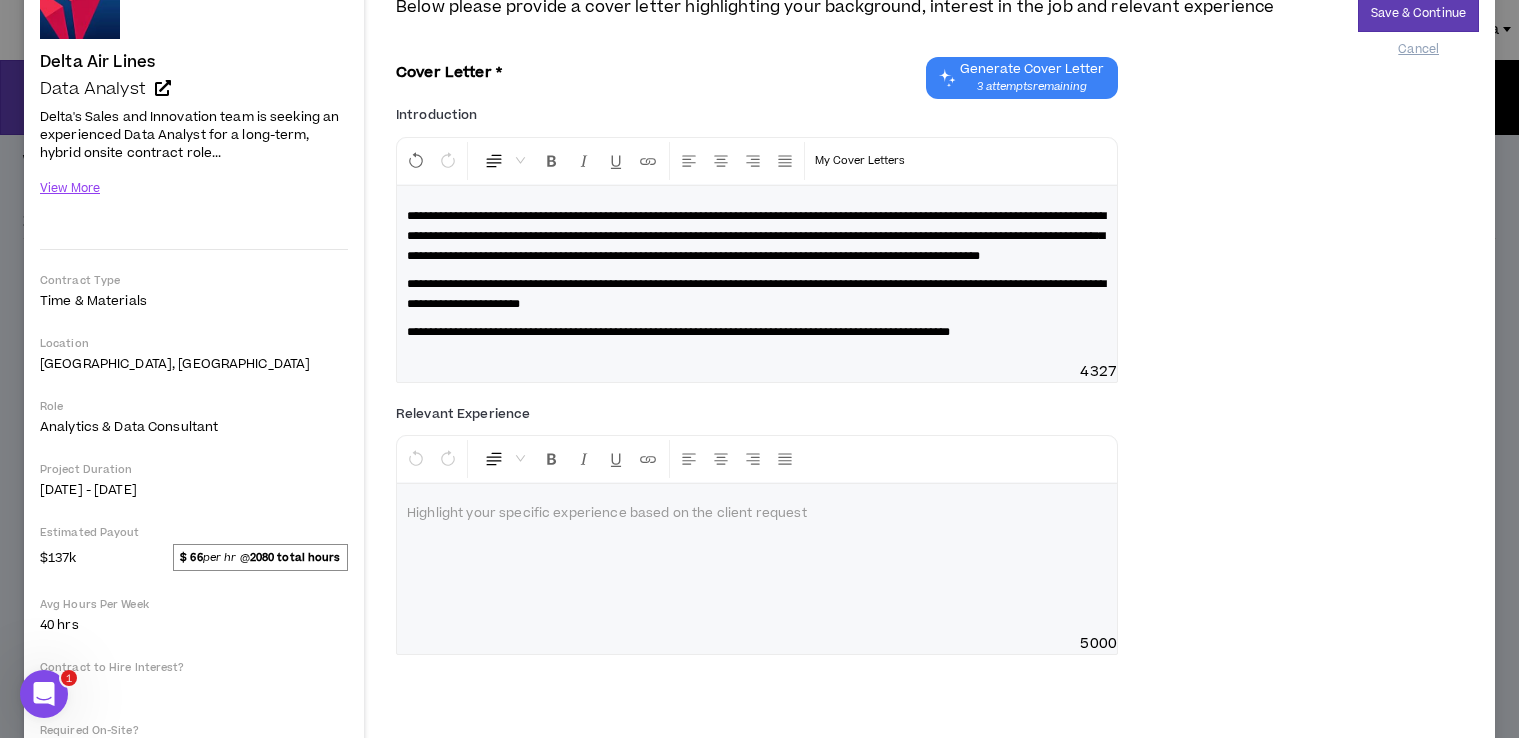 click at bounding box center [757, 514] 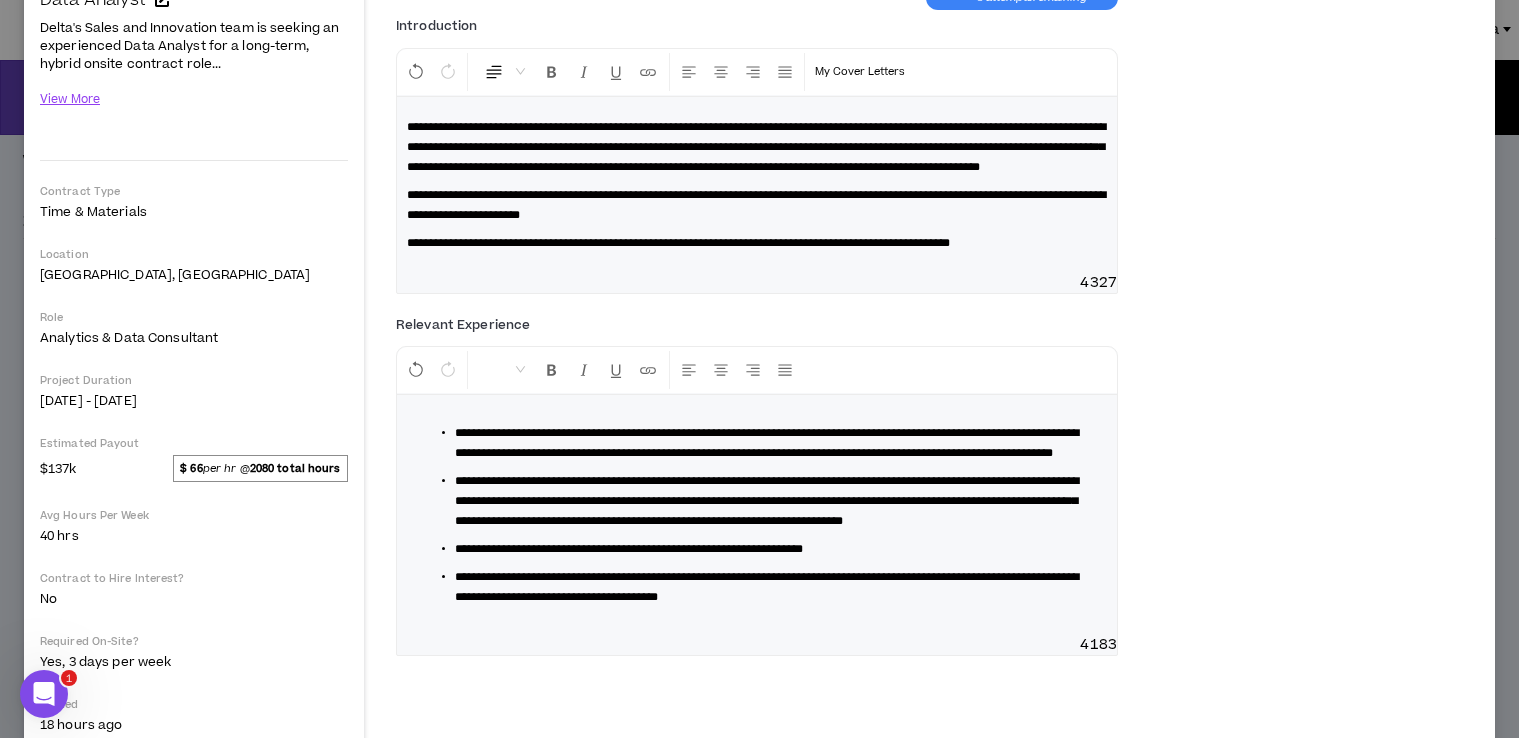 scroll, scrollTop: 248, scrollLeft: 0, axis: vertical 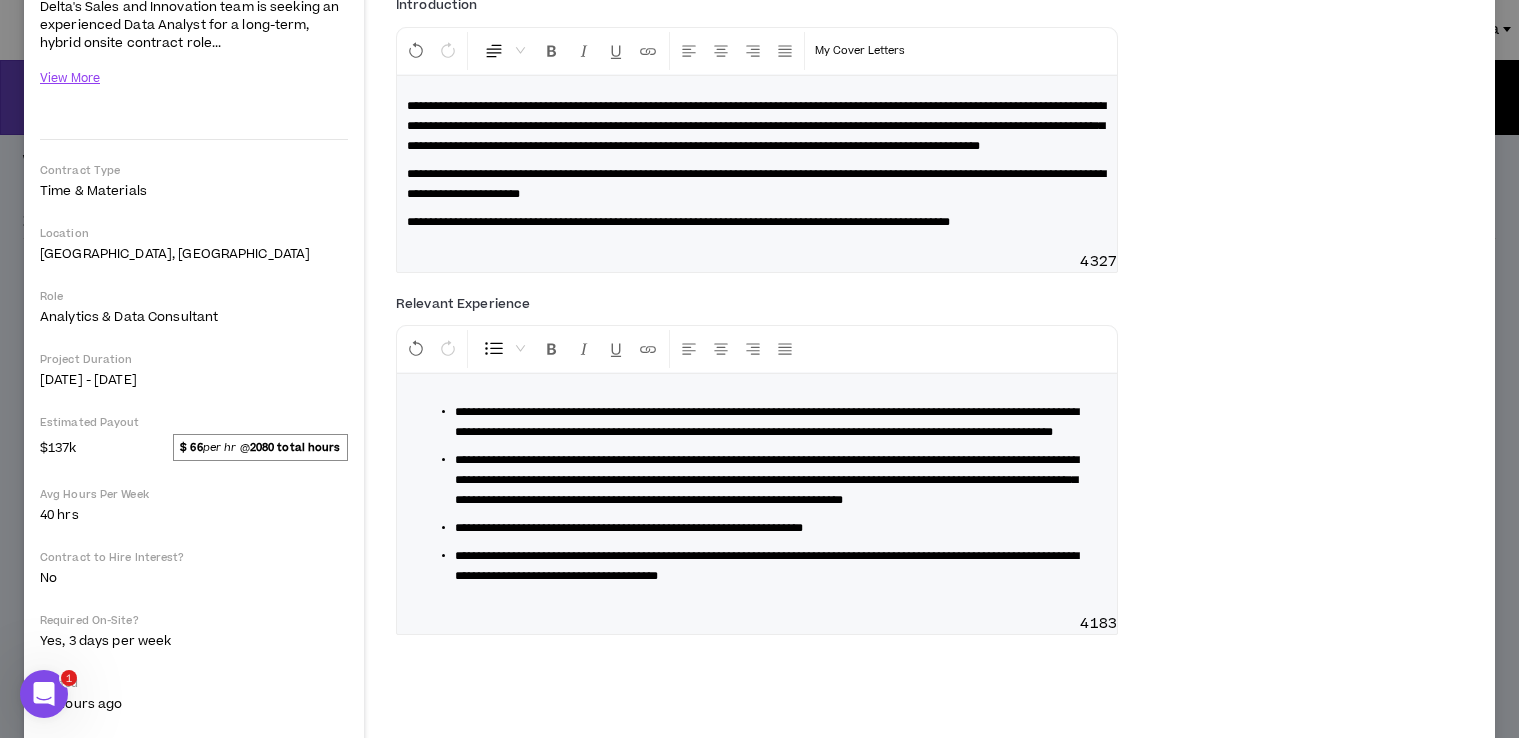 click on "**********" at bounding box center (767, 422) 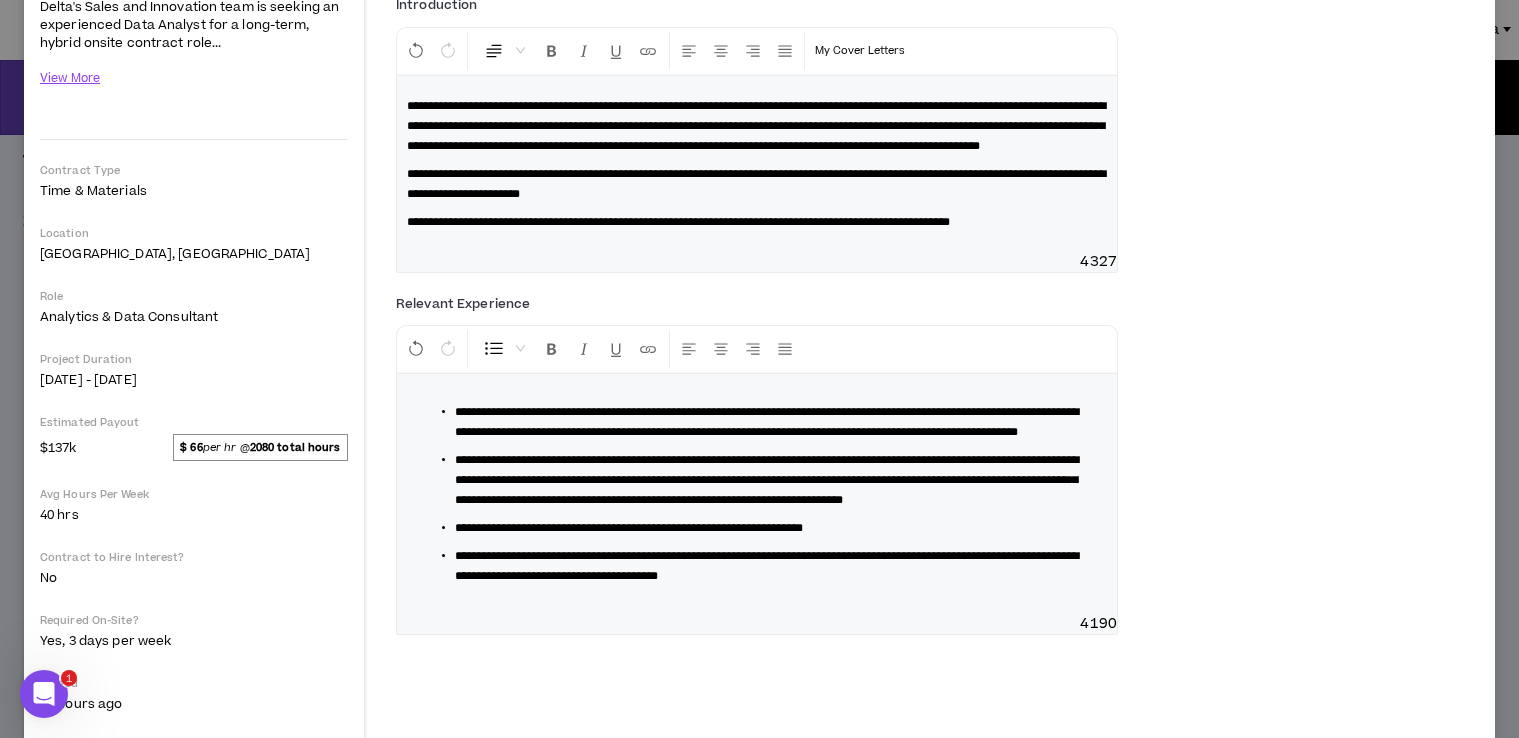 click on "**********" at bounding box center (767, 480) 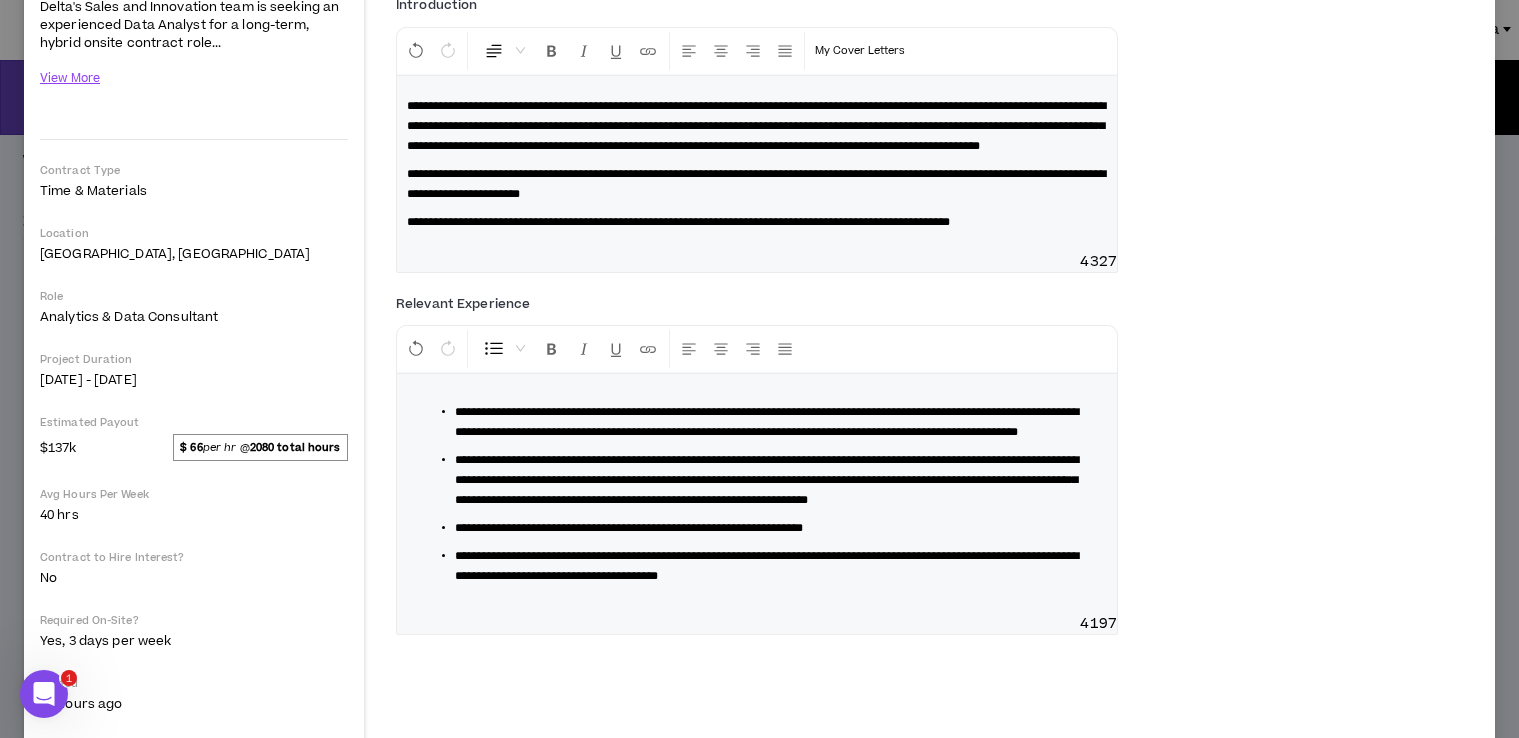 click on "**********" at bounding box center (629, 528) 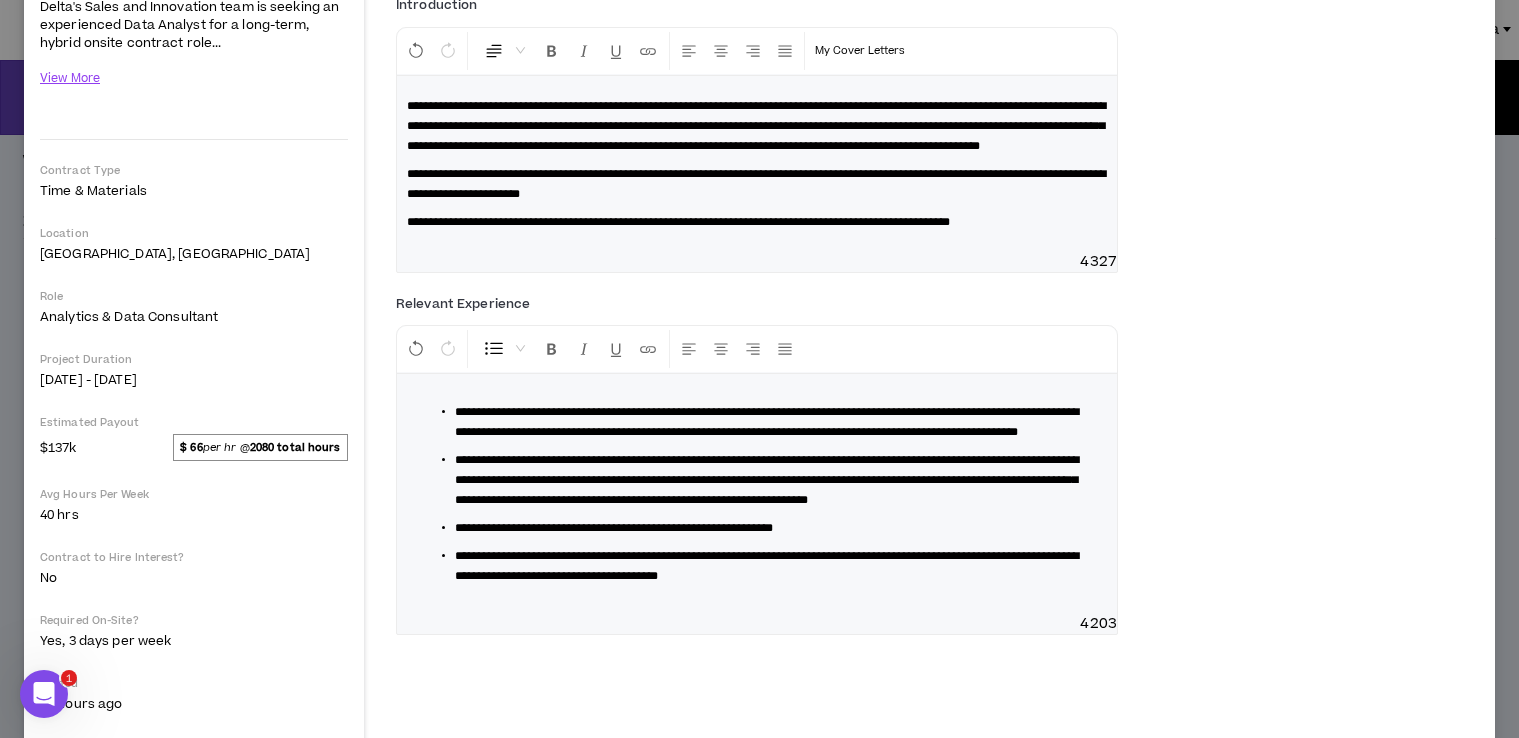 type 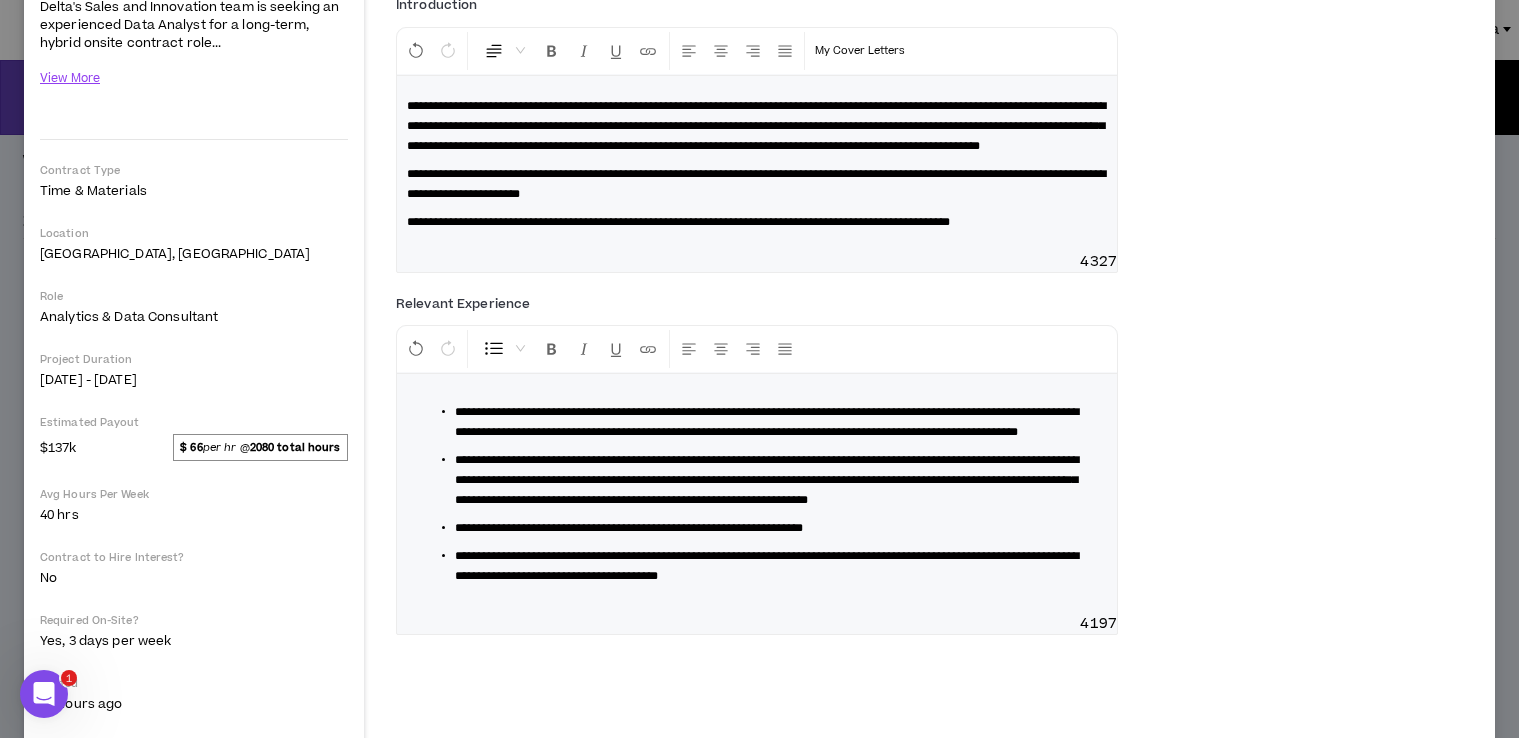 click on "**********" at bounding box center [756, 126] 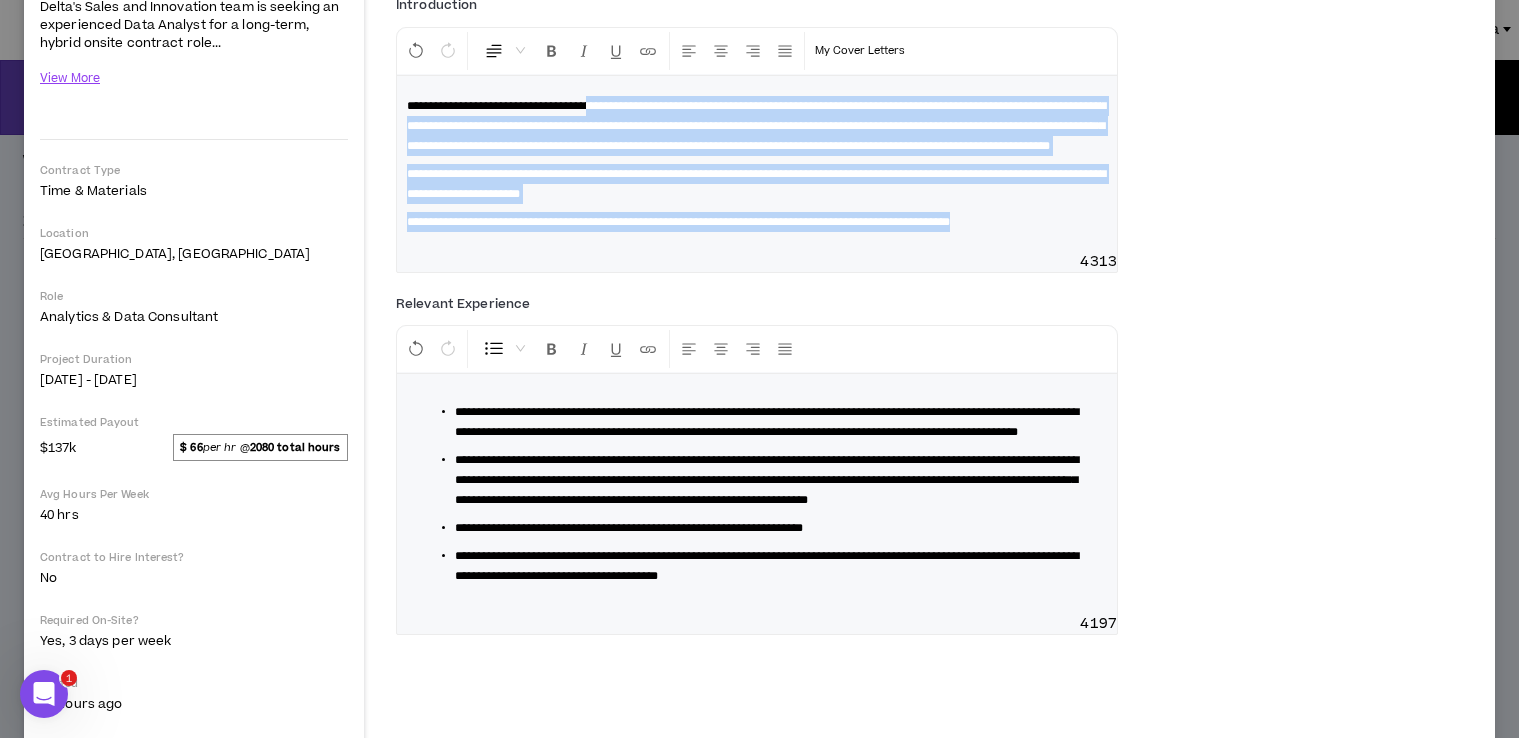 drag, startPoint x: 630, startPoint y: 104, endPoint x: 1065, endPoint y: 241, distance: 456.0636 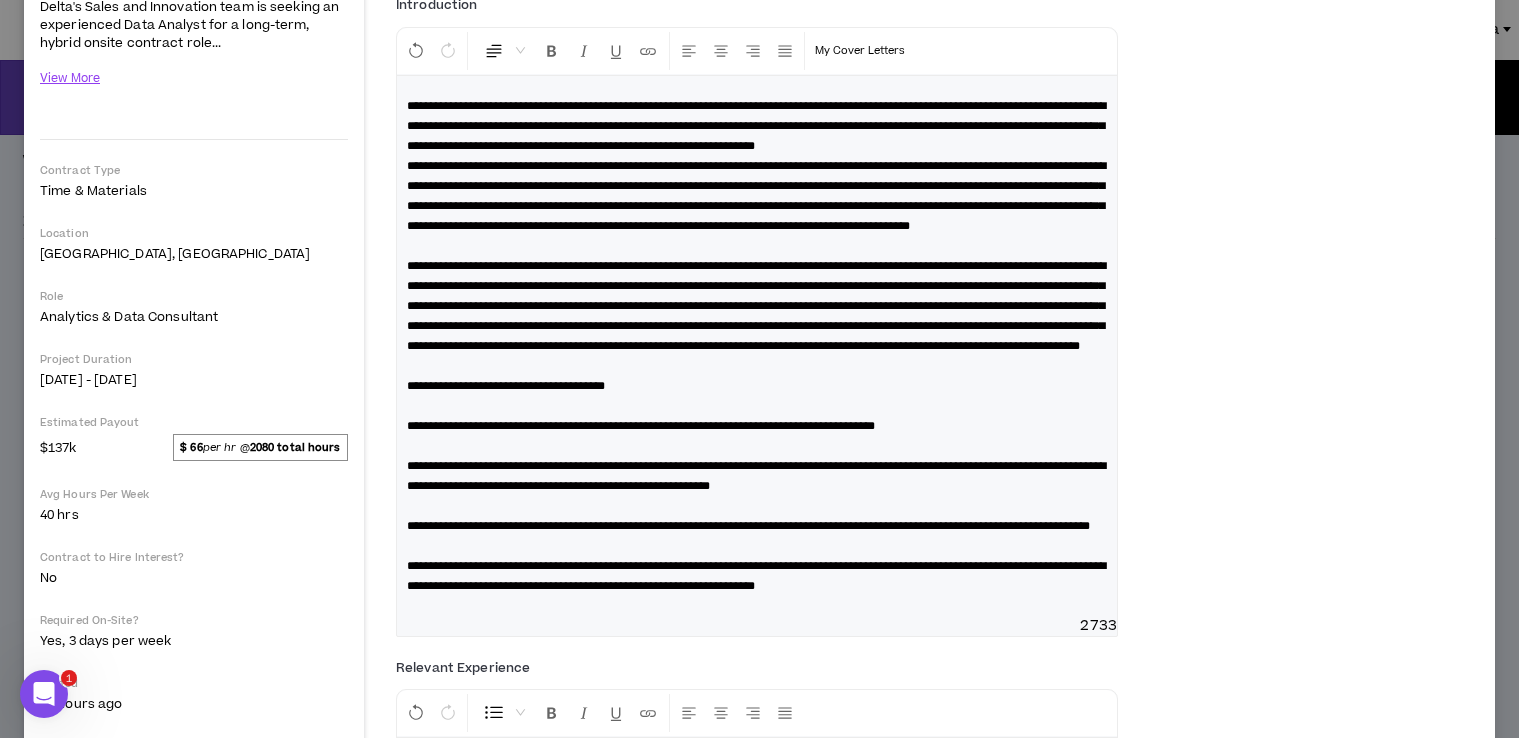 click on "**********" at bounding box center [756, 126] 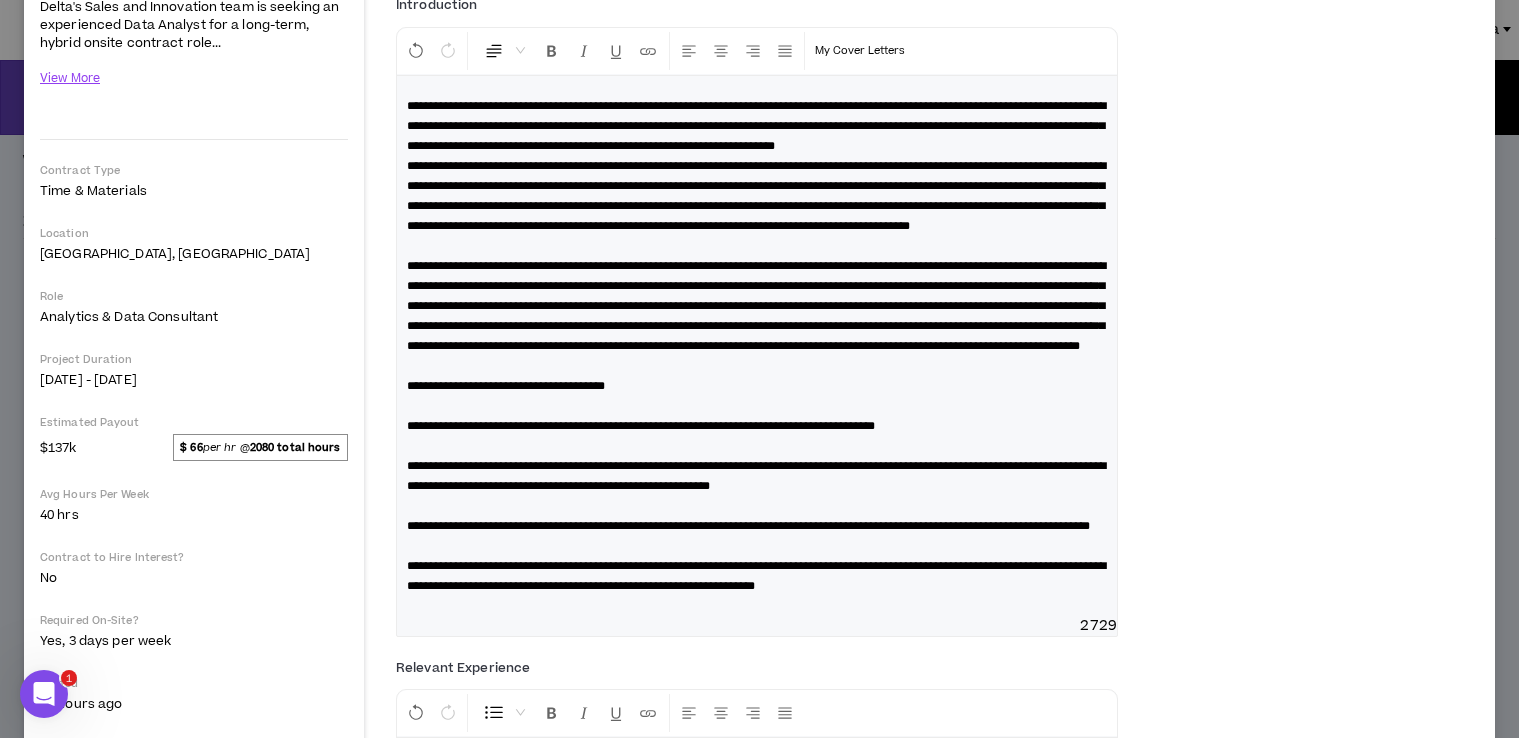 click on "**********" at bounding box center [756, 126] 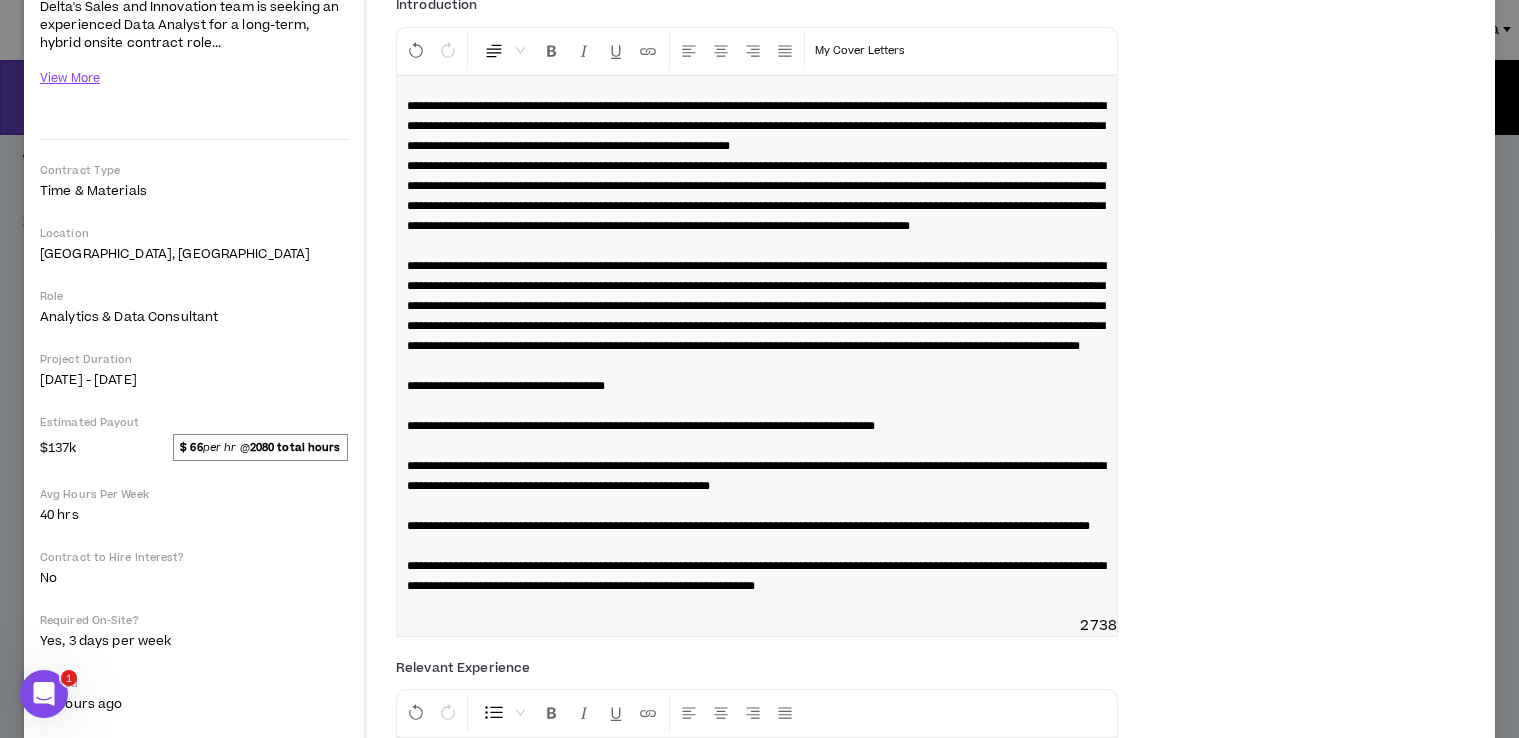 click on "**********" at bounding box center [757, 346] 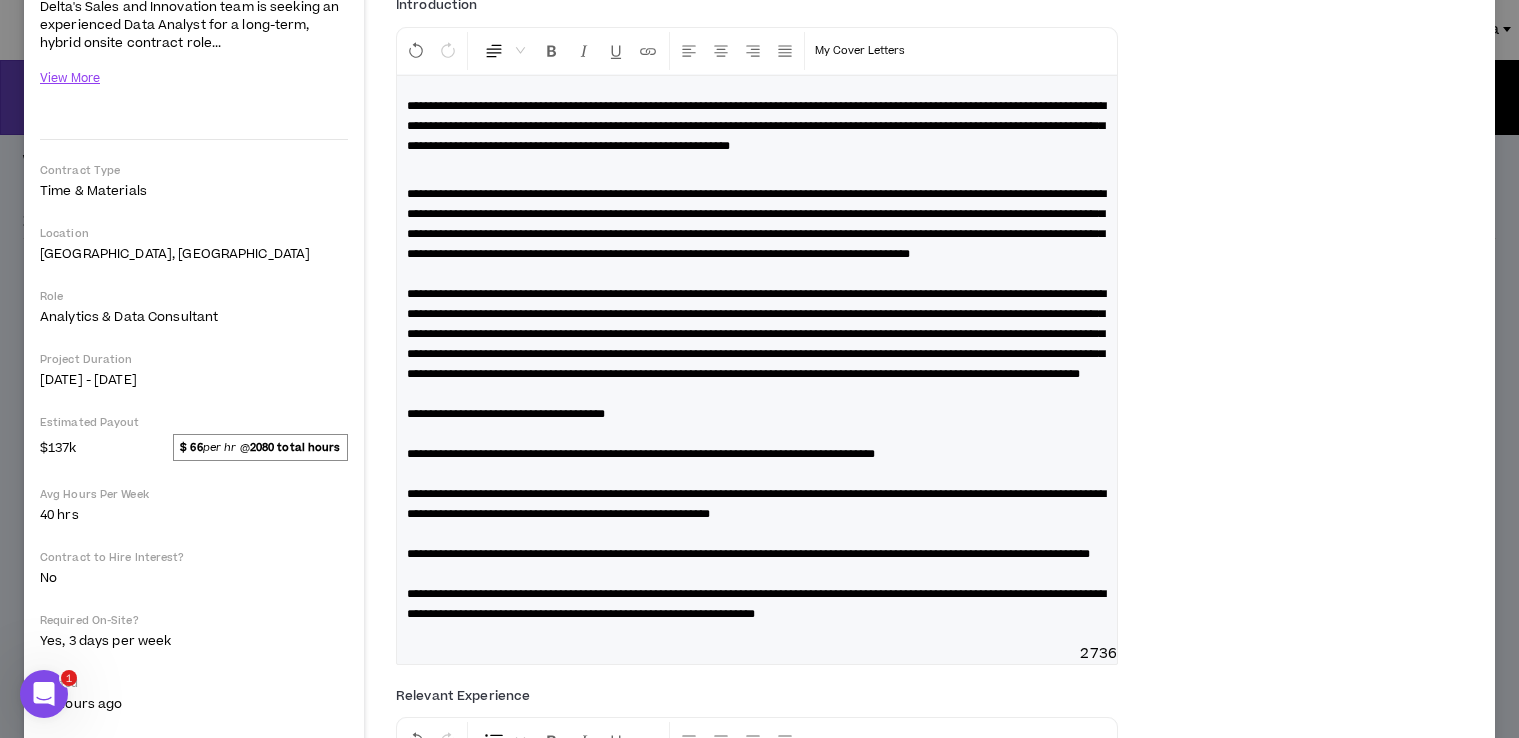 click on "**********" at bounding box center [756, 126] 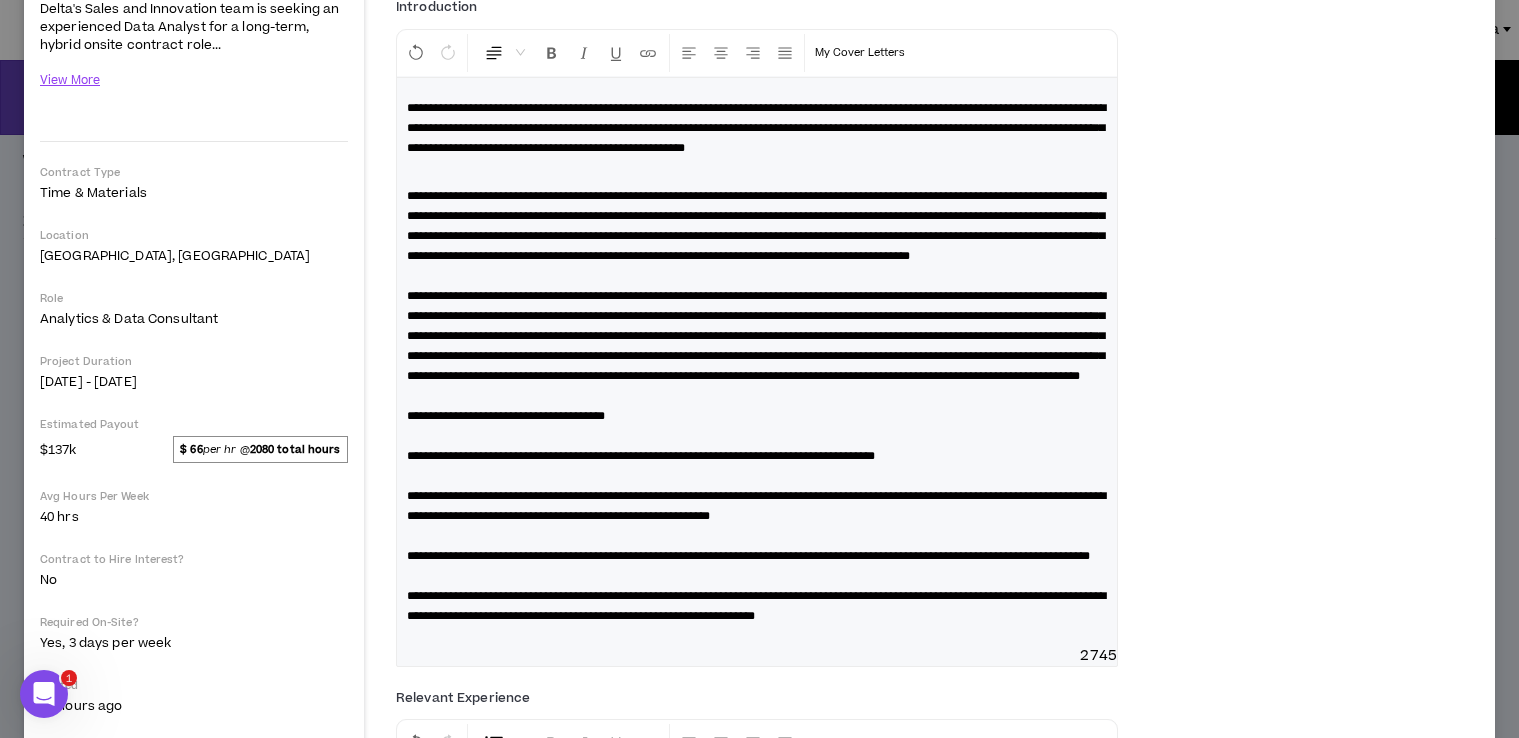 scroll, scrollTop: 265, scrollLeft: 0, axis: vertical 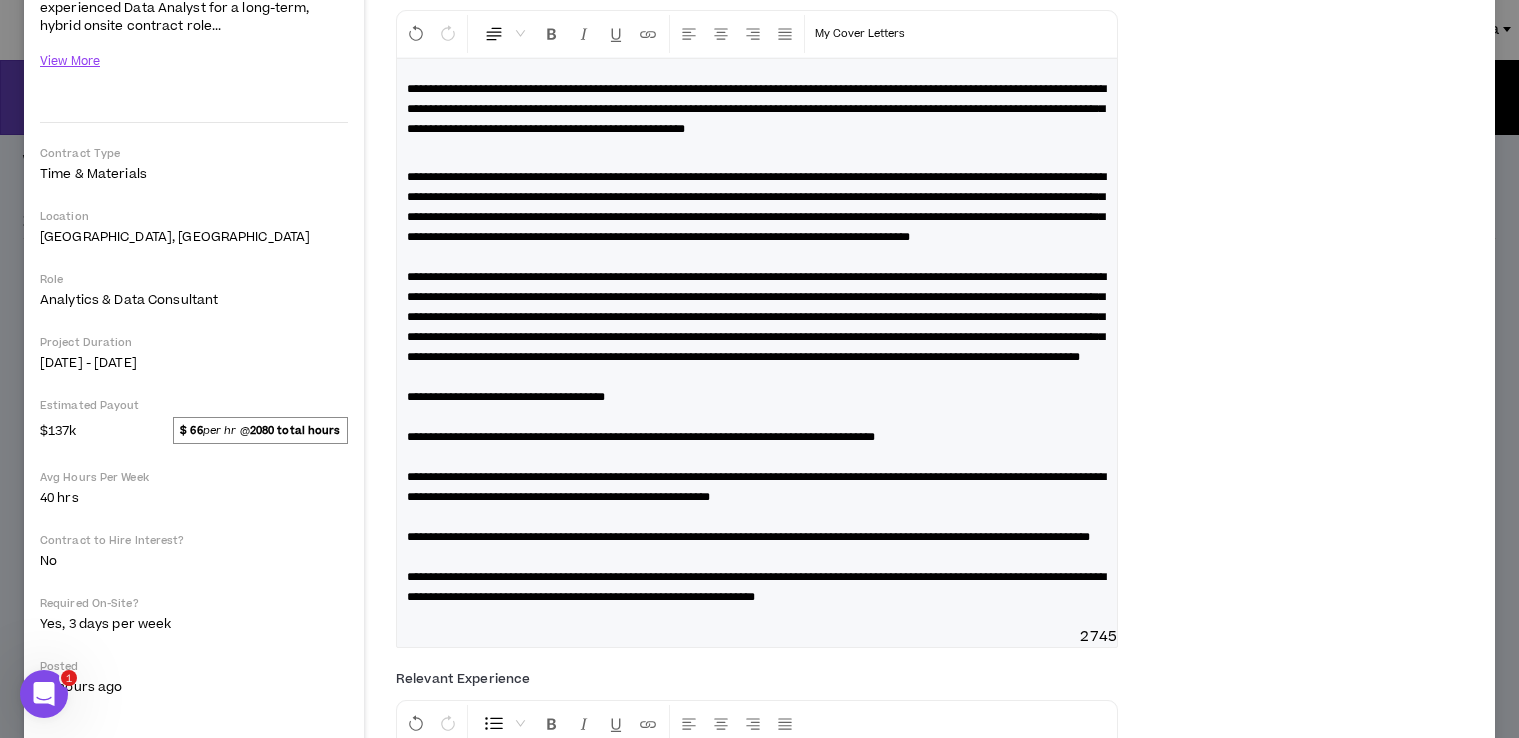 click on "**********" at bounding box center [748, 537] 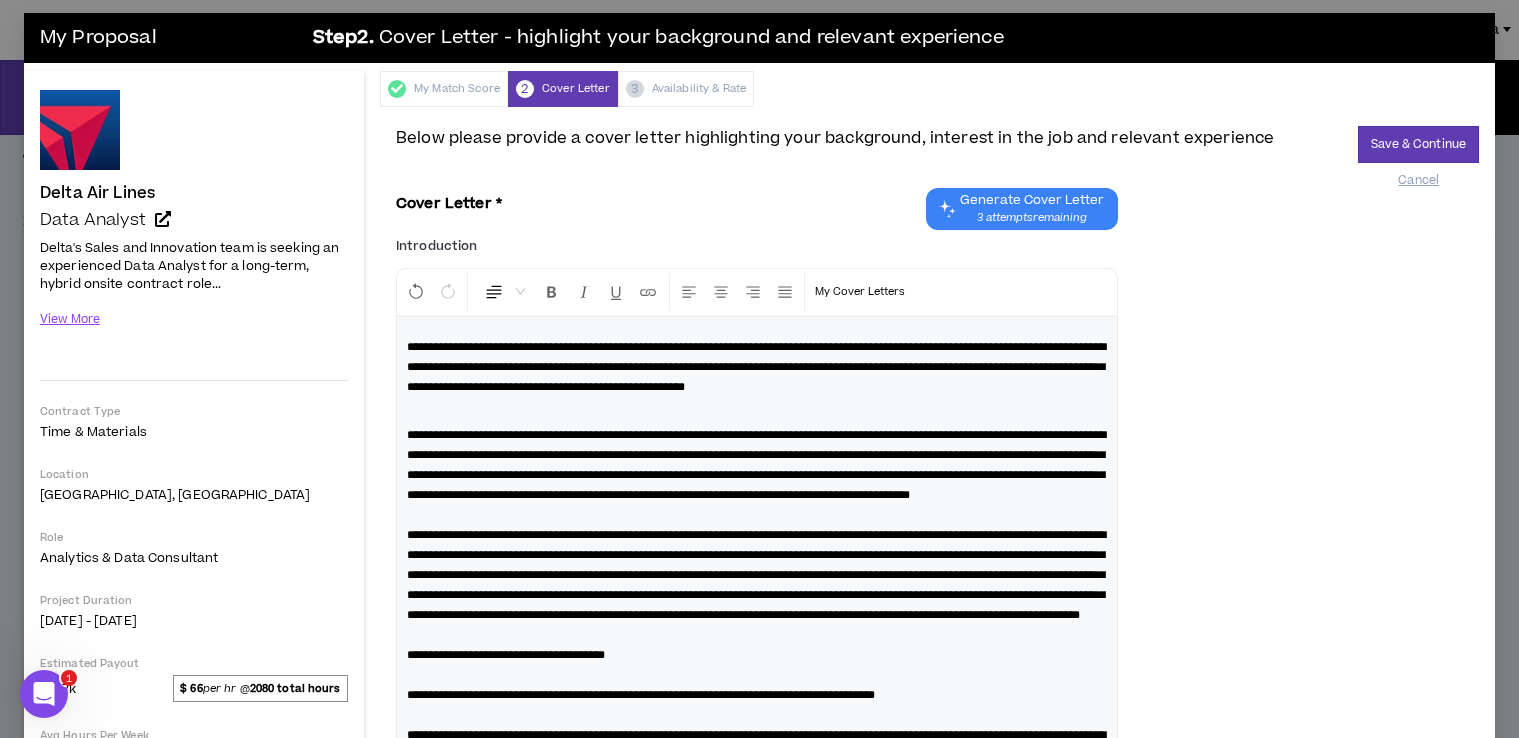 scroll, scrollTop: 0, scrollLeft: 0, axis: both 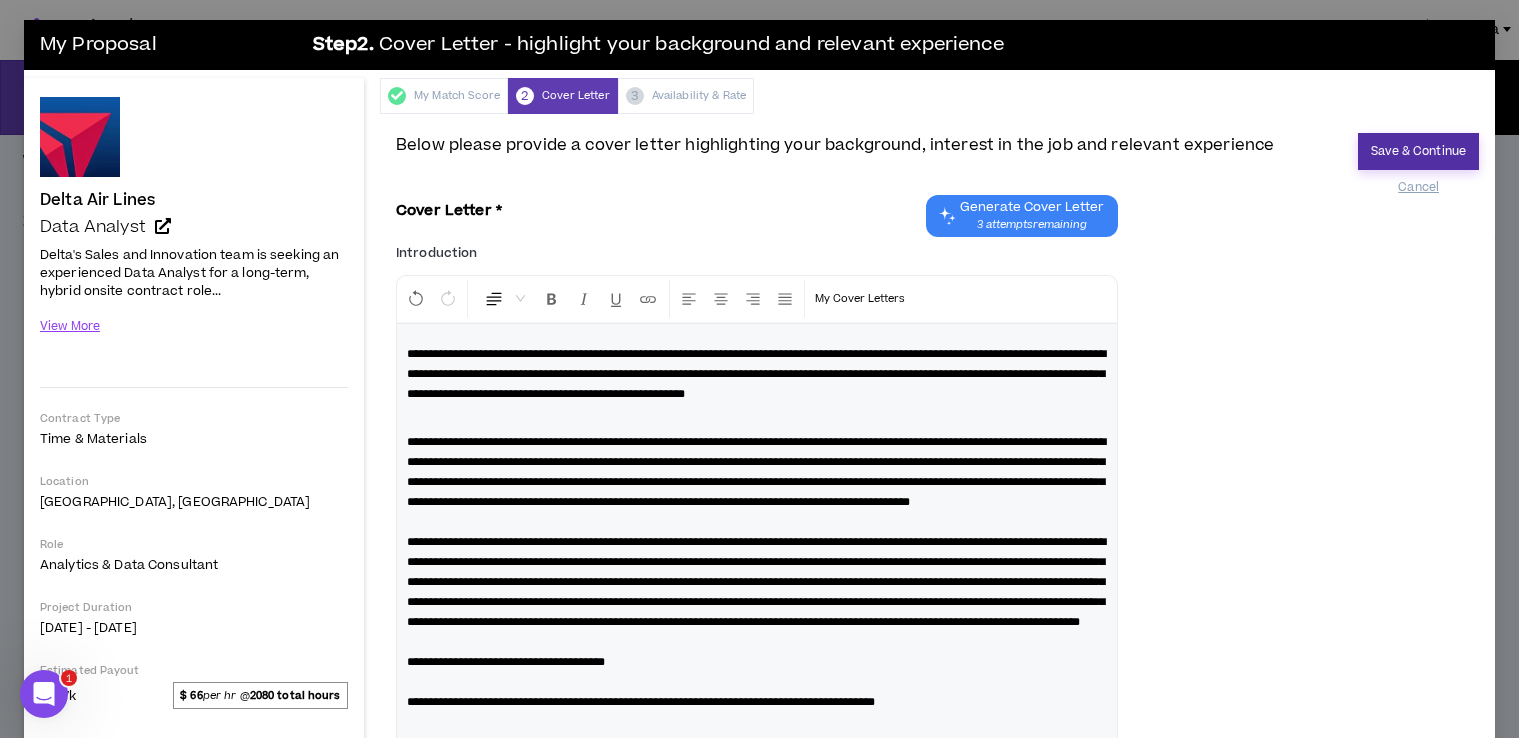 click on "Save & Continue" at bounding box center [1418, 151] 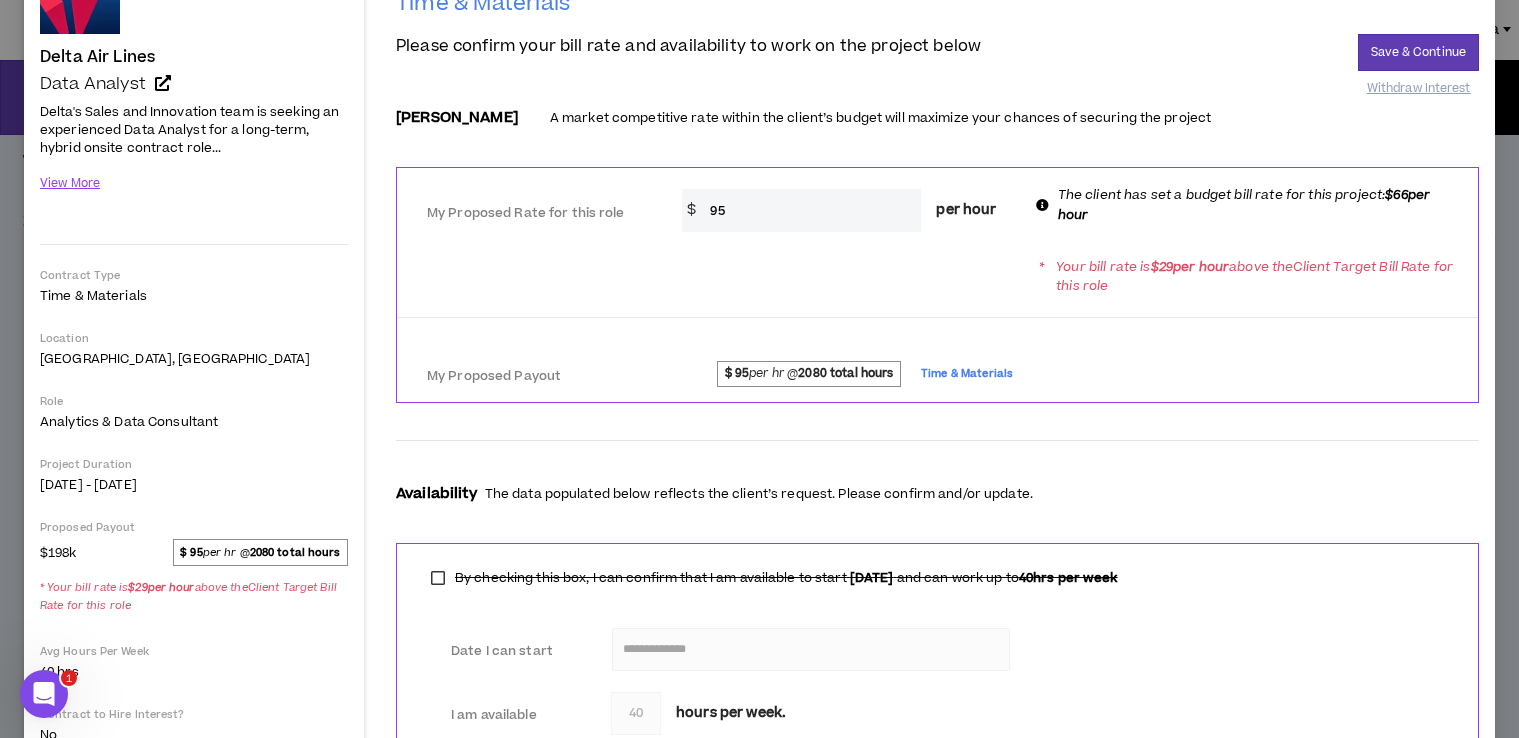 scroll, scrollTop: 142, scrollLeft: 0, axis: vertical 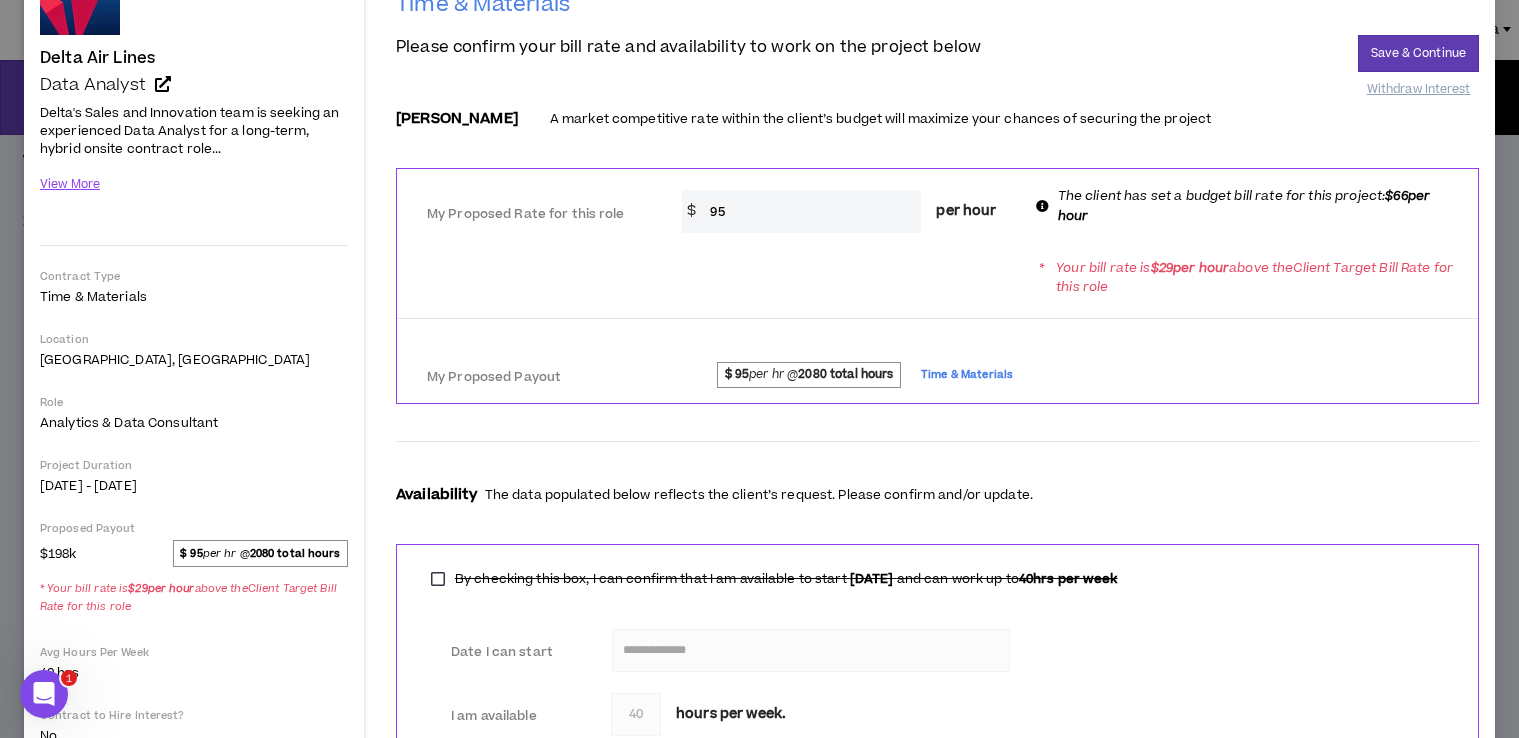 click on "95" at bounding box center [810, 211] 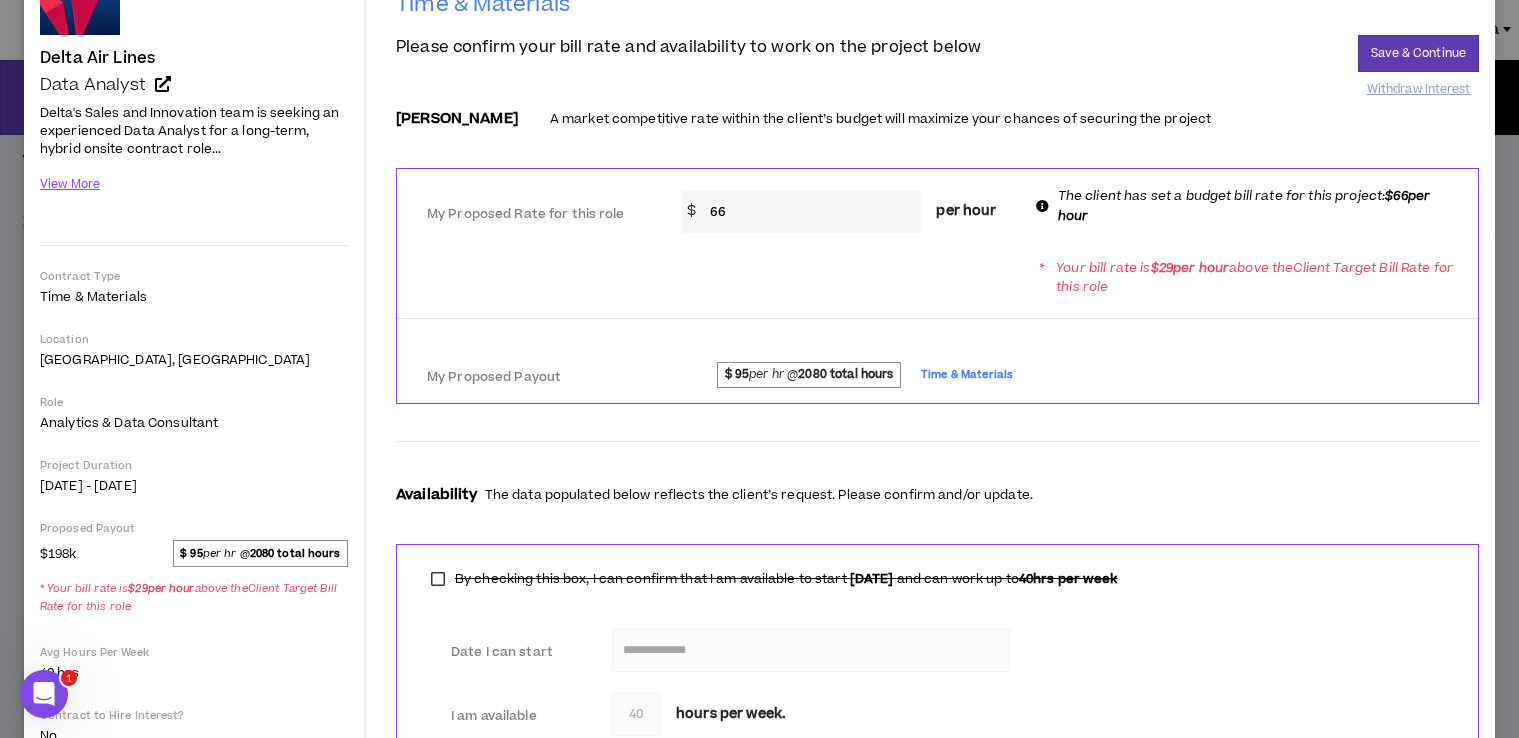 type on "66" 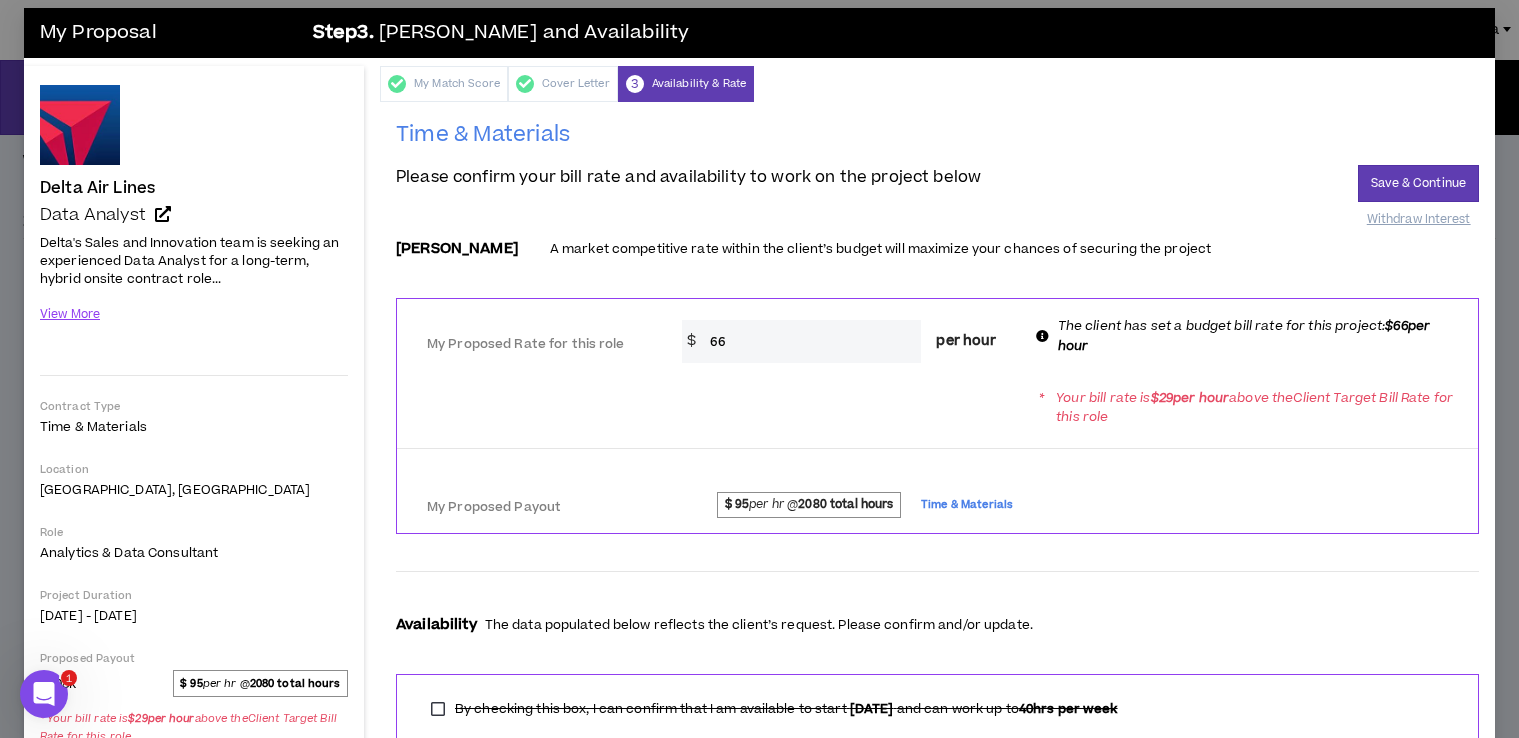 scroll, scrollTop: 0, scrollLeft: 0, axis: both 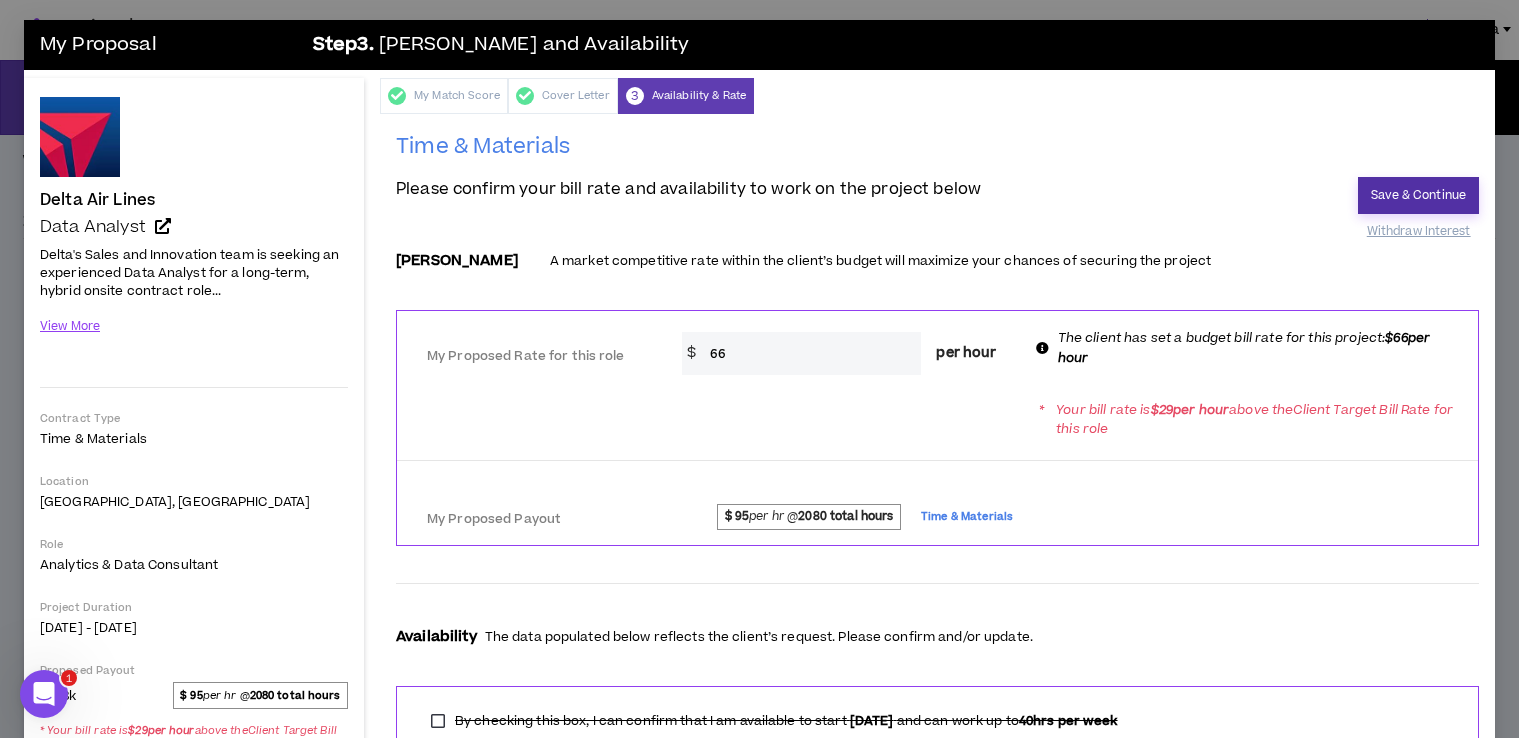 click on "Save & Continue" at bounding box center [1418, 195] 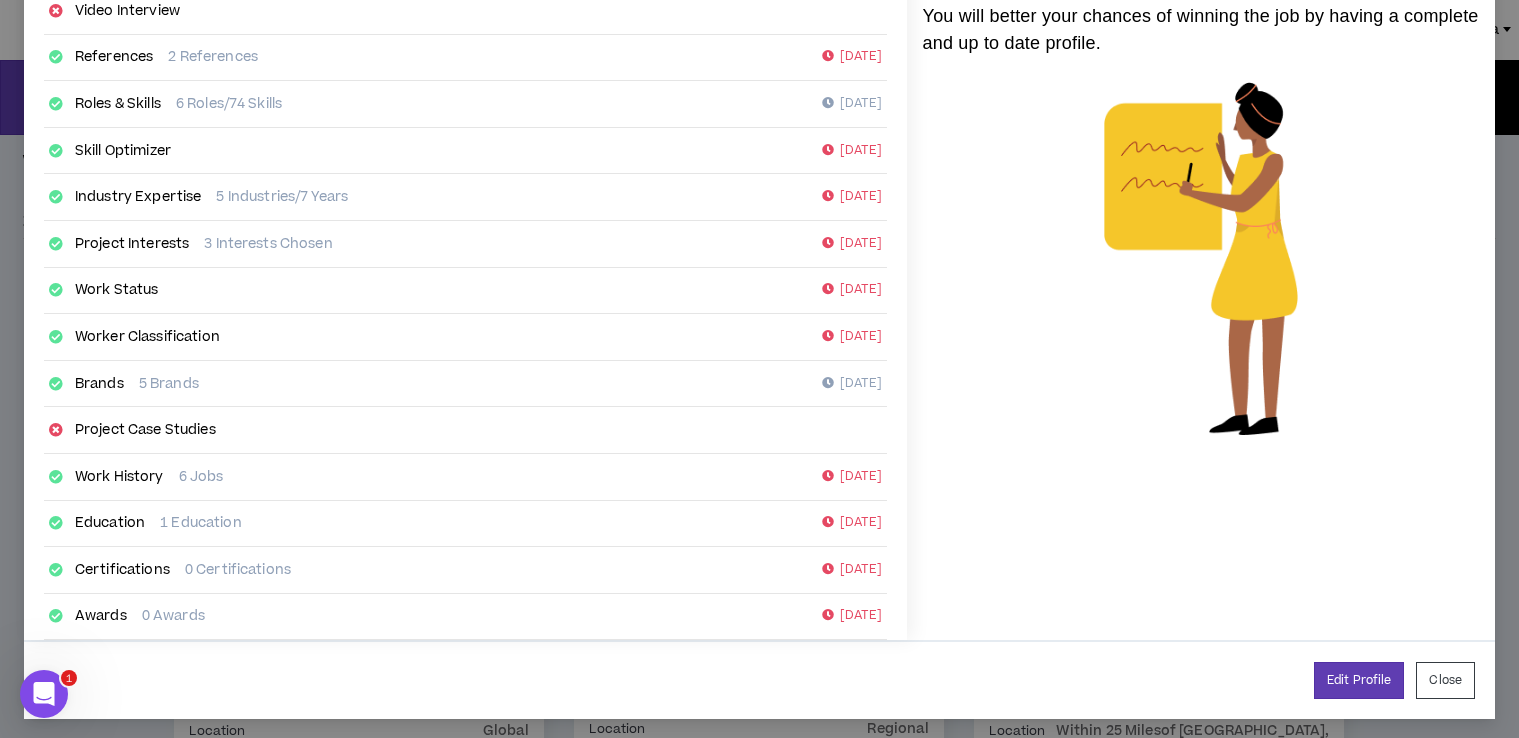 scroll, scrollTop: 267, scrollLeft: 0, axis: vertical 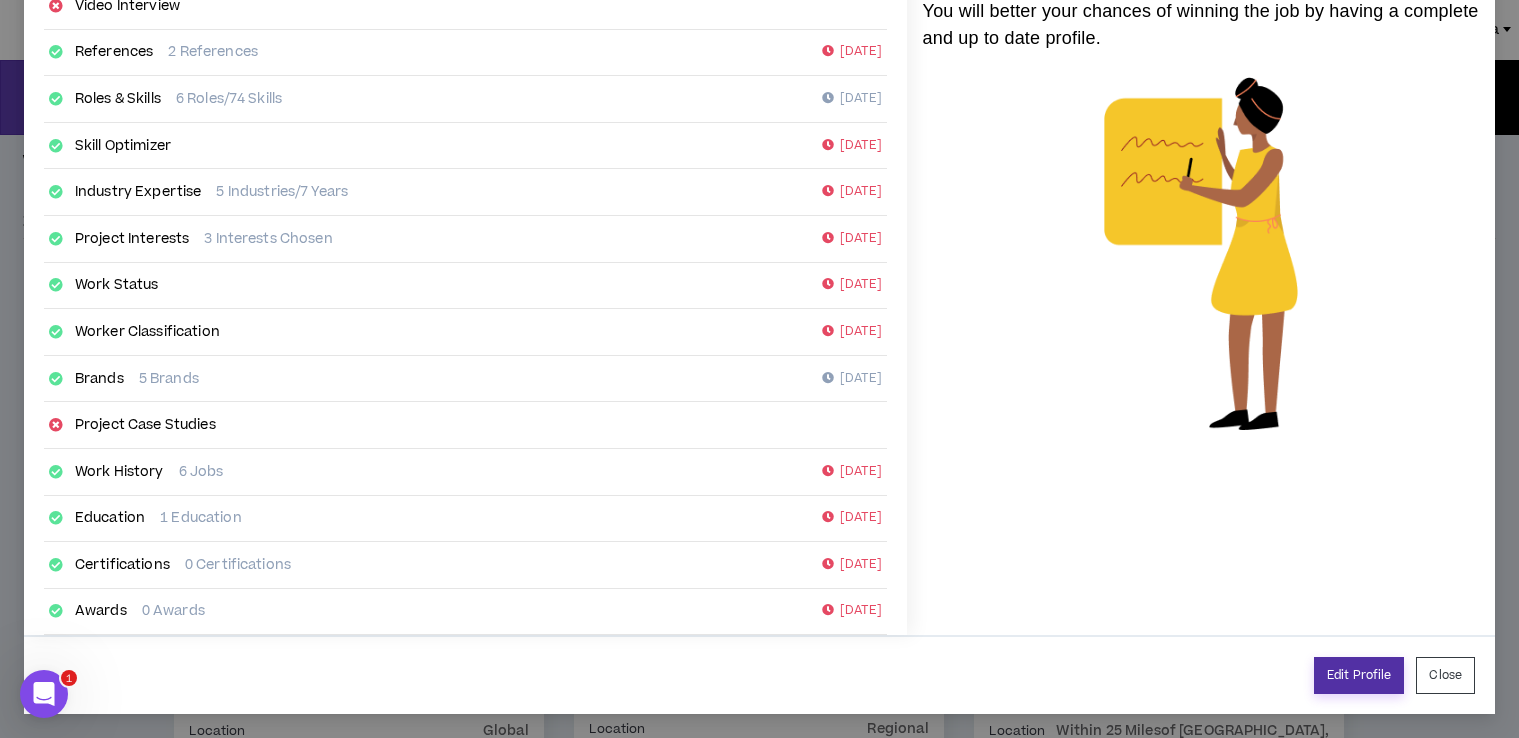 click on "Edit Profile" at bounding box center [1359, 675] 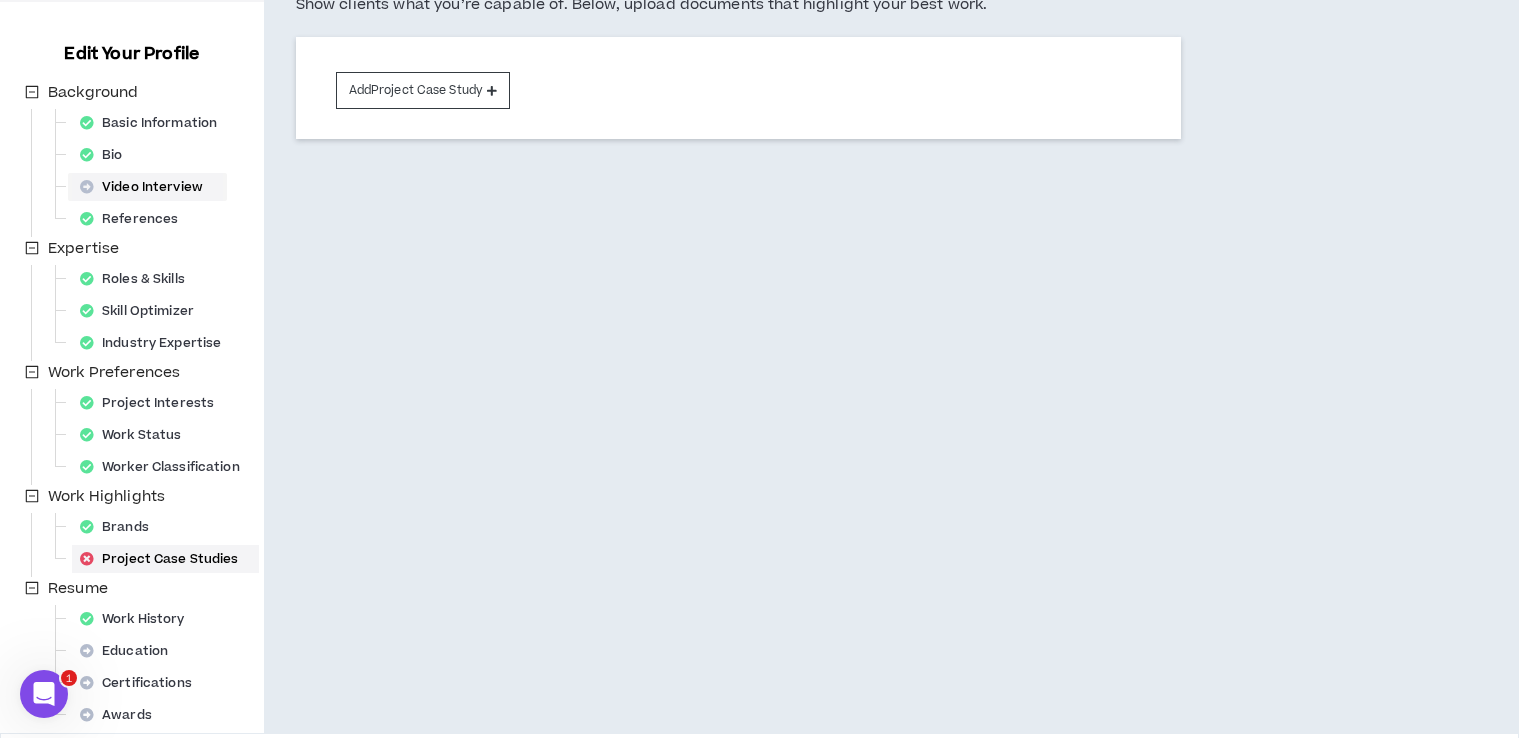 scroll, scrollTop: 259, scrollLeft: 0, axis: vertical 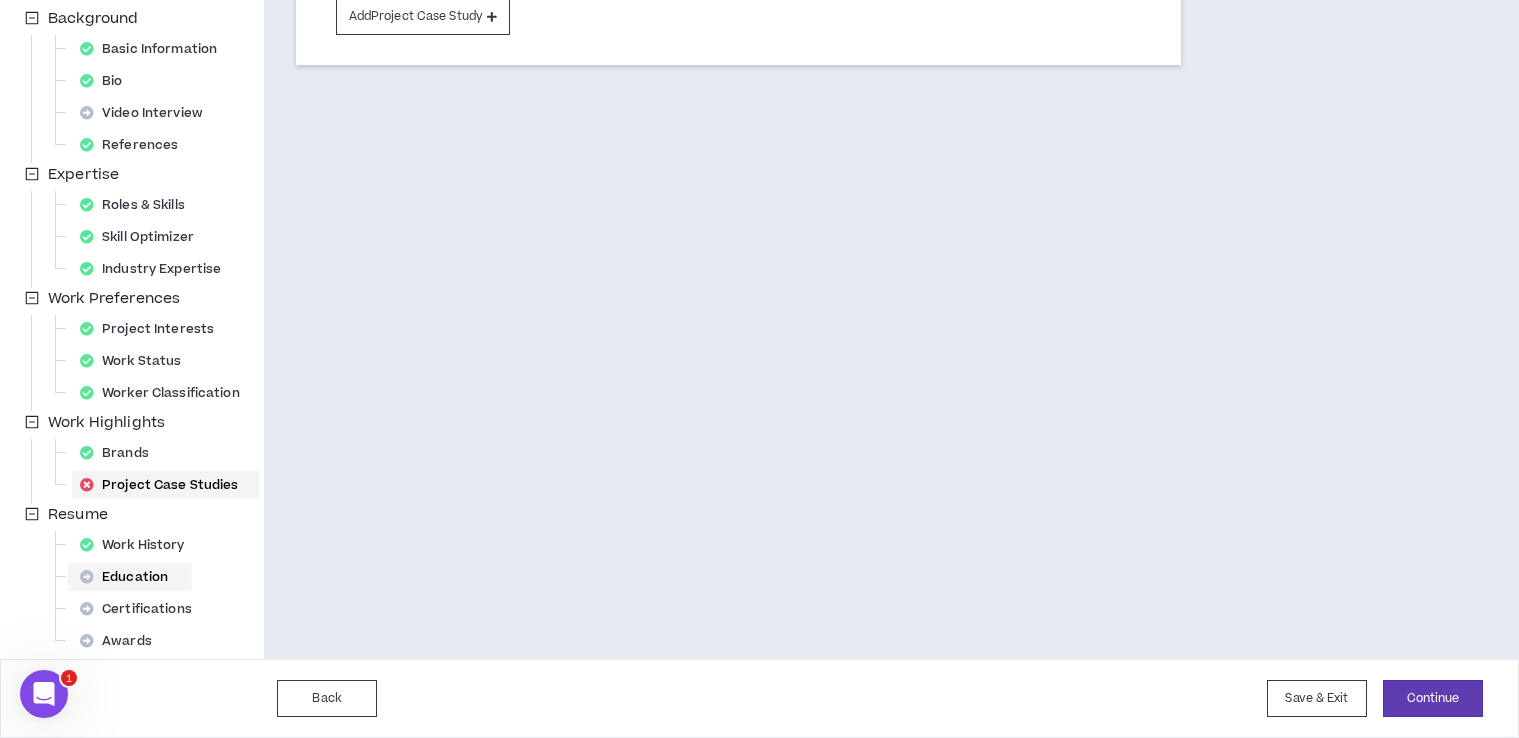 click on "Education" at bounding box center (130, 577) 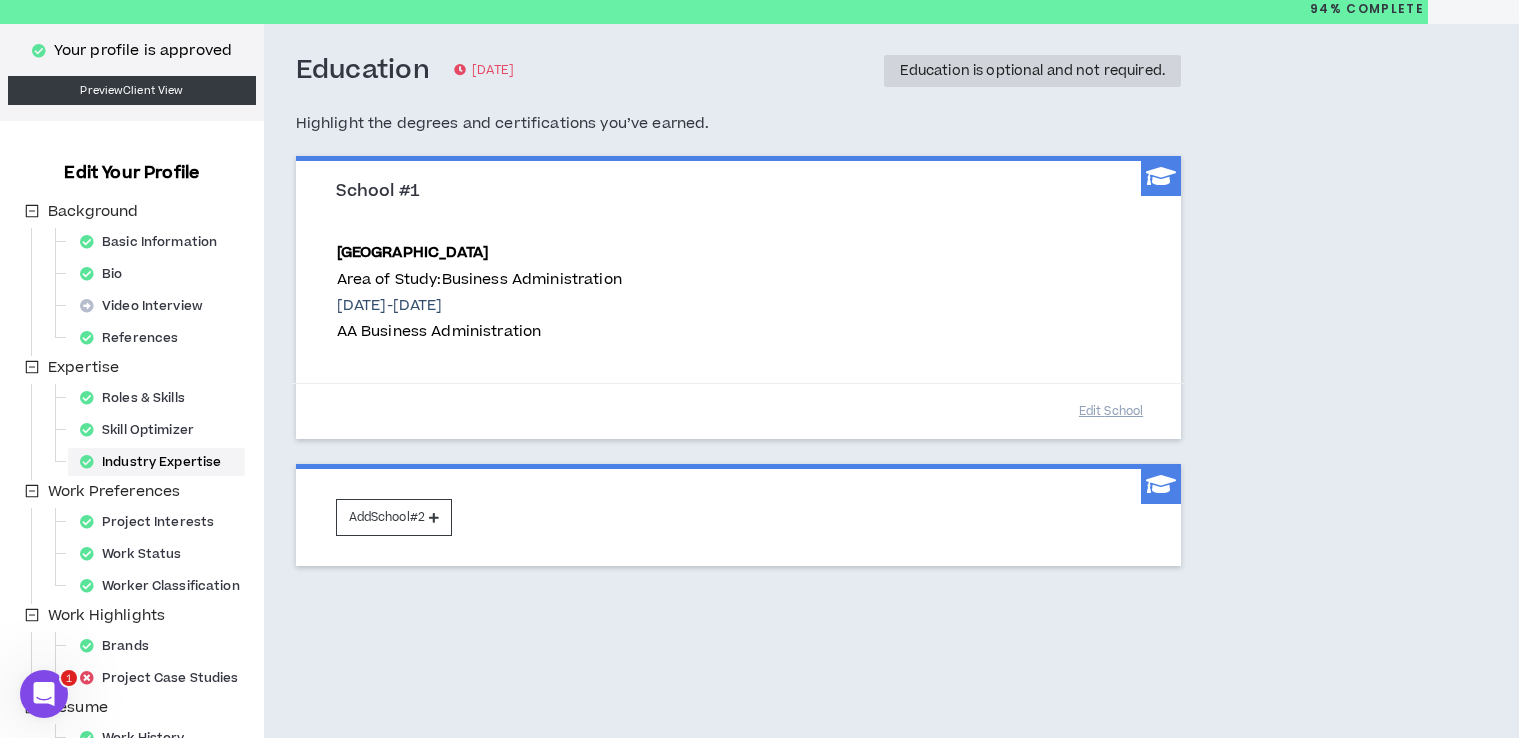 scroll, scrollTop: 259, scrollLeft: 0, axis: vertical 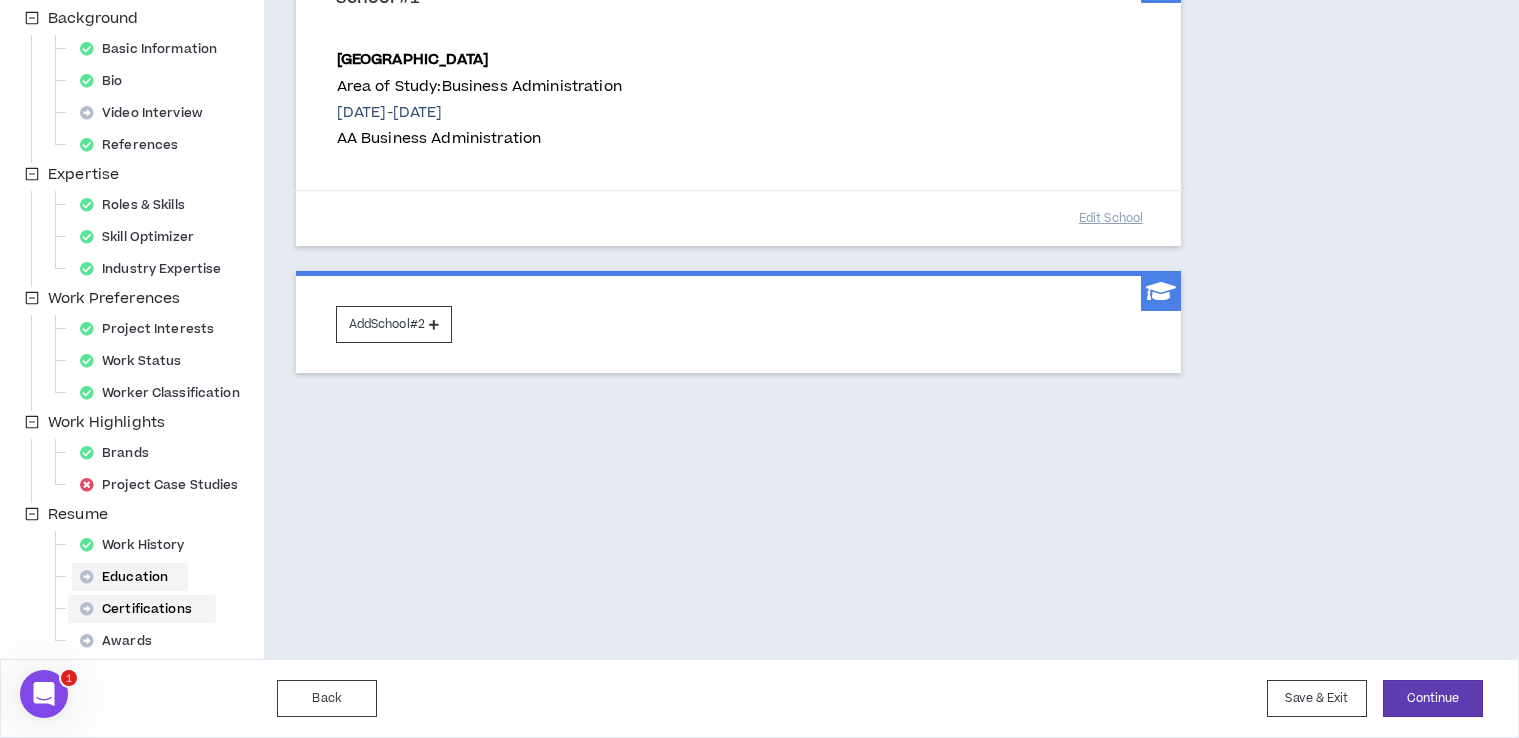 click on "Certifications" at bounding box center [142, 609] 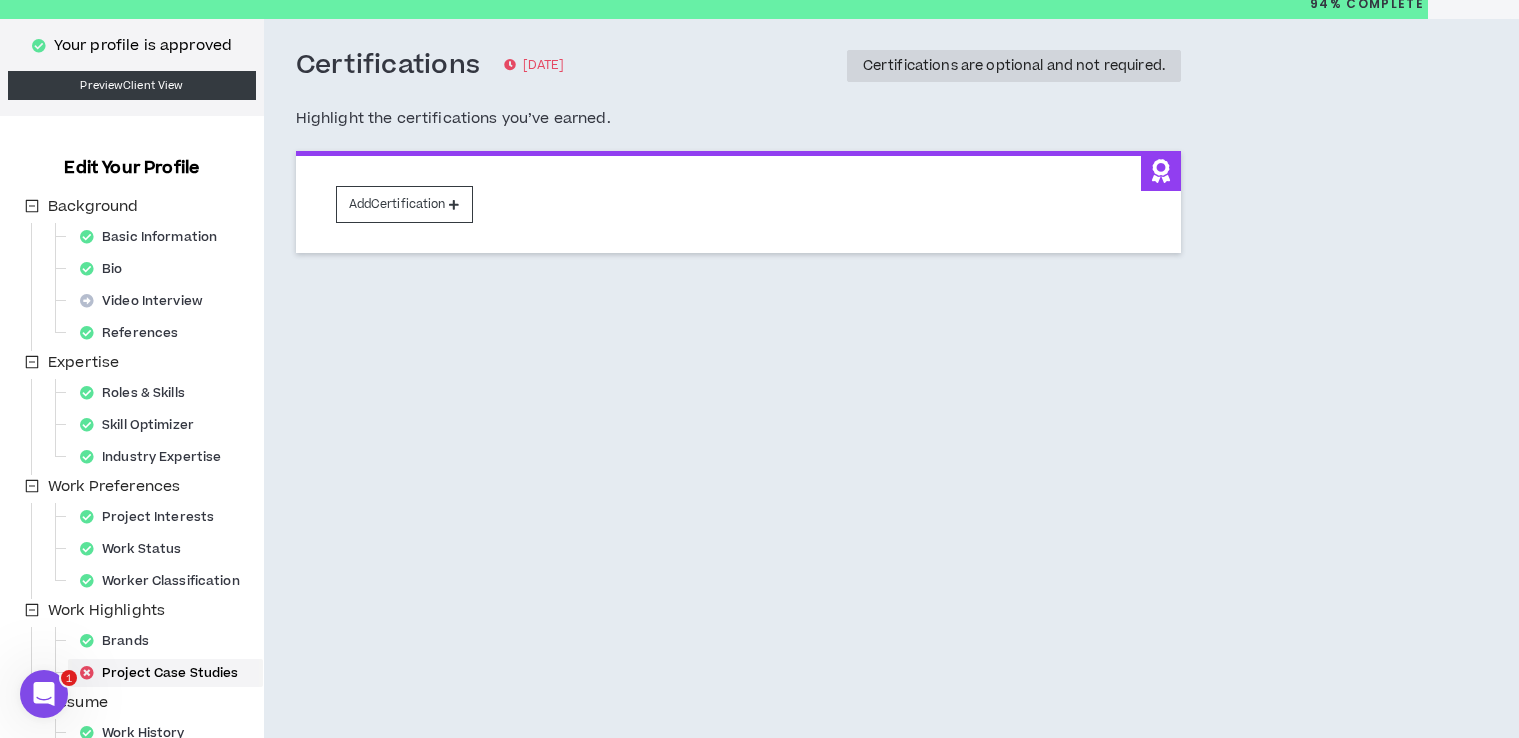 scroll, scrollTop: 0, scrollLeft: 0, axis: both 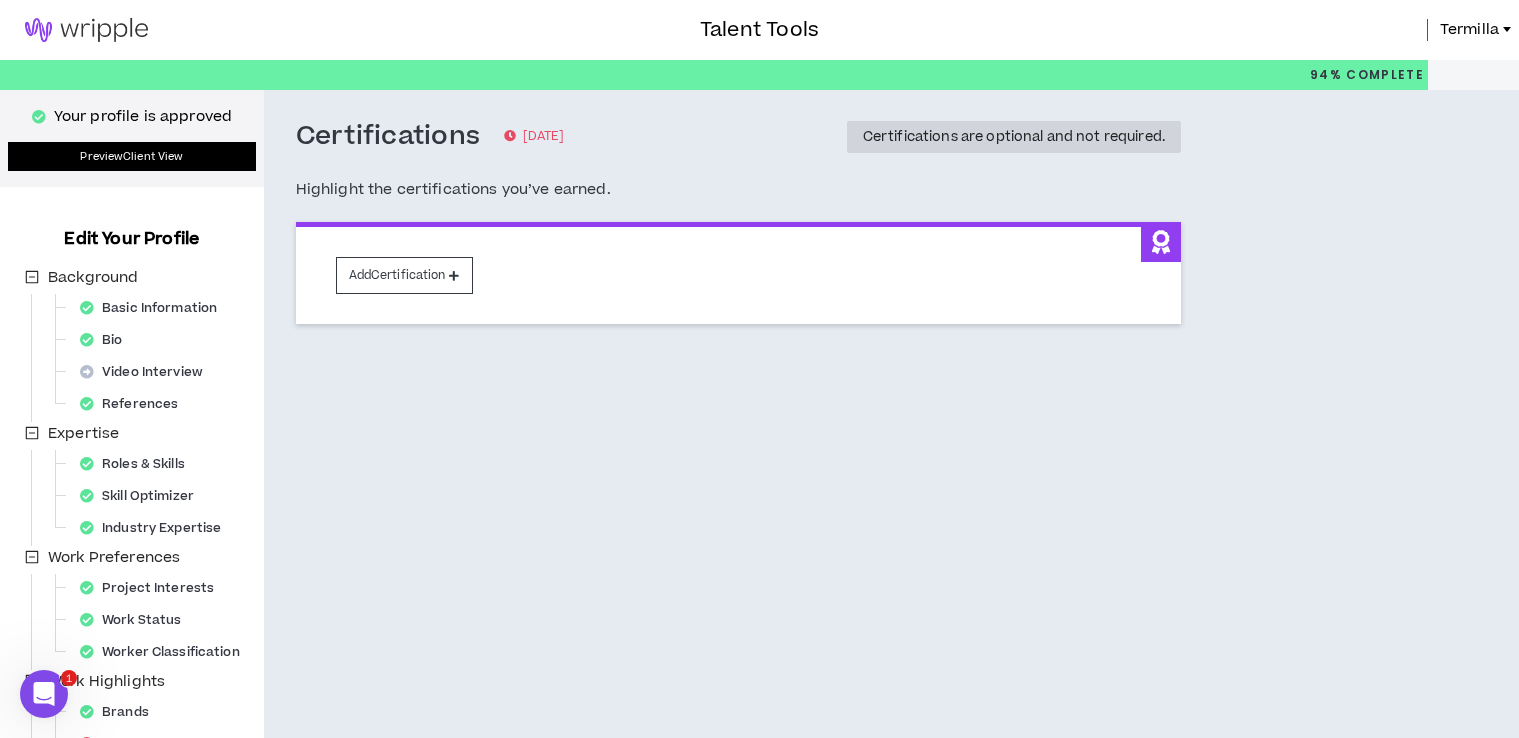 click on "Preview   Client View" at bounding box center (132, 156) 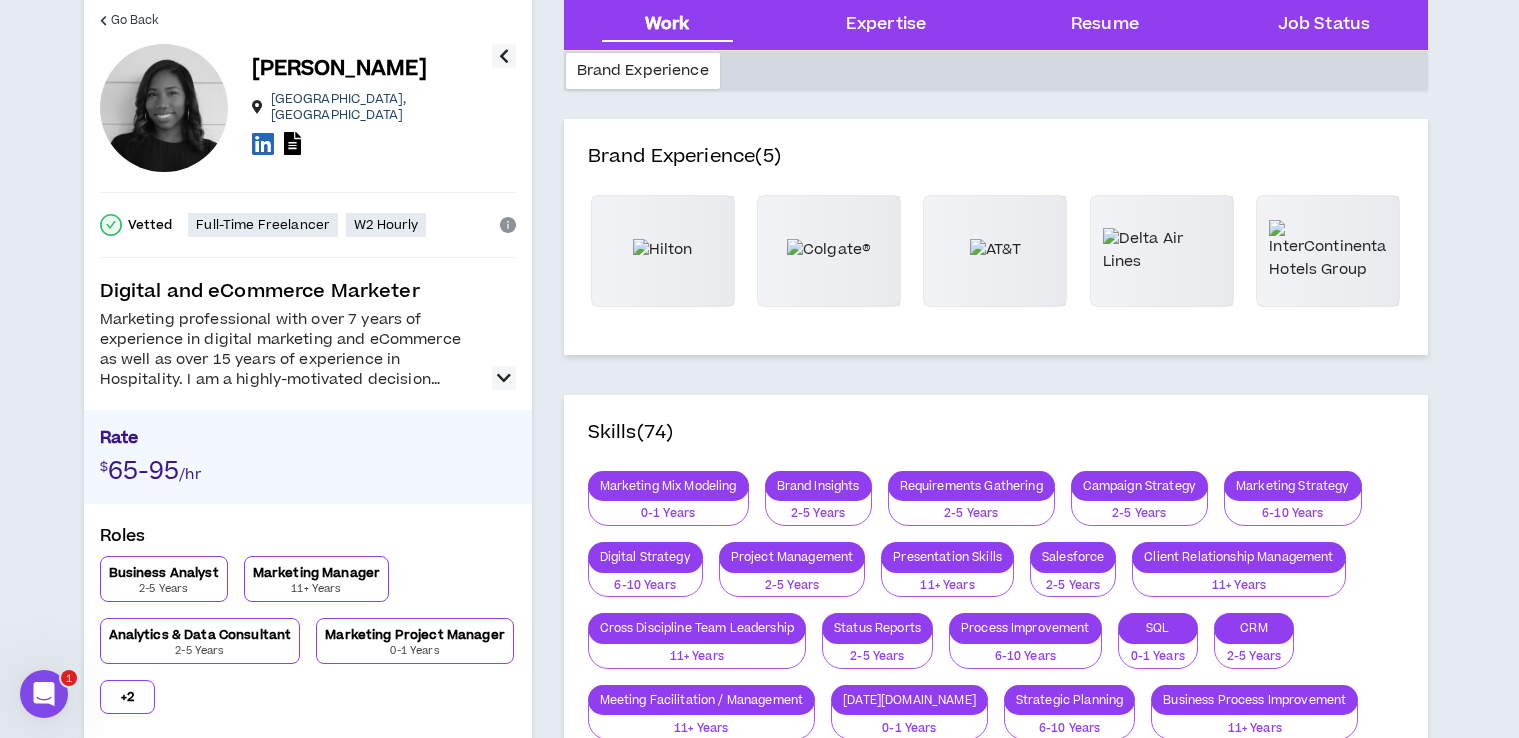 scroll, scrollTop: 95, scrollLeft: 0, axis: vertical 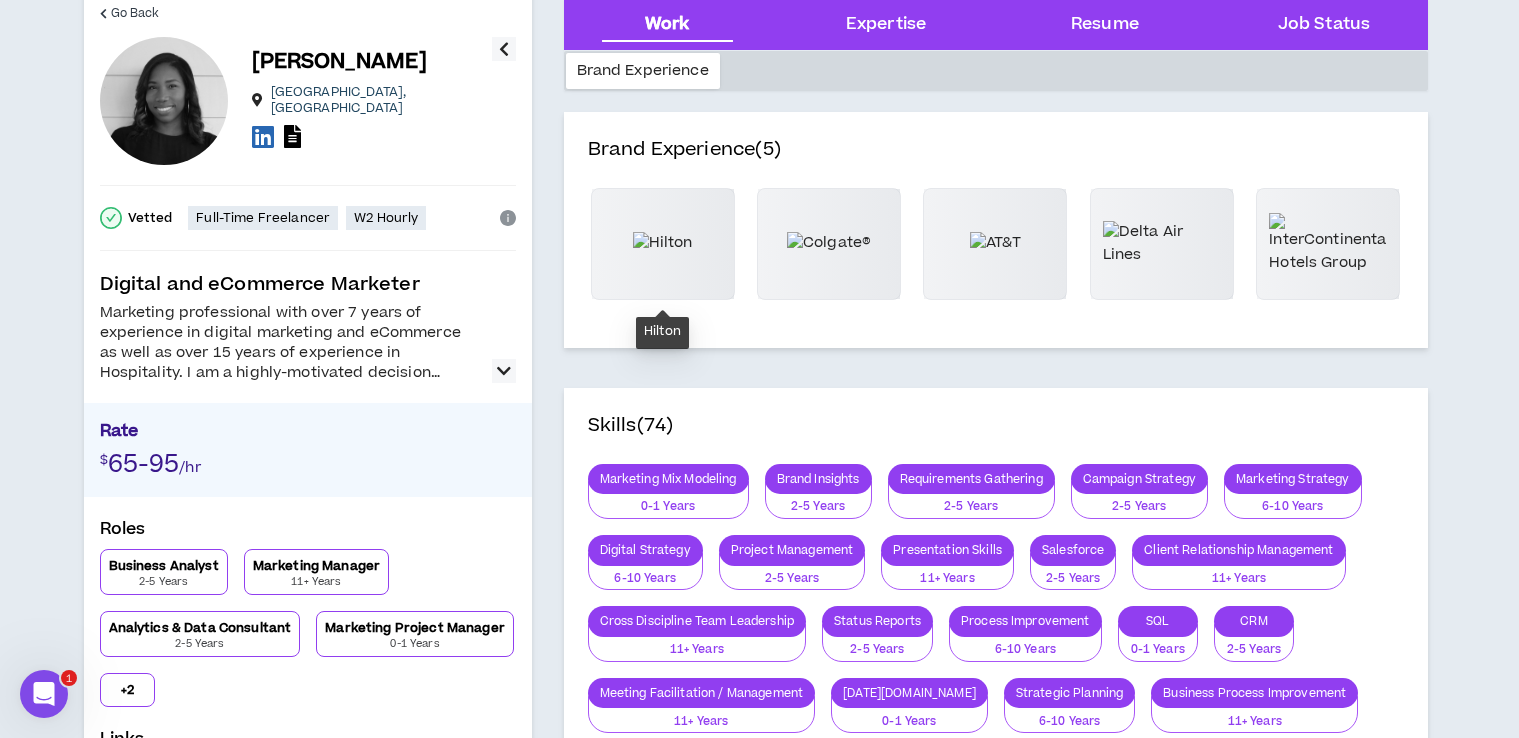 click at bounding box center (663, 243) 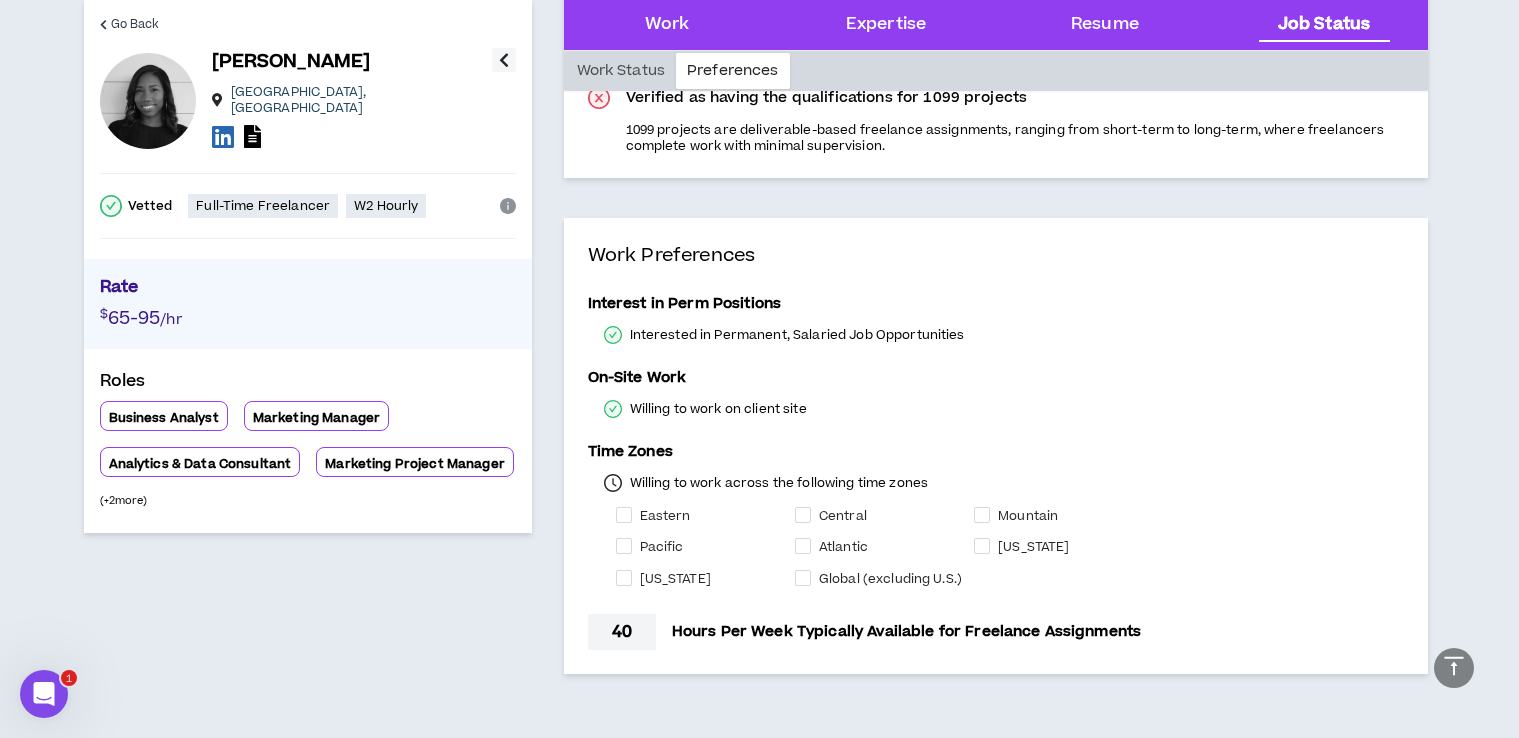 scroll, scrollTop: 2994, scrollLeft: 0, axis: vertical 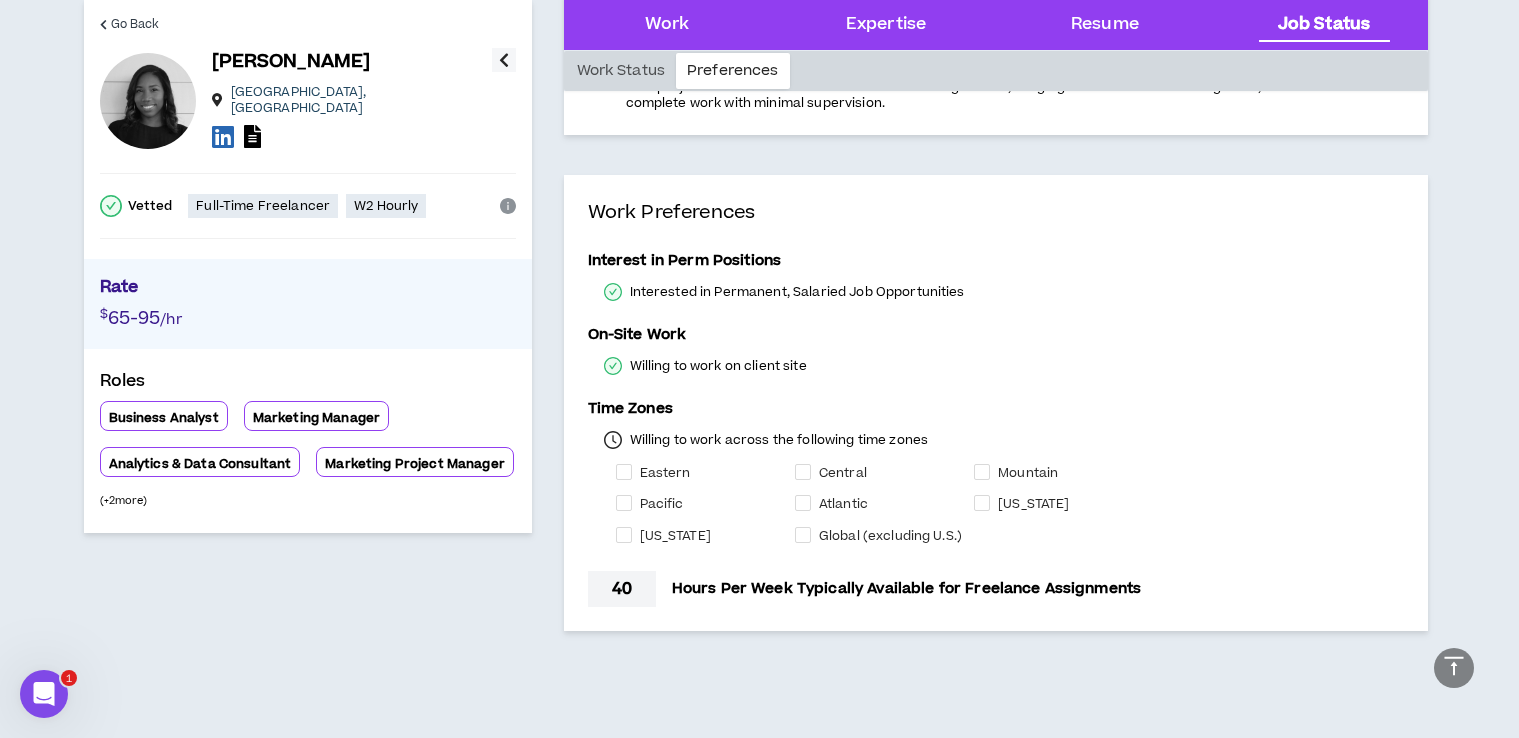click on "Eastern" at bounding box center [705, 472] 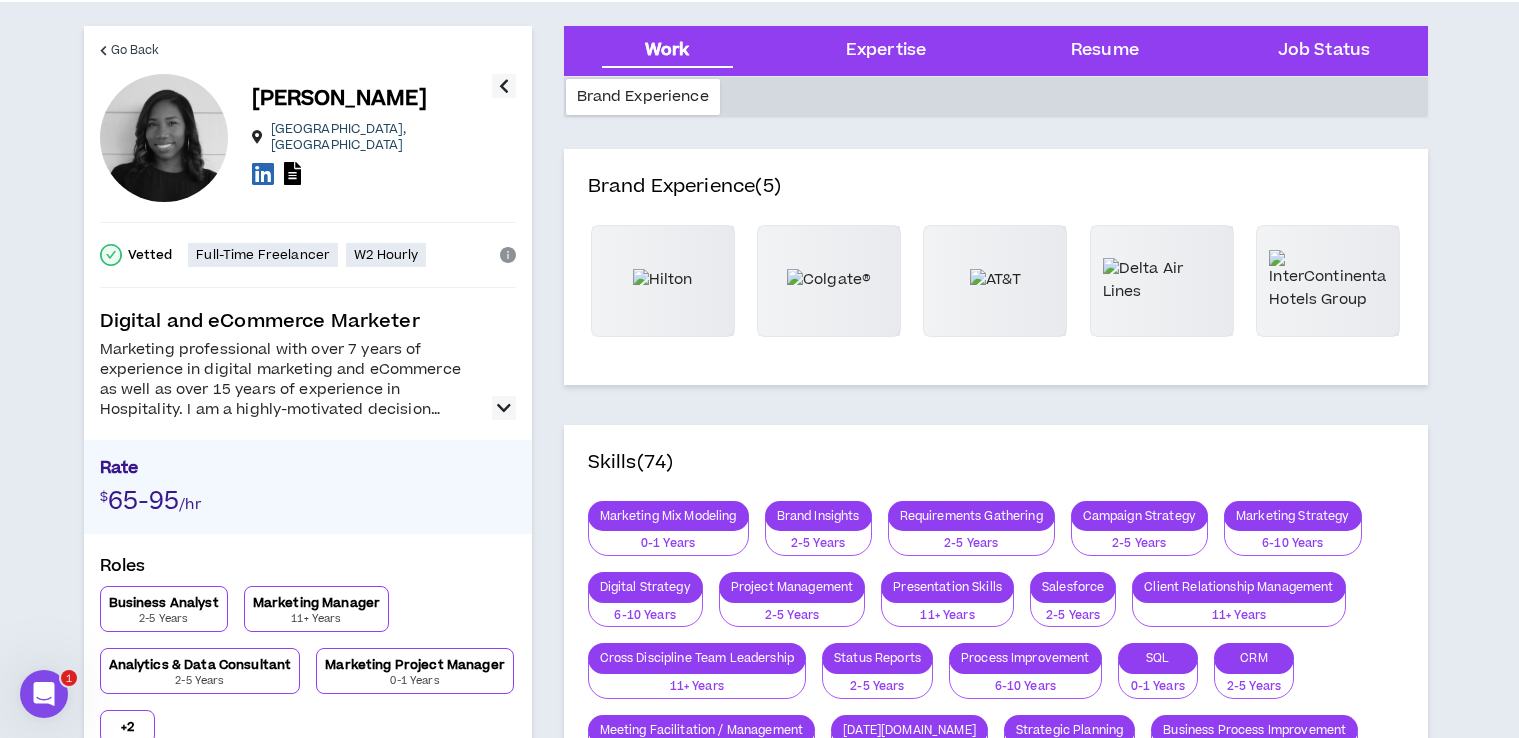 scroll, scrollTop: 0, scrollLeft: 0, axis: both 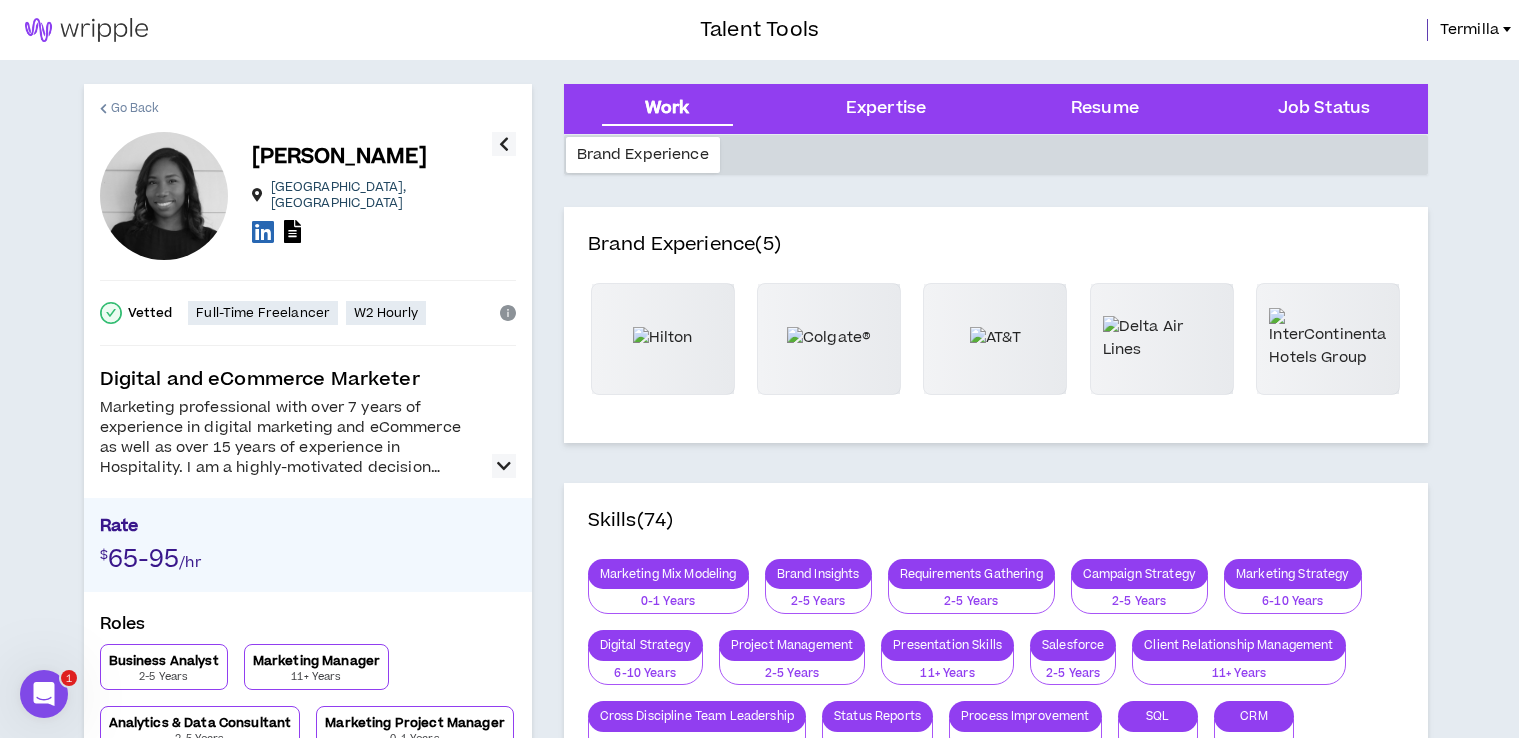 click on "Go Back" at bounding box center [135, 108] 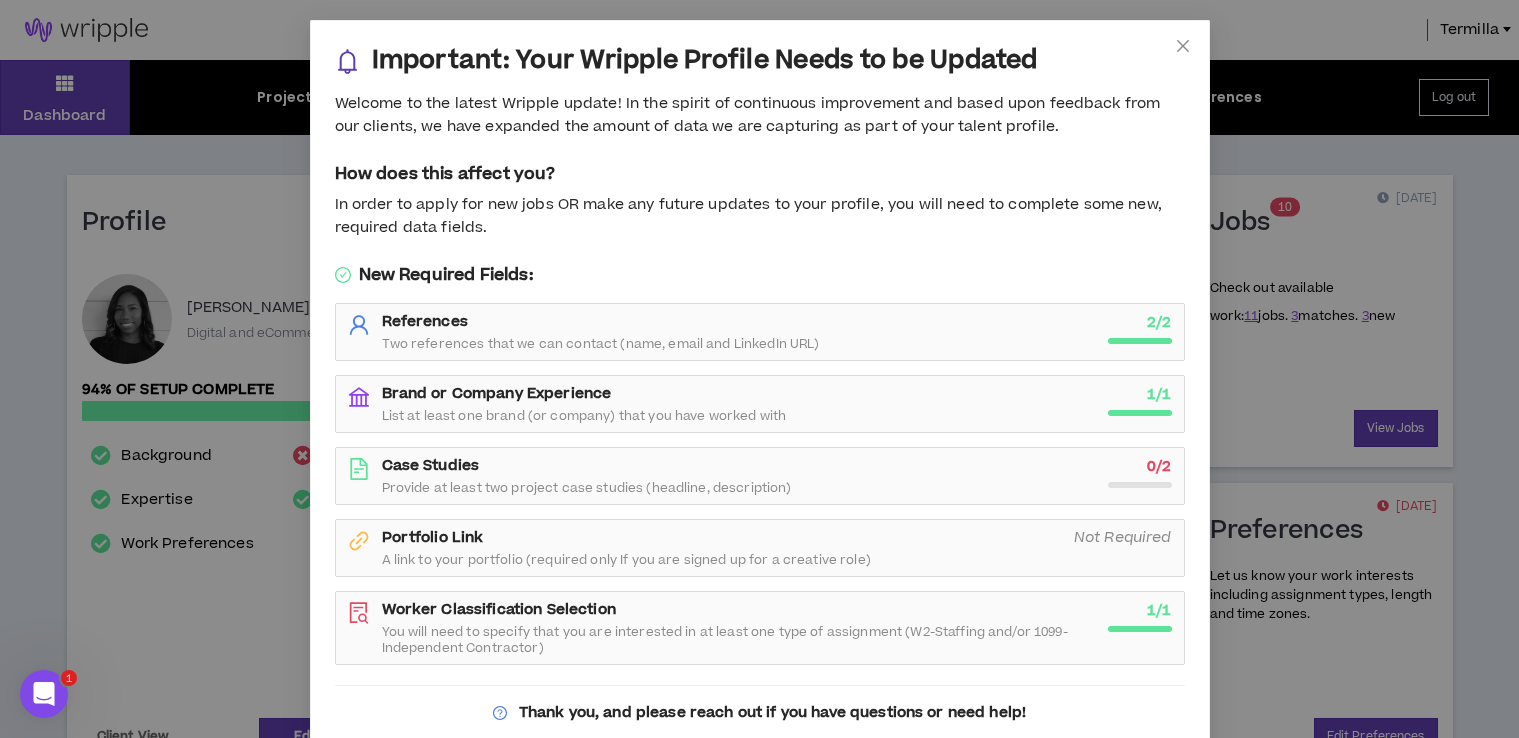 scroll, scrollTop: 67, scrollLeft: 0, axis: vertical 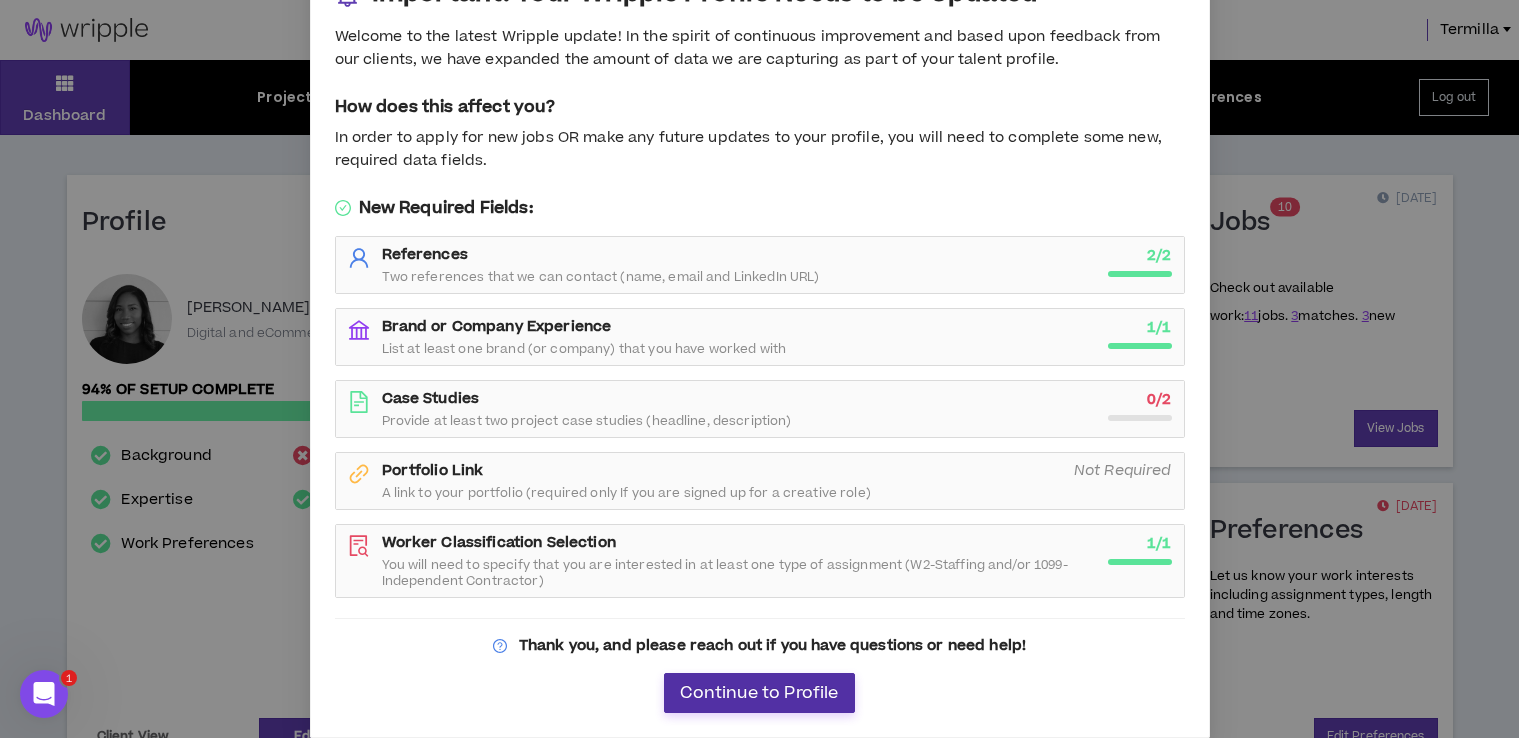 click on "Continue to Profile" at bounding box center (759, 693) 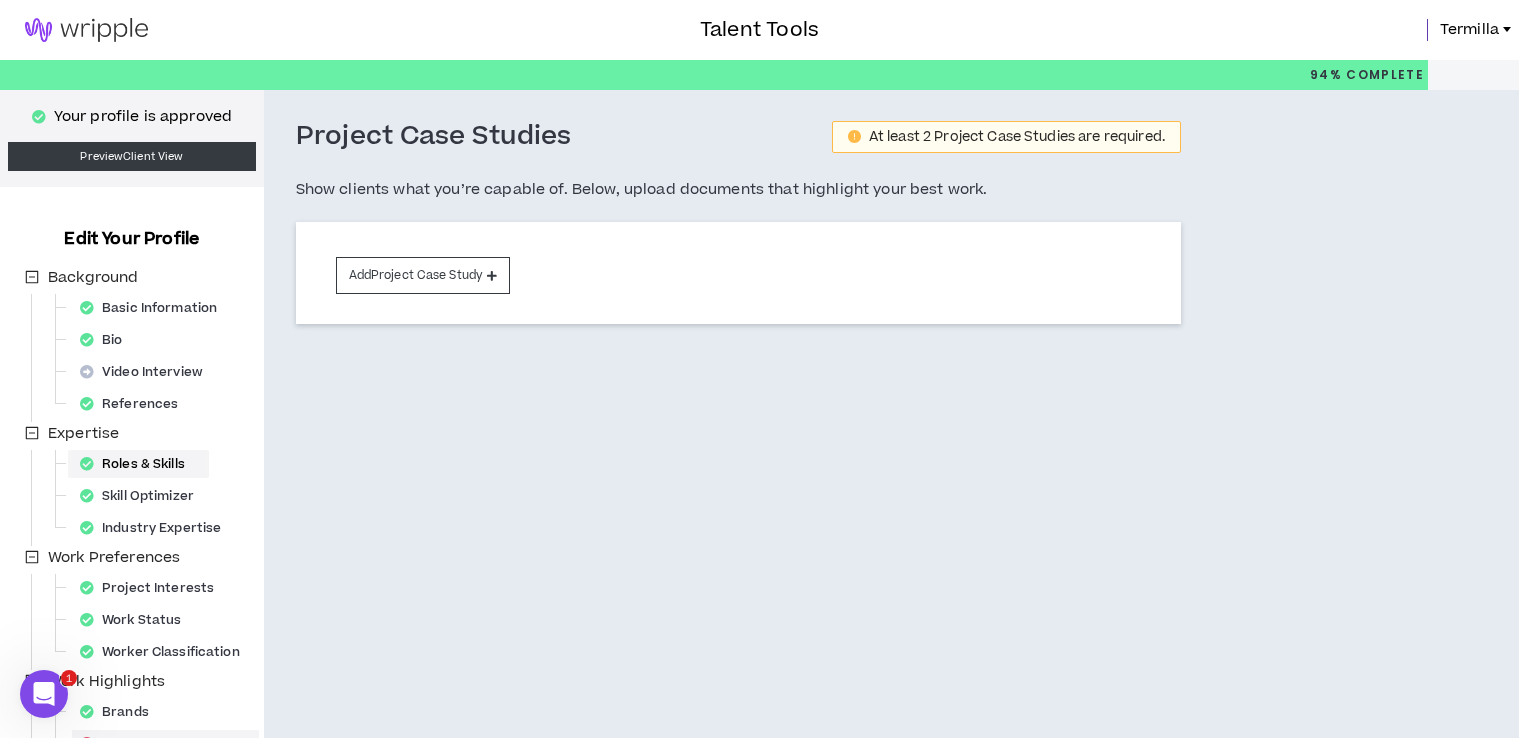 click on "Roles & Skills" at bounding box center (138, 464) 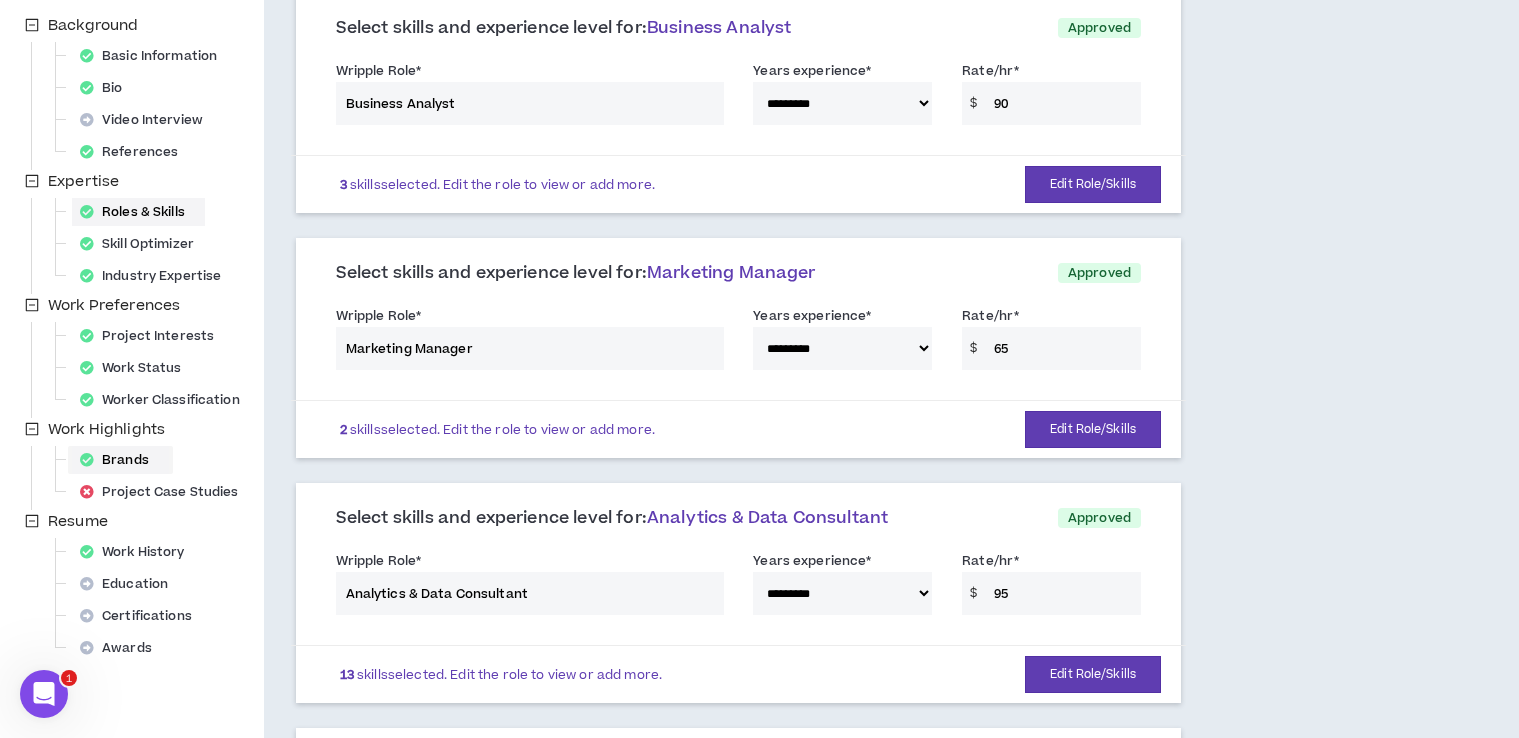 click on "Brands" at bounding box center [120, 460] 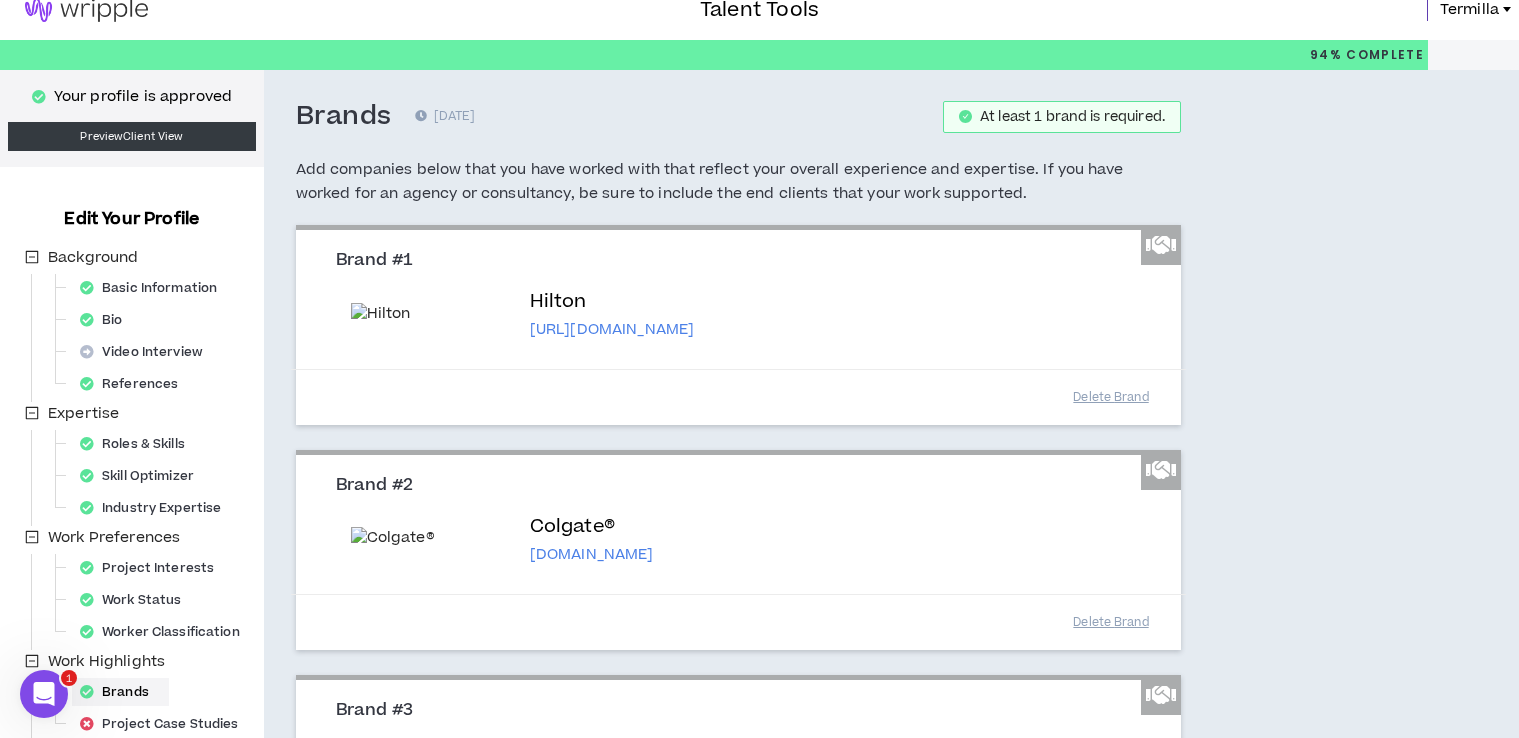 scroll, scrollTop: 0, scrollLeft: 0, axis: both 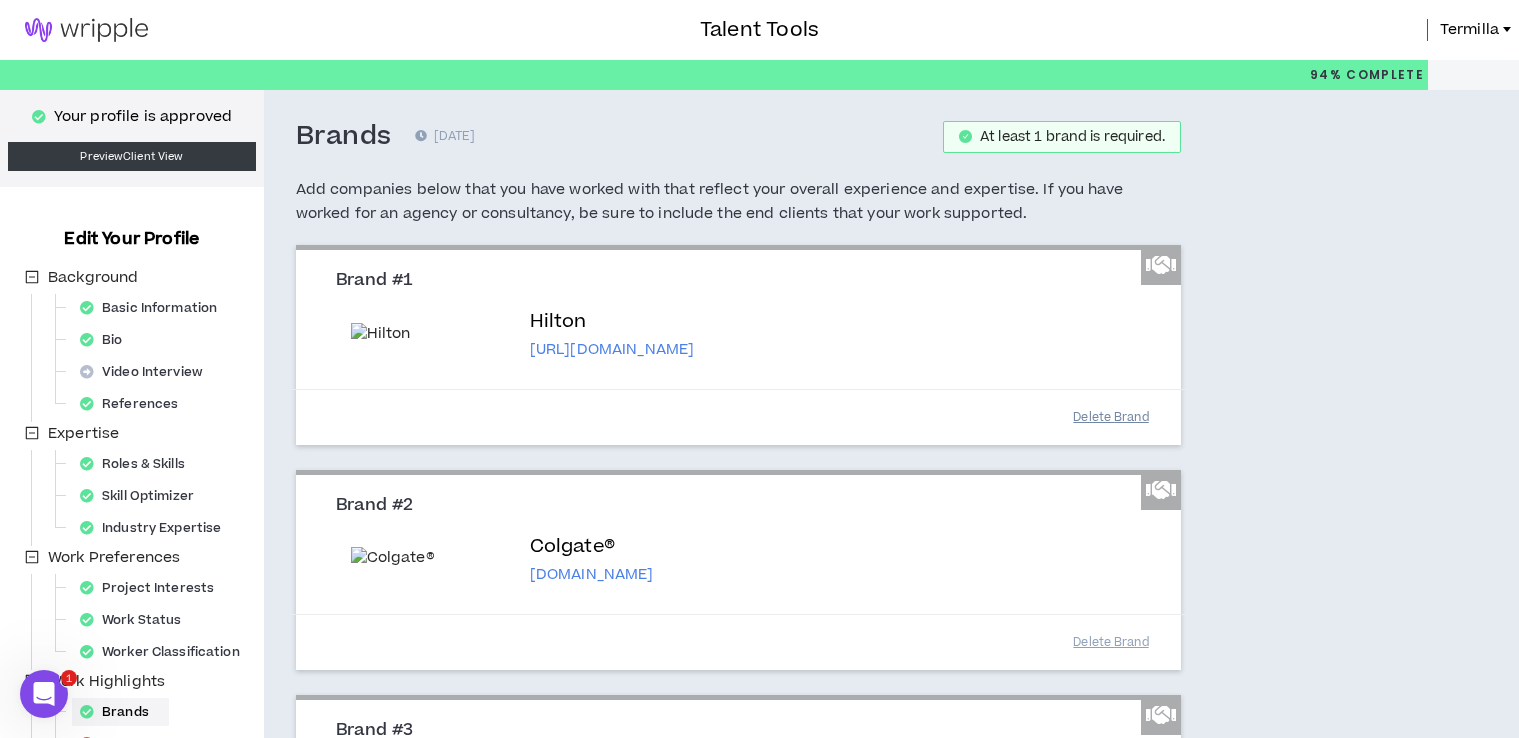 click on "Delete   Brand" at bounding box center [1111, 417] 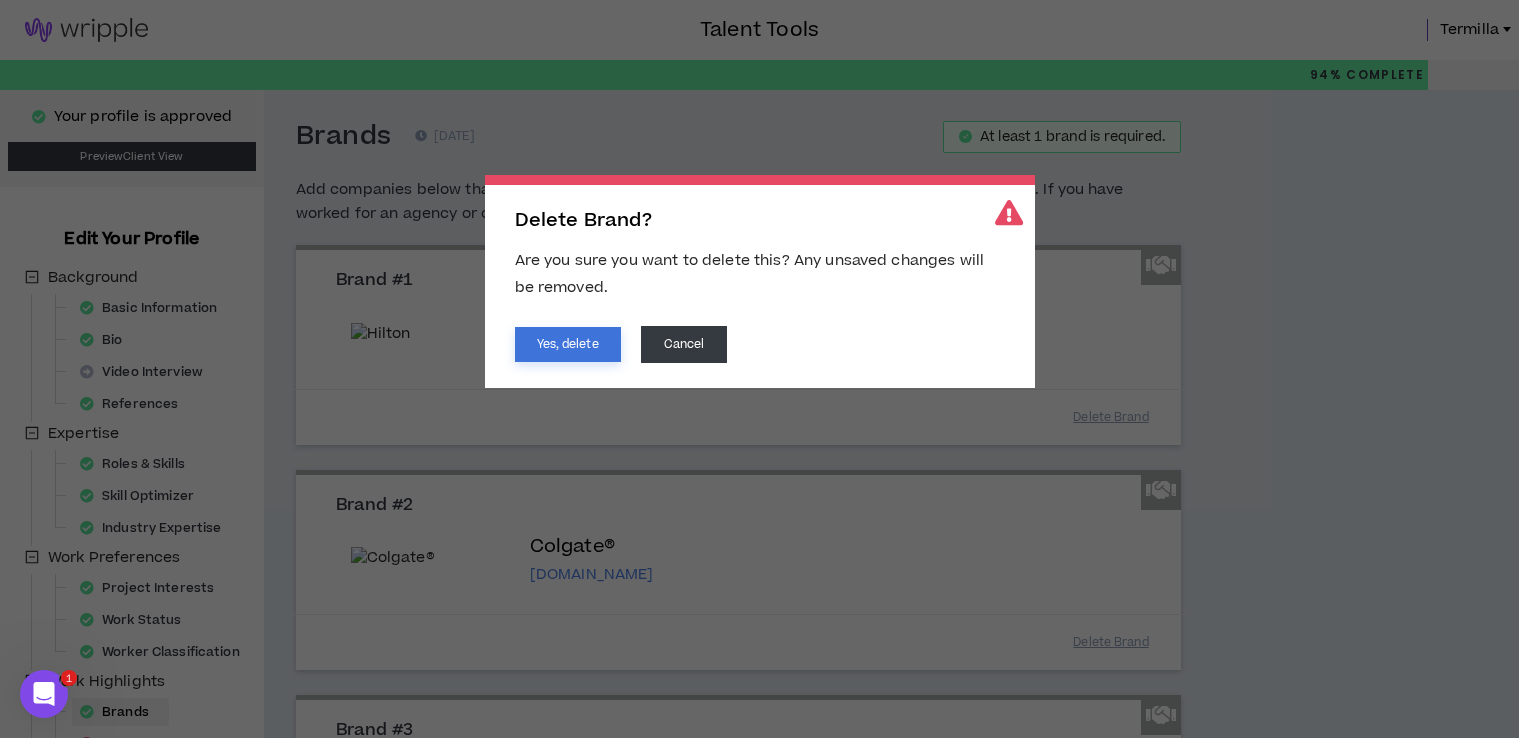 click on "Yes, delete" at bounding box center (568, 344) 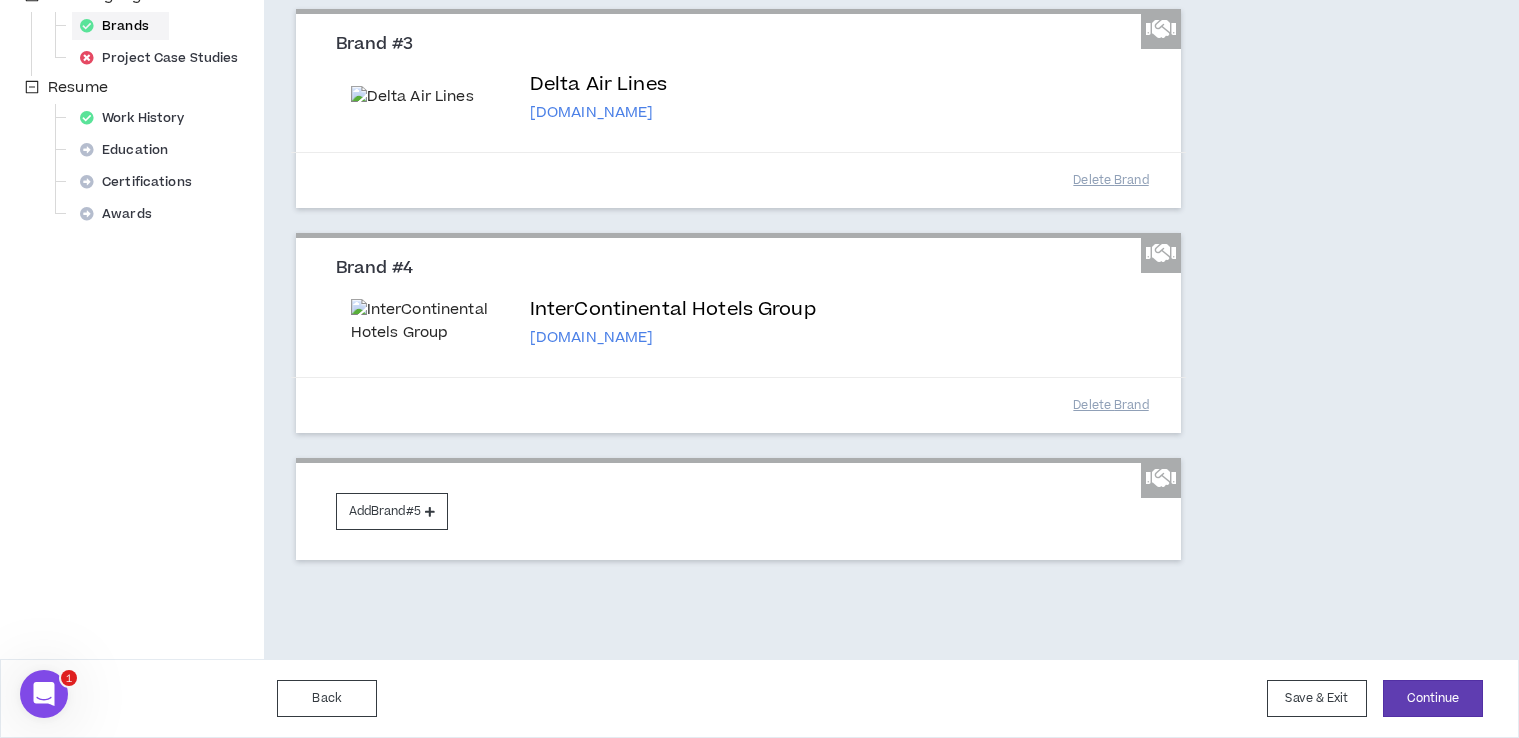 scroll, scrollTop: 780, scrollLeft: 0, axis: vertical 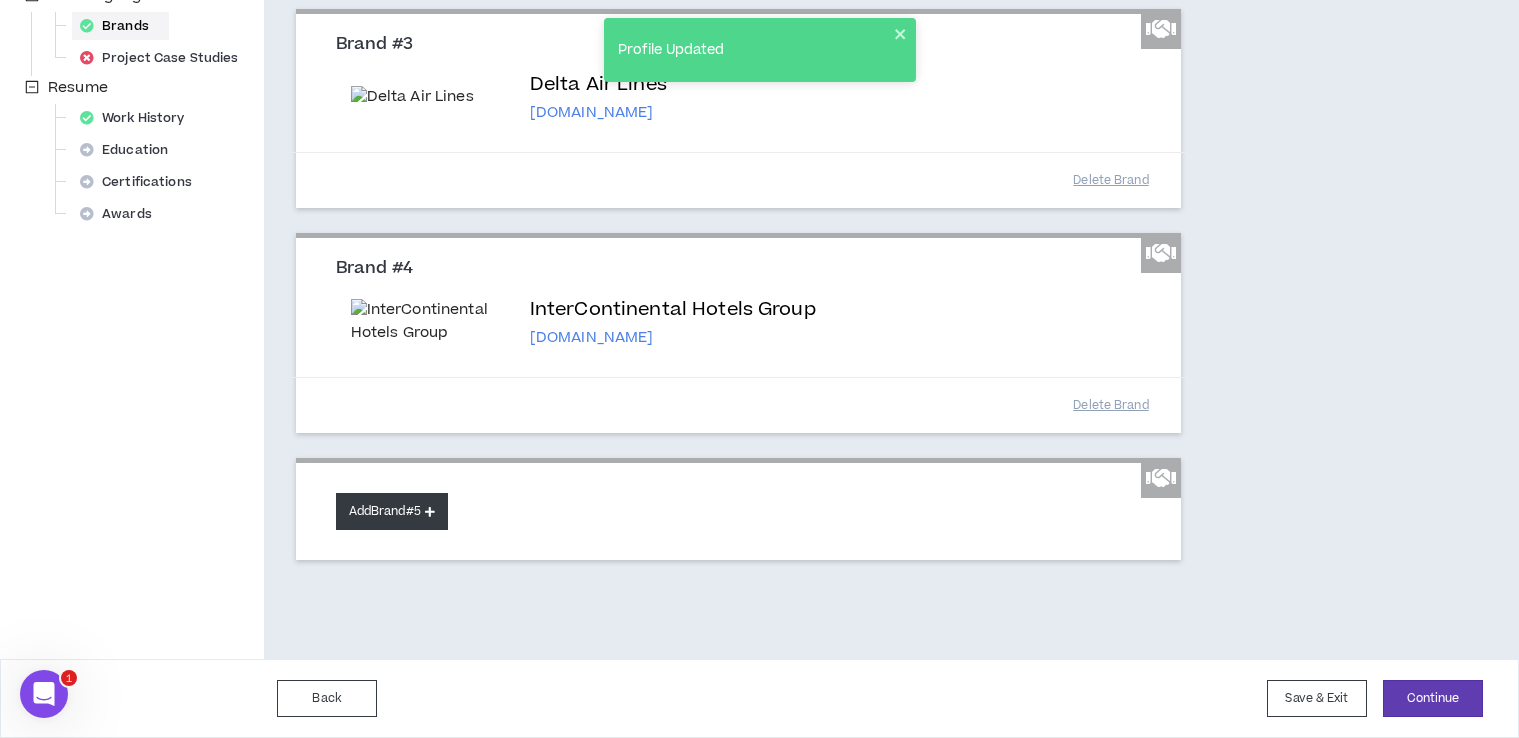 click on "Add  Brand  #5" at bounding box center (392, 511) 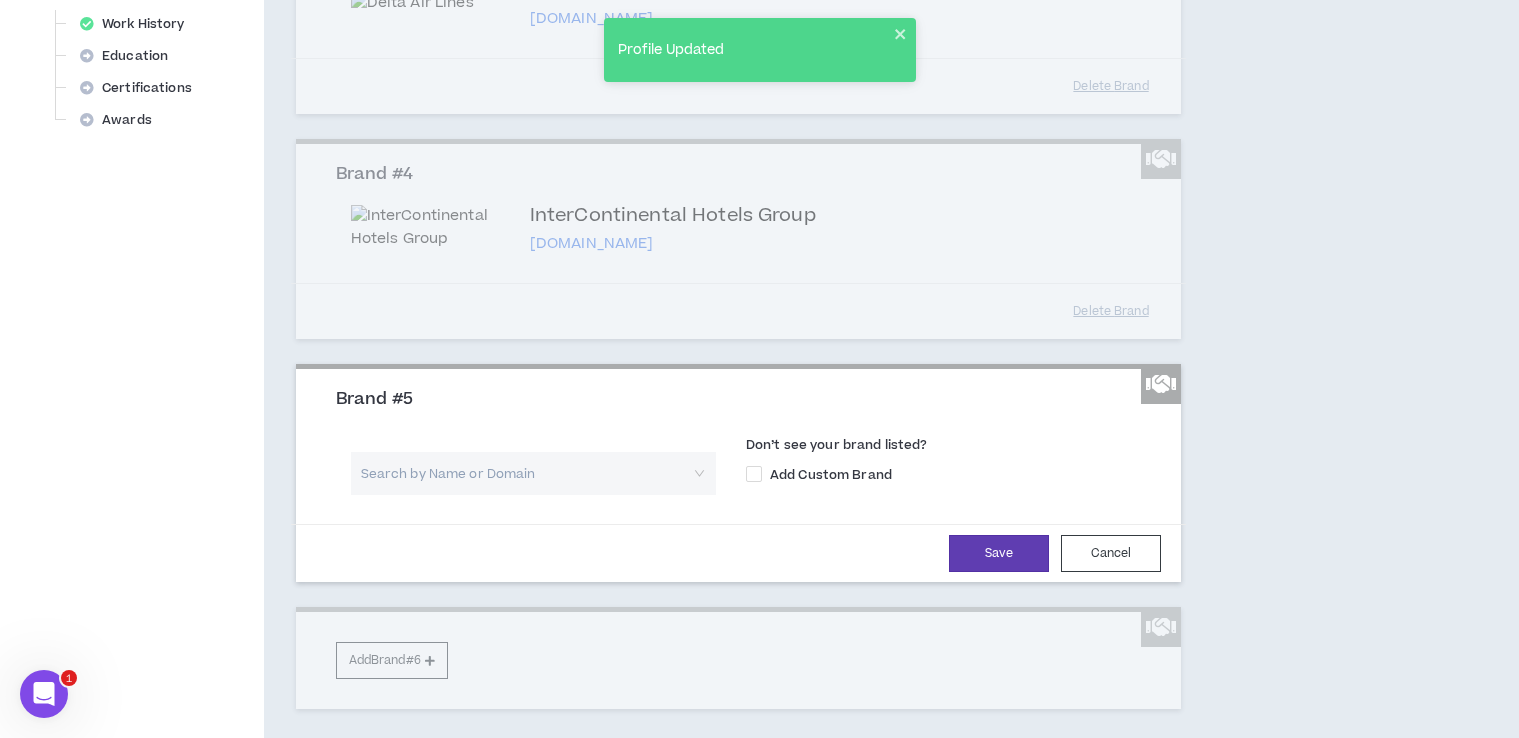 click at bounding box center (526, 473) 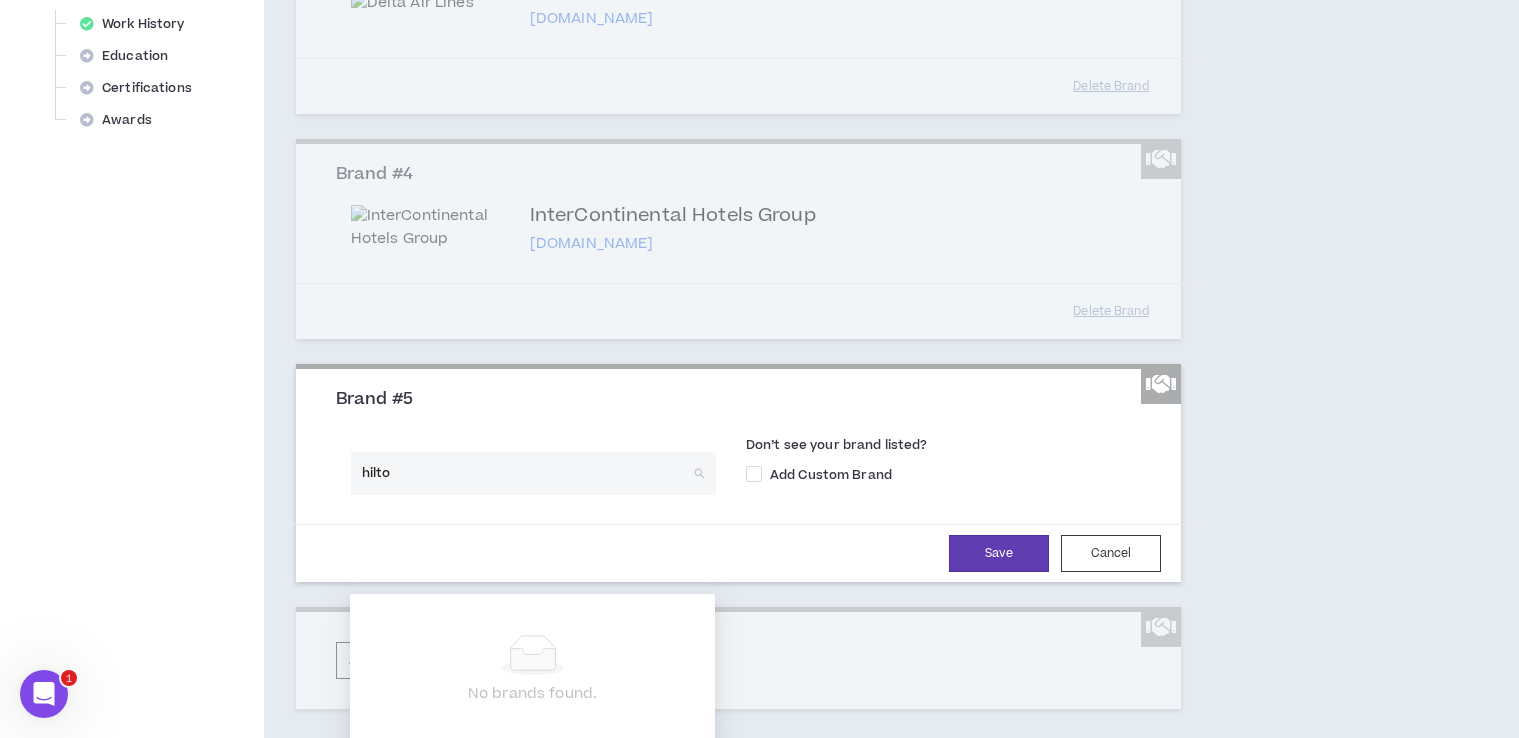 type on "hilton" 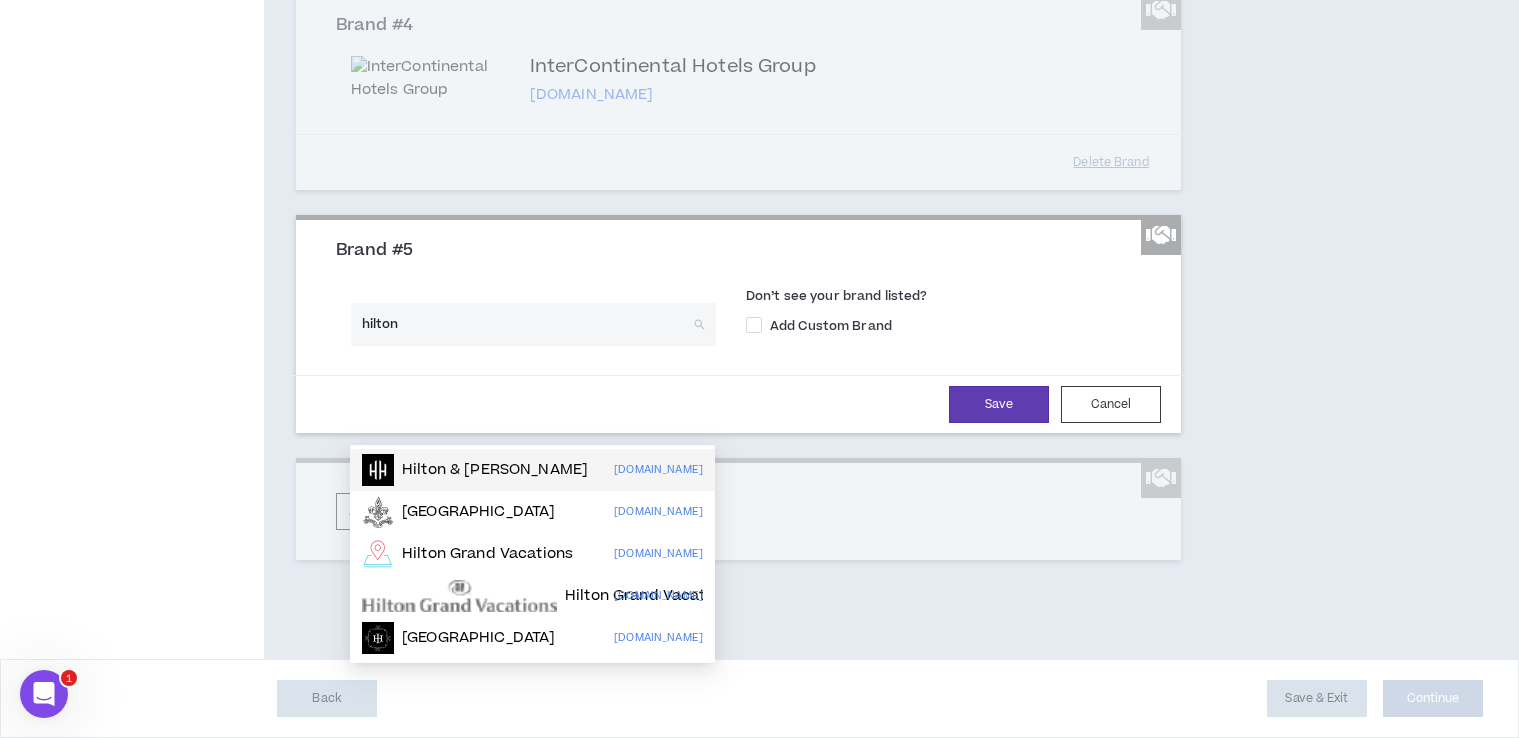 scroll, scrollTop: 995, scrollLeft: 0, axis: vertical 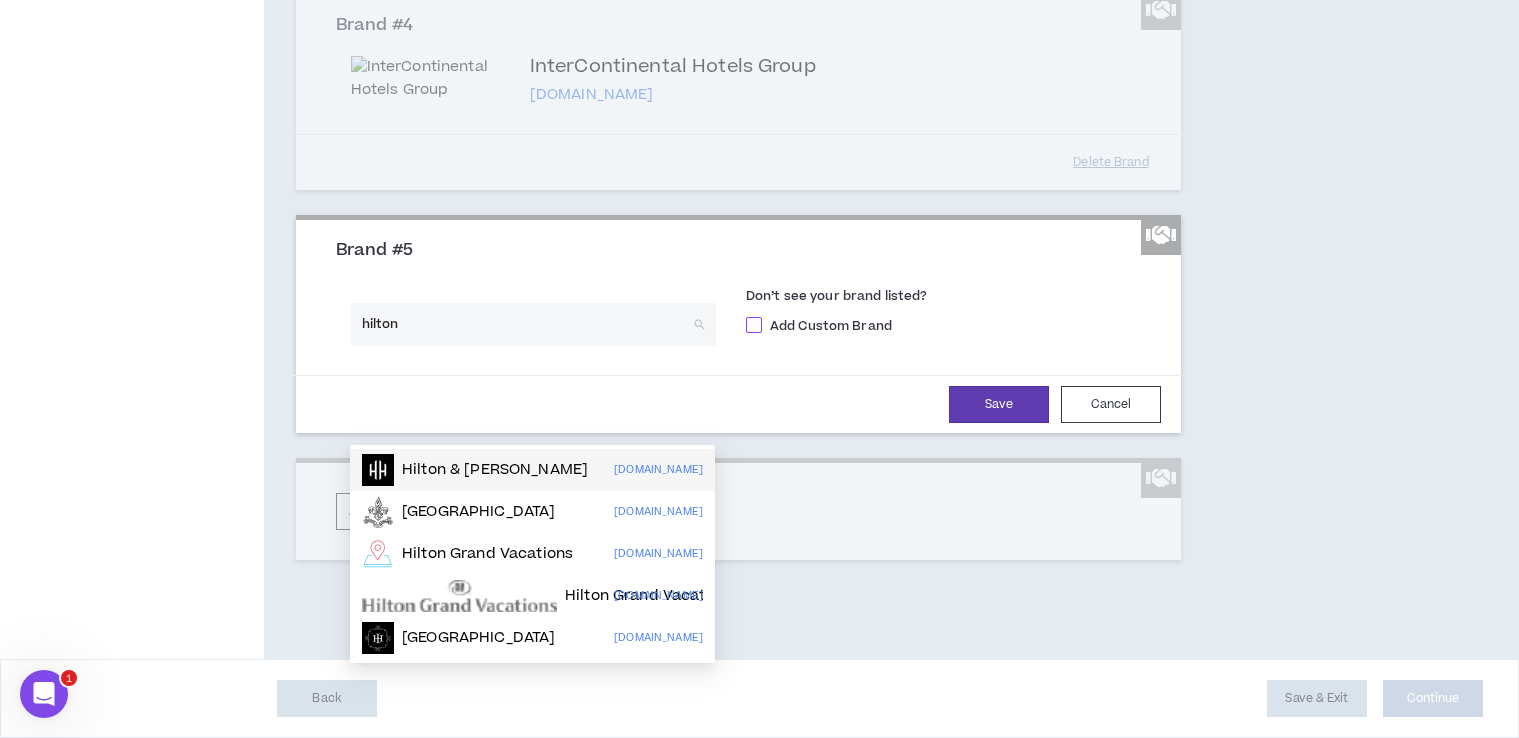 click at bounding box center (754, 325) 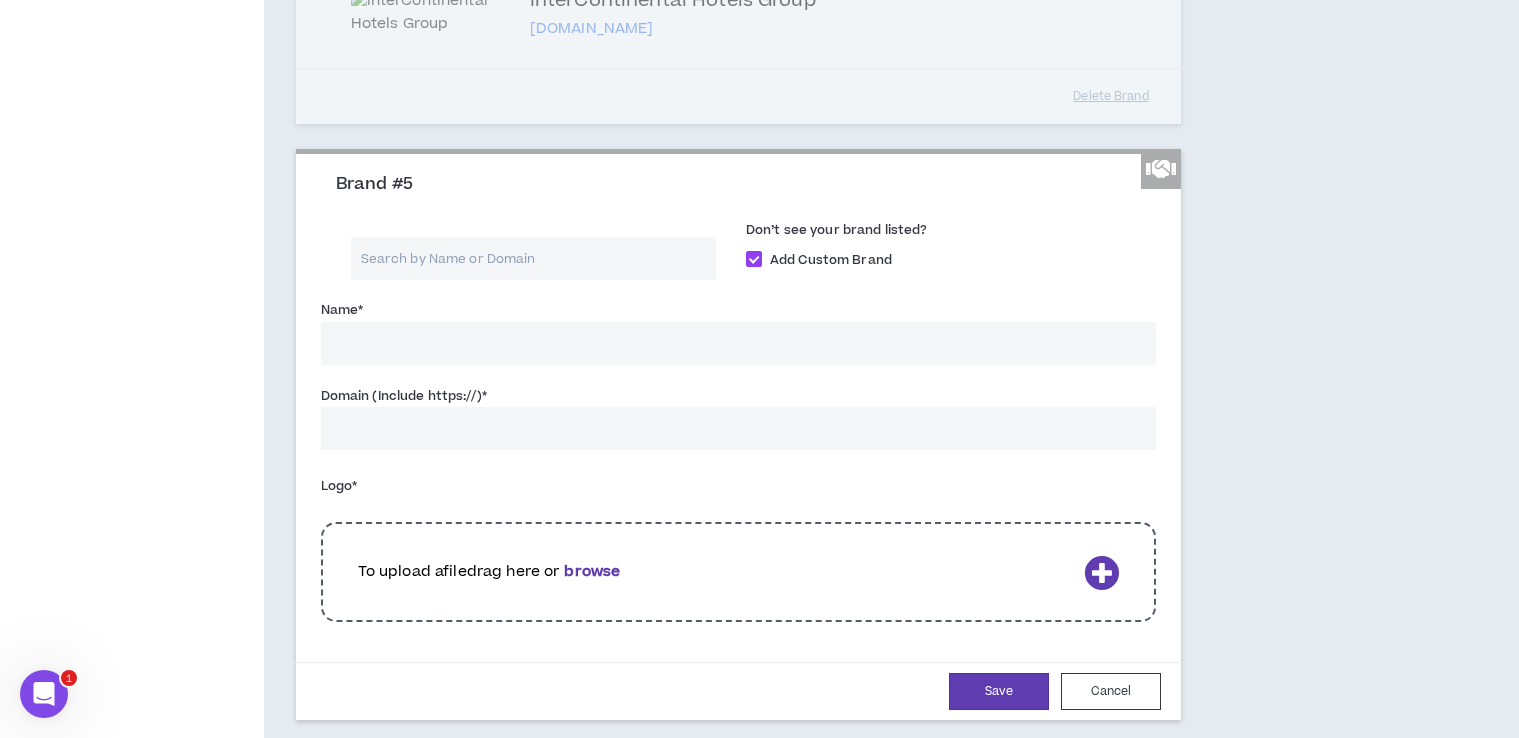 click on "Name  *" at bounding box center (738, 331) 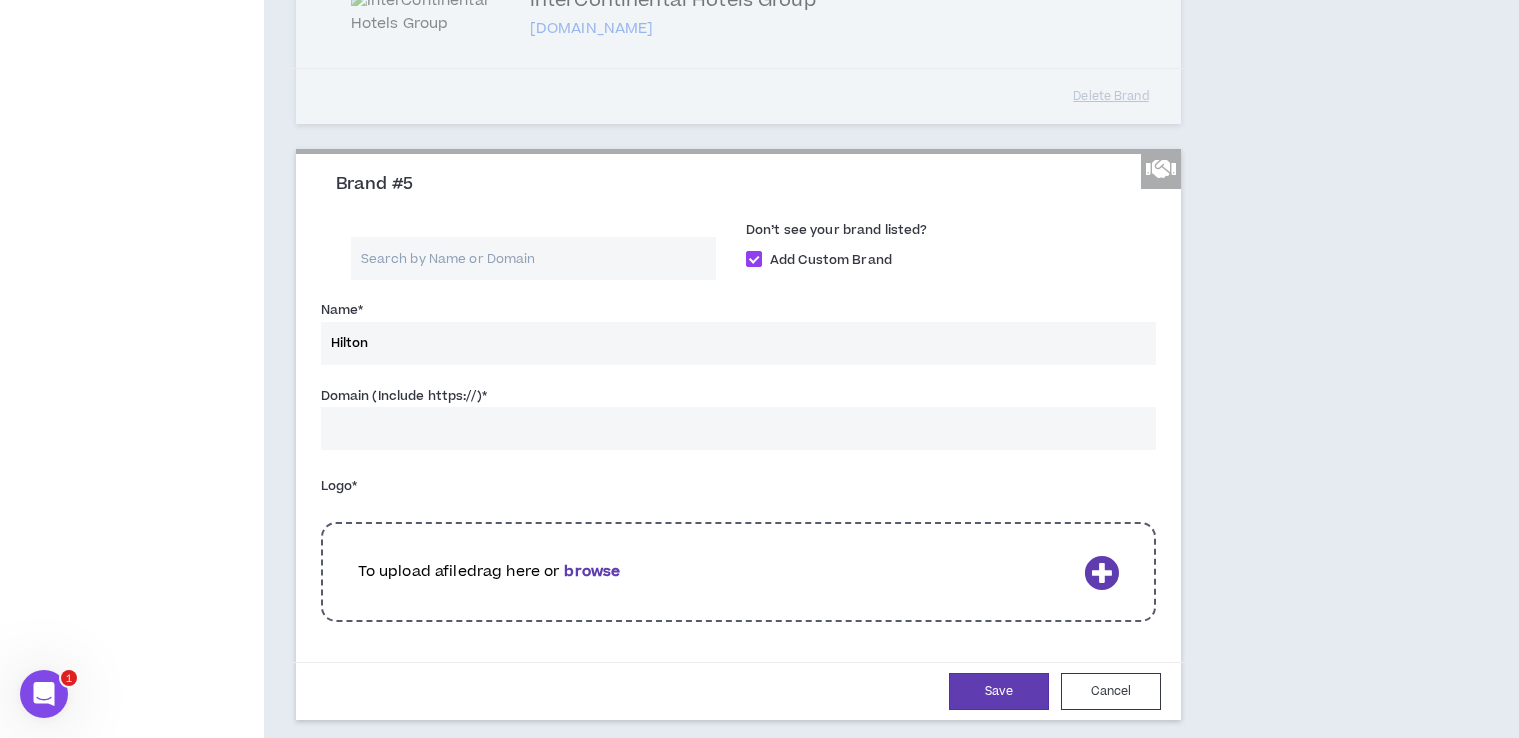 type on "Hilton" 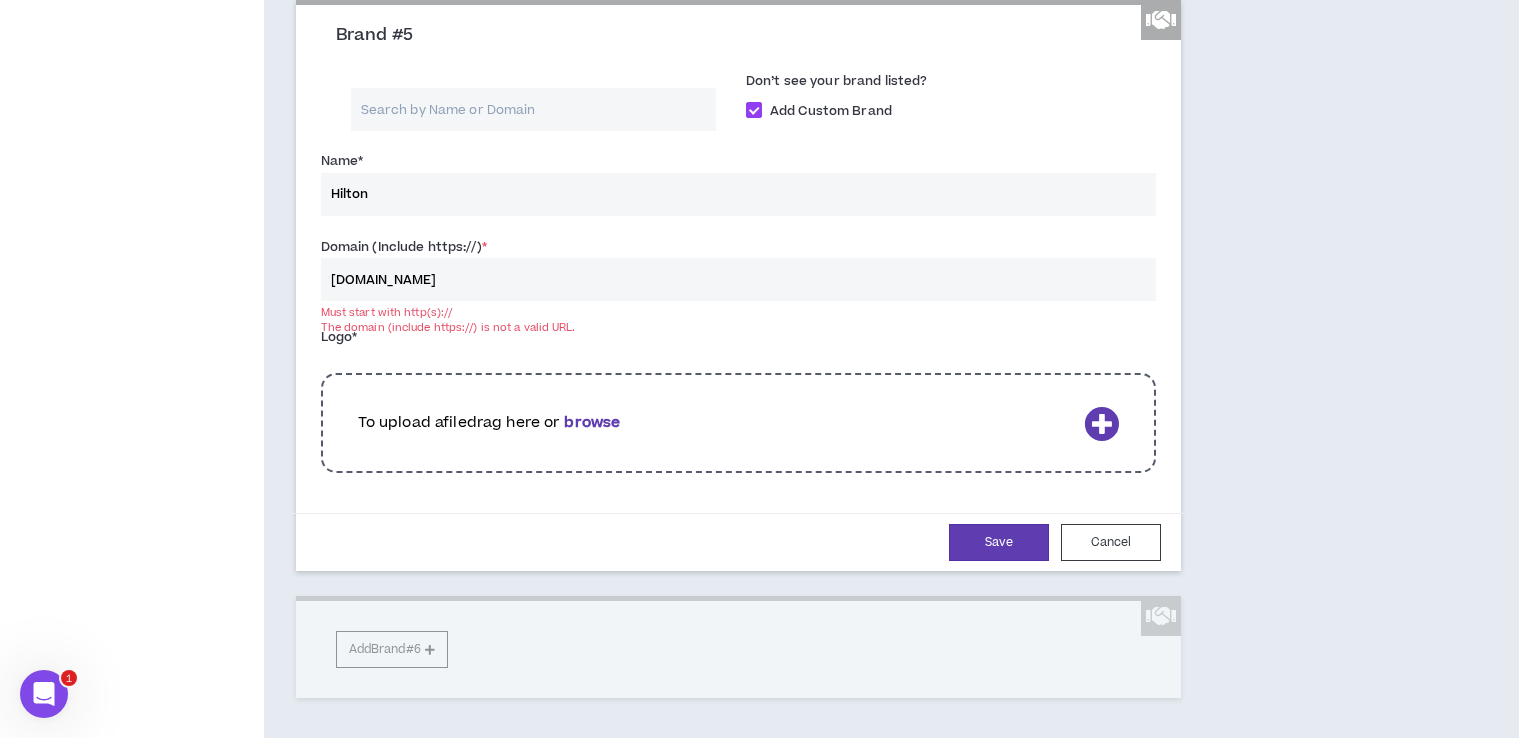 scroll, scrollTop: 1147, scrollLeft: 0, axis: vertical 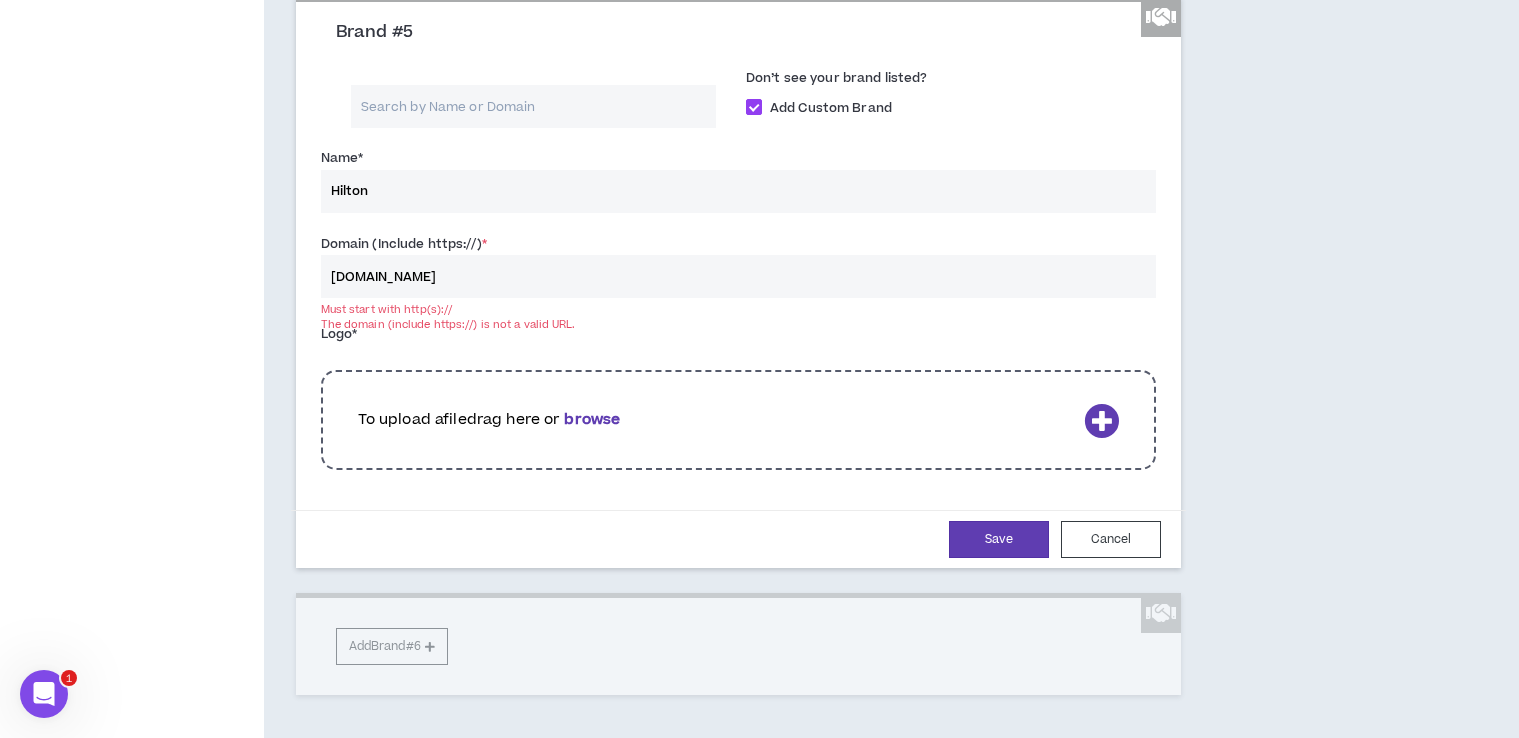 click on "[DOMAIN_NAME]" at bounding box center (738, 276) 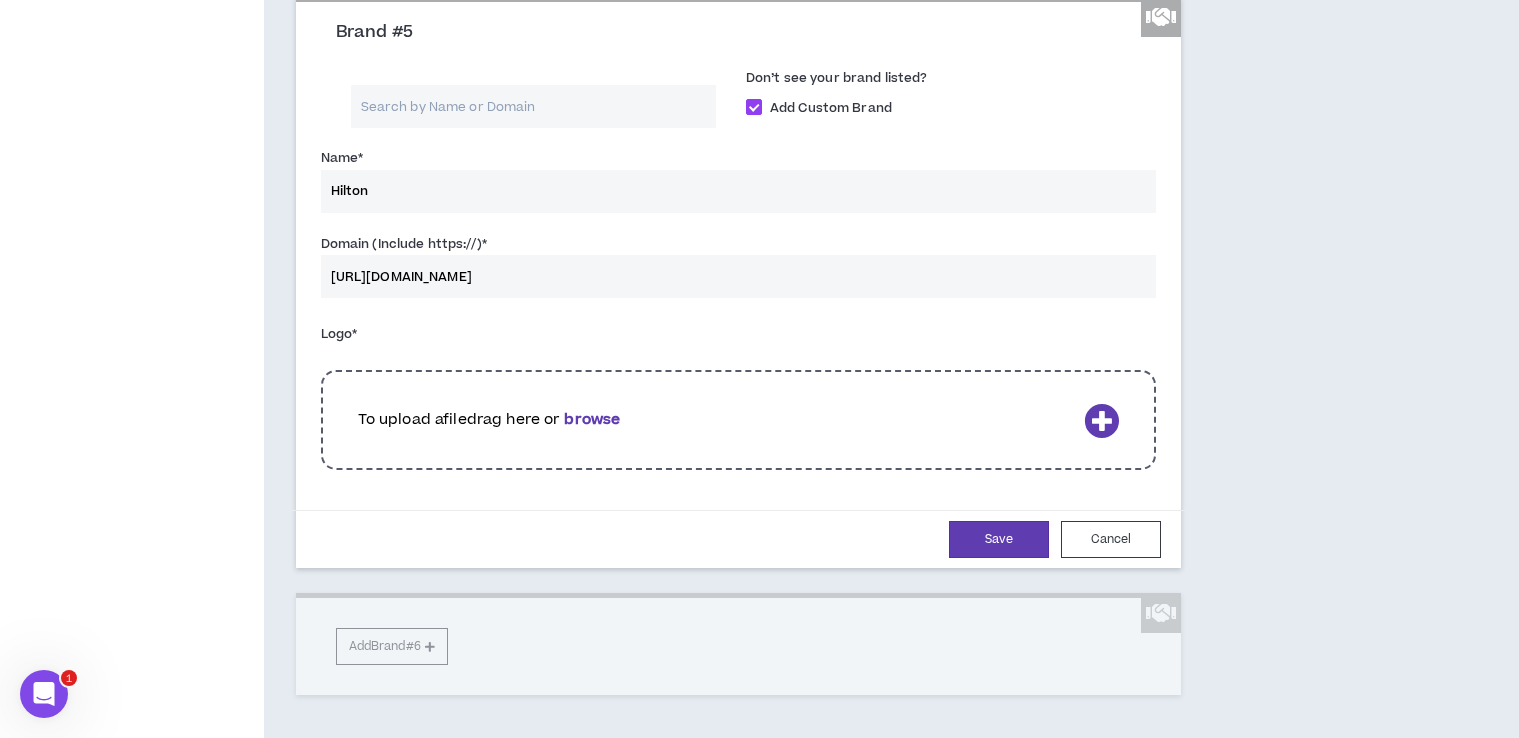 type on "[URL][DOMAIN_NAME]" 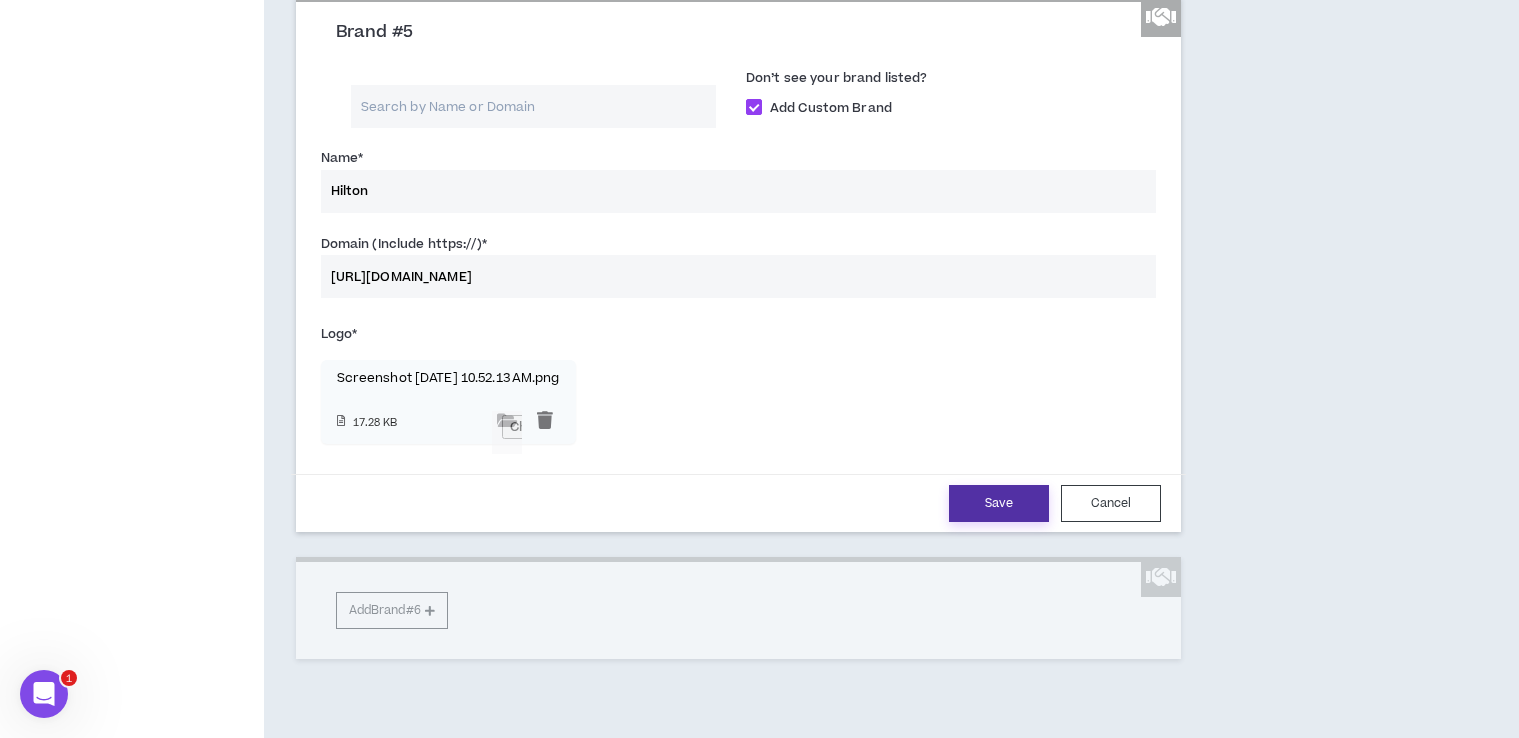 click on "Save" at bounding box center (999, 503) 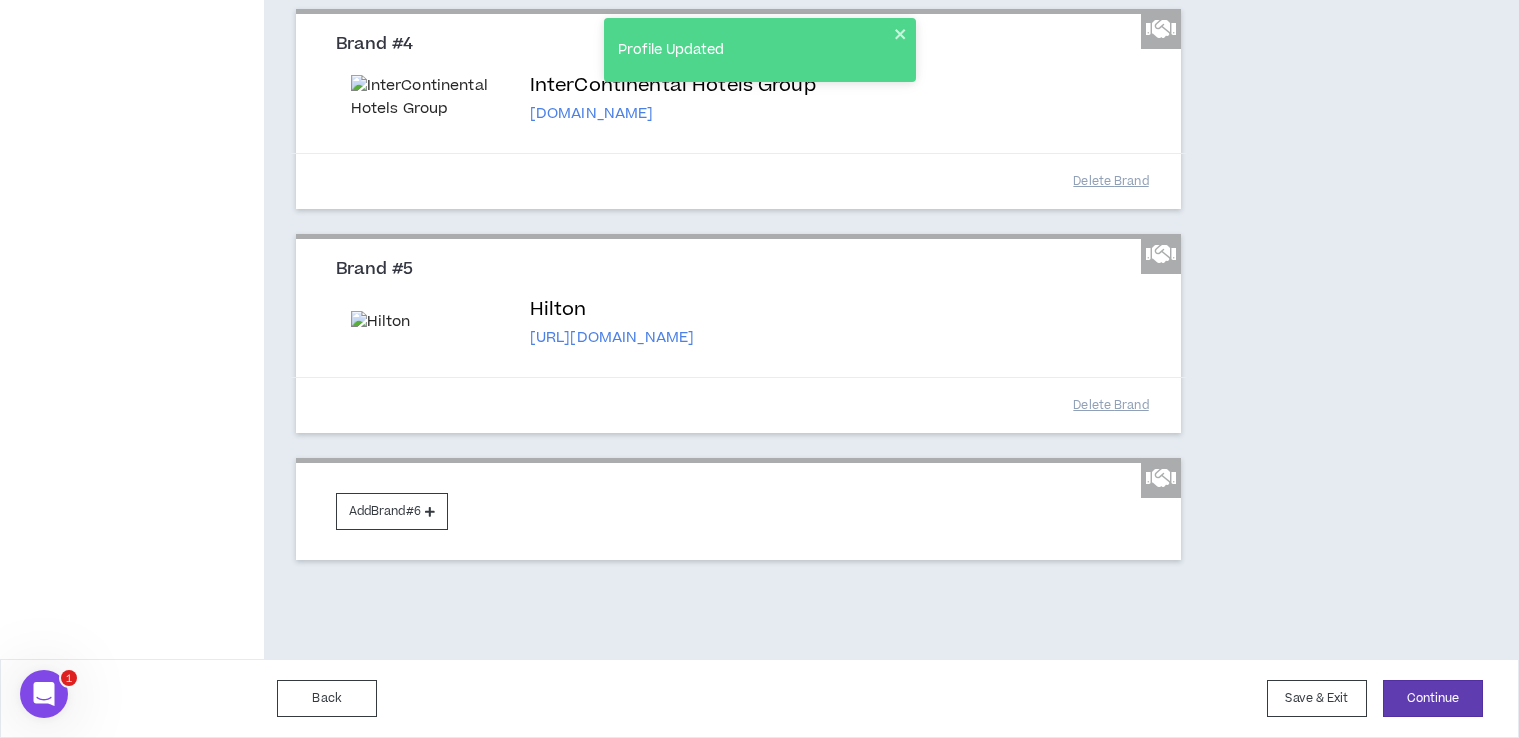 scroll, scrollTop: 1032, scrollLeft: 0, axis: vertical 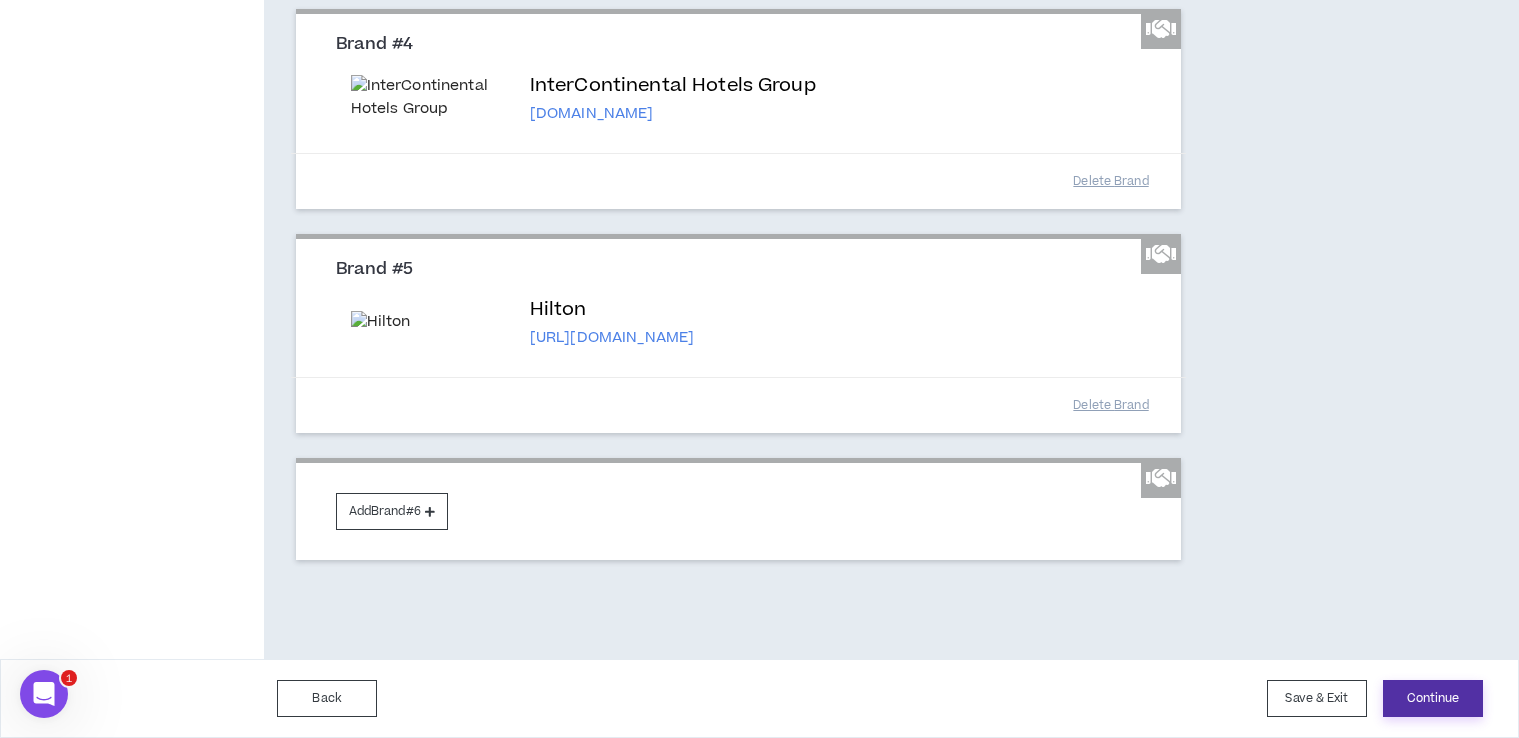 click on "Continue" at bounding box center (1433, 698) 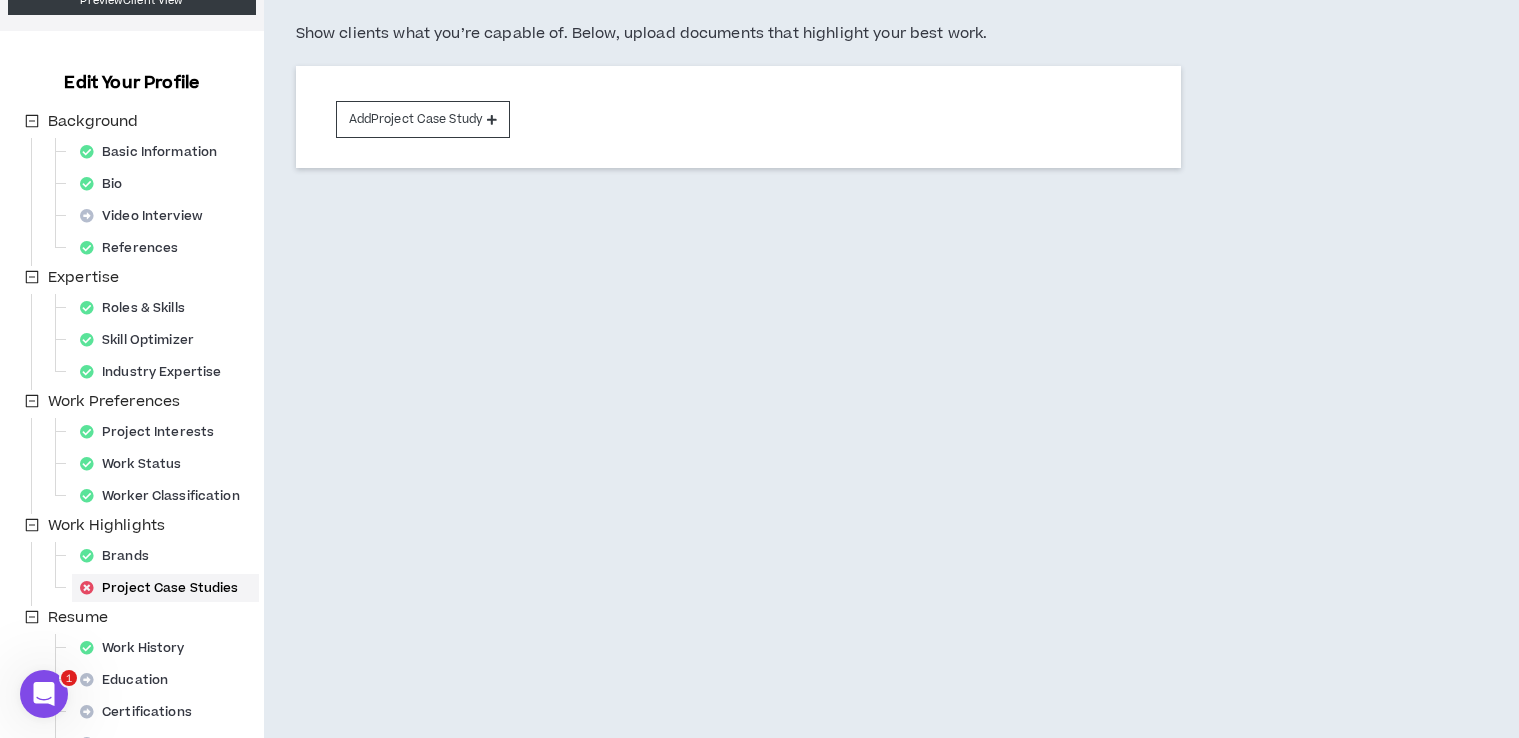 scroll, scrollTop: 0, scrollLeft: 0, axis: both 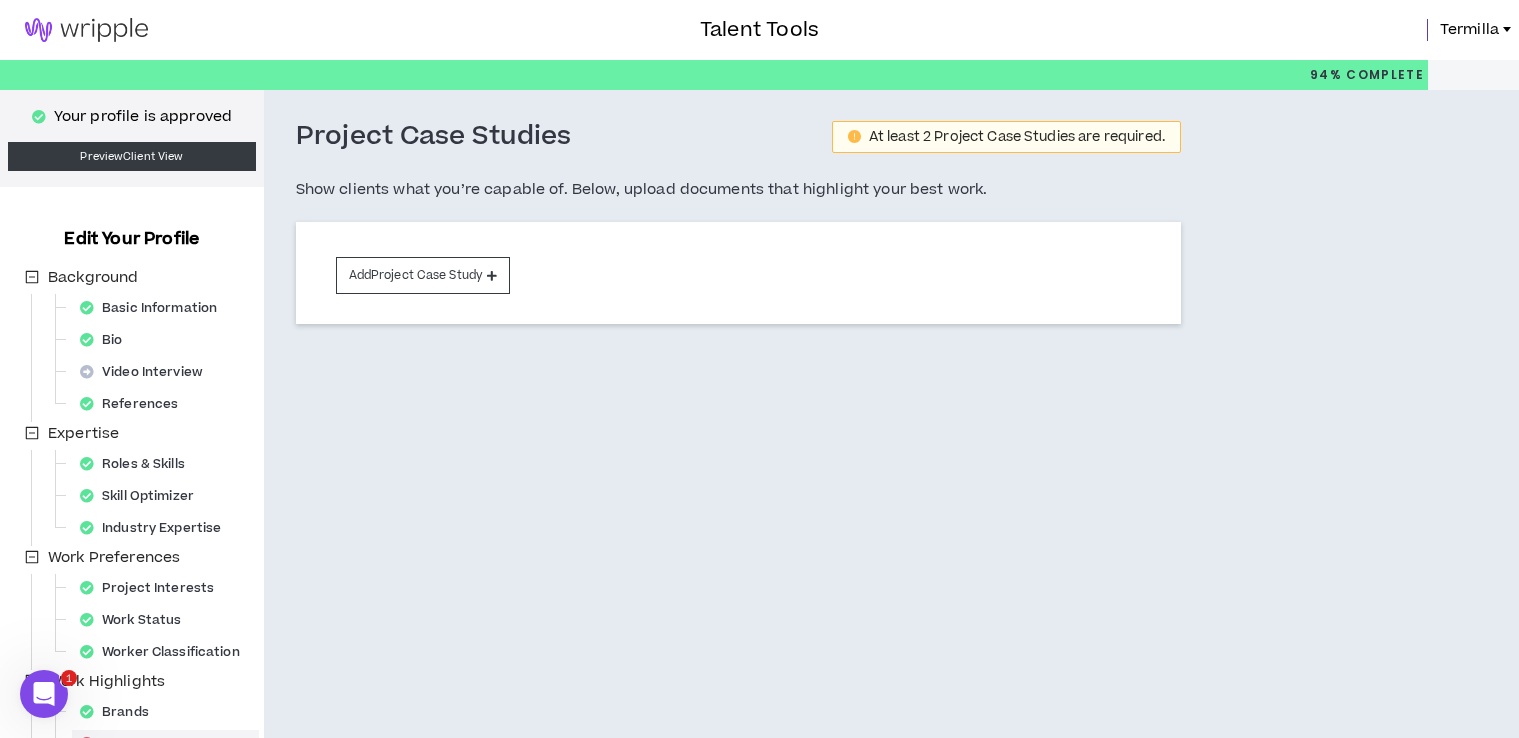 click at bounding box center (86, 30) 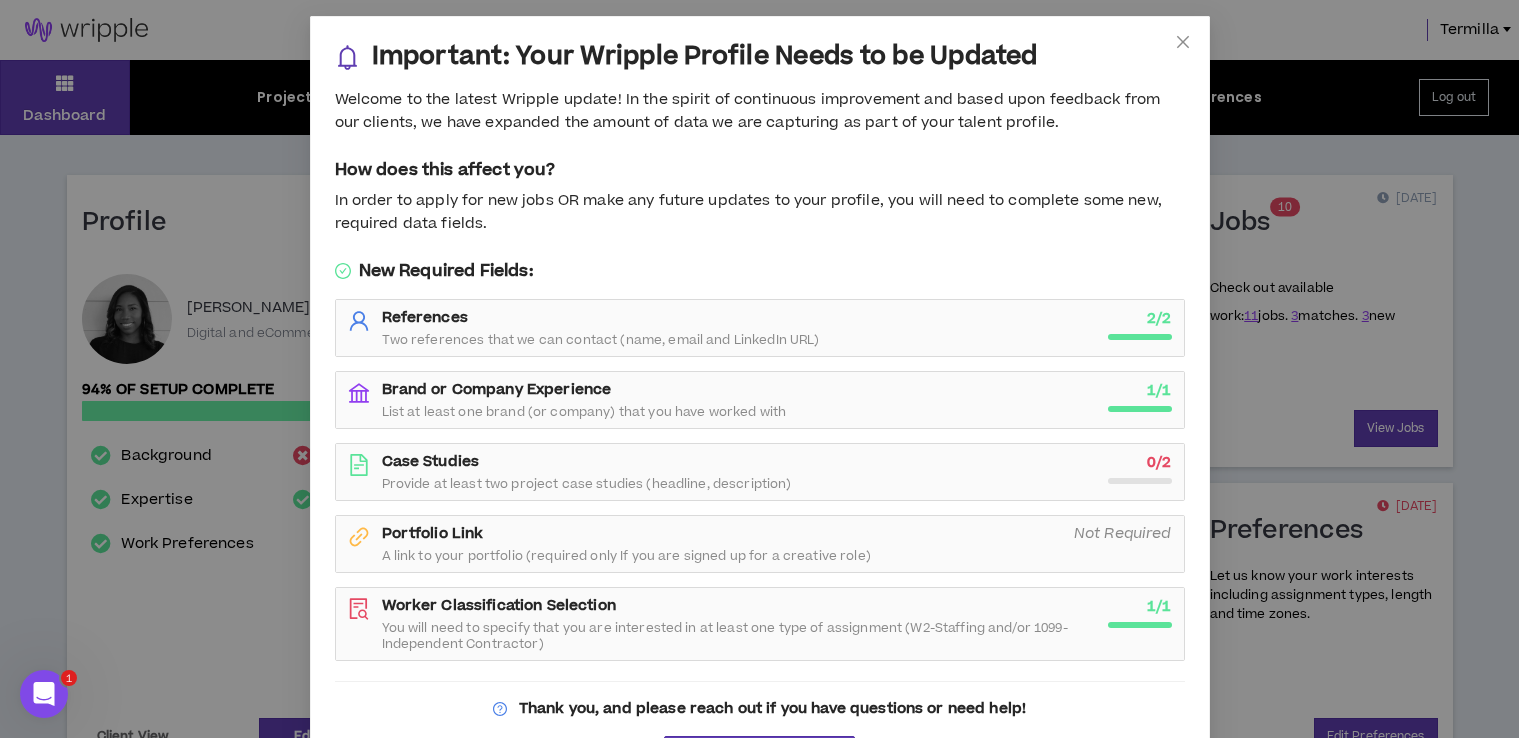 scroll, scrollTop: 0, scrollLeft: 0, axis: both 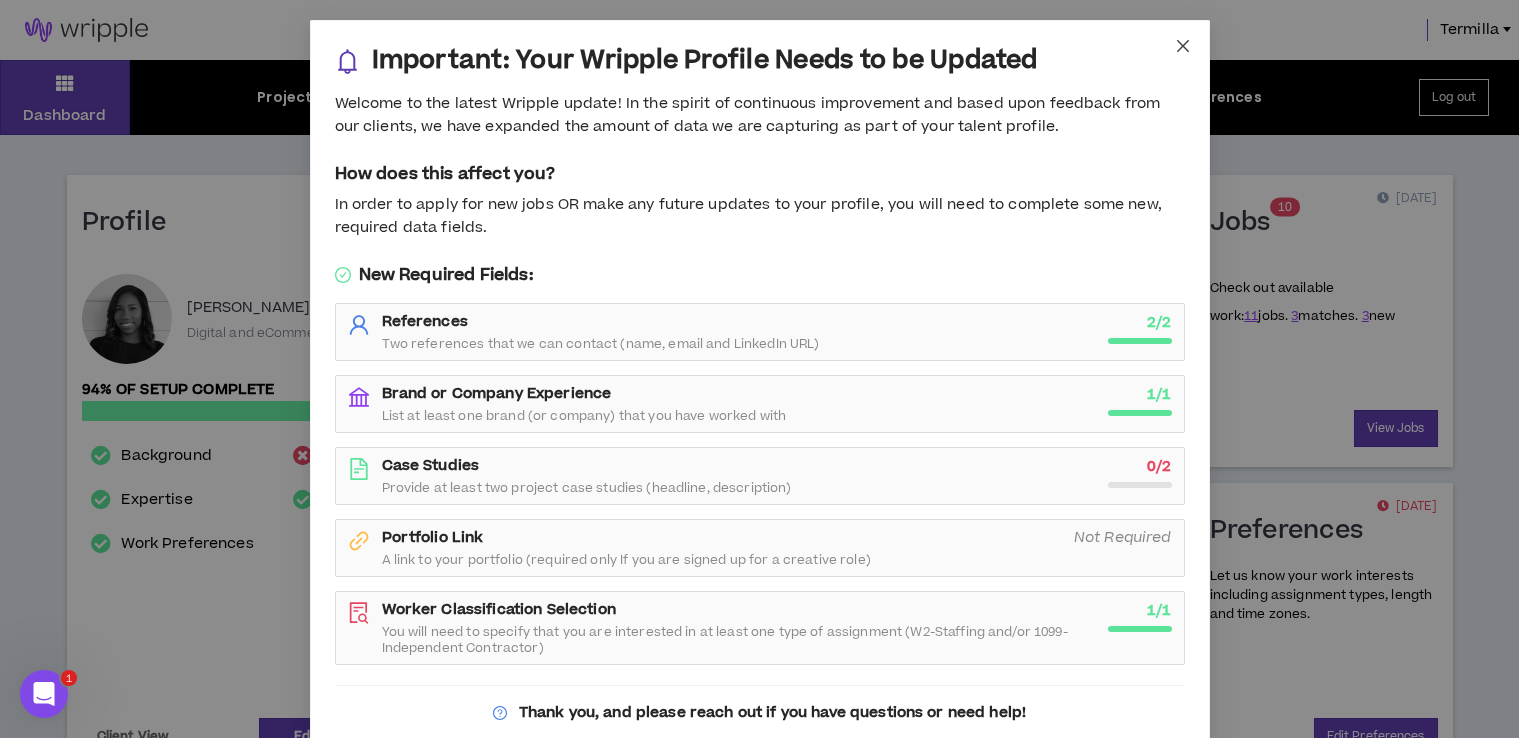 click 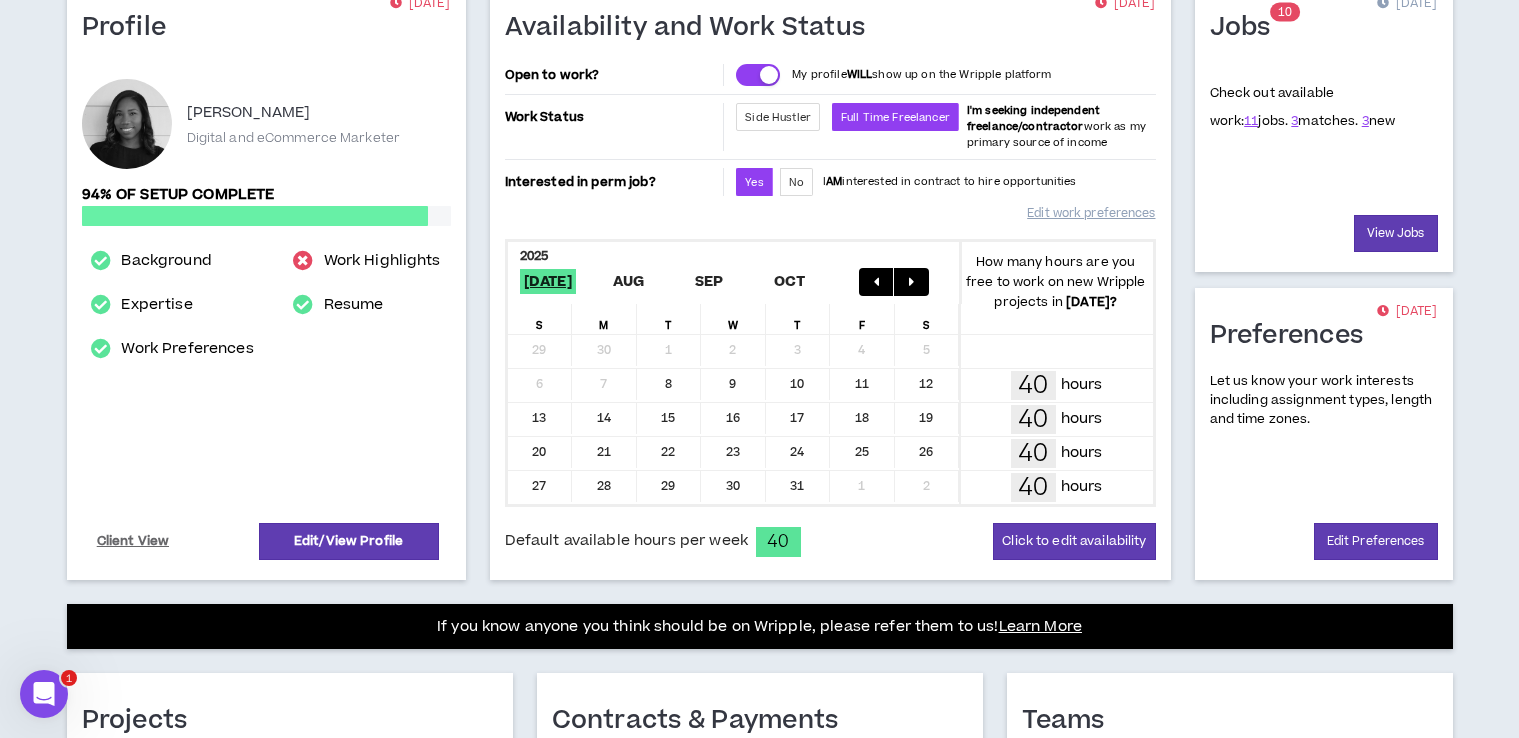 scroll, scrollTop: 197, scrollLeft: 0, axis: vertical 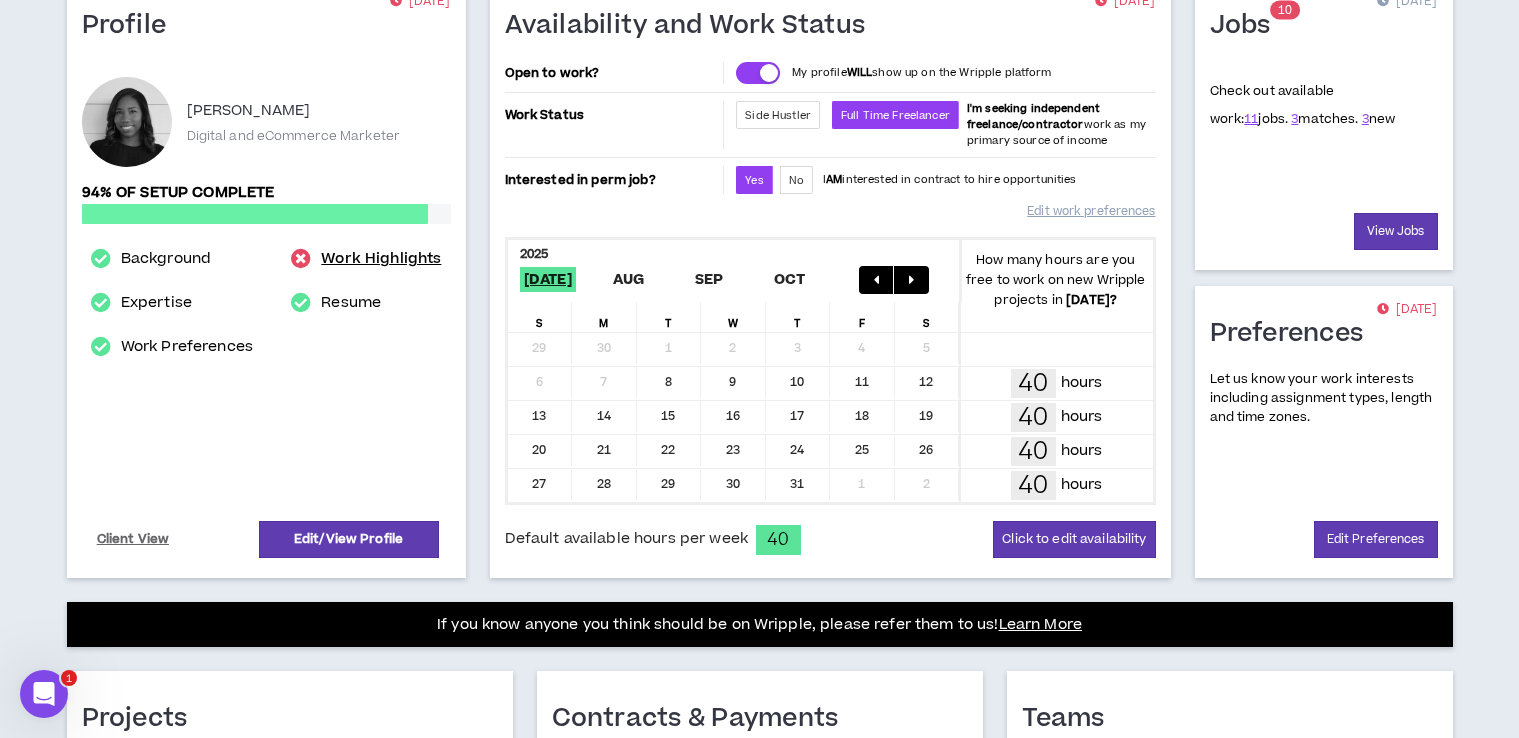 click on "Work Highlights" at bounding box center [381, 259] 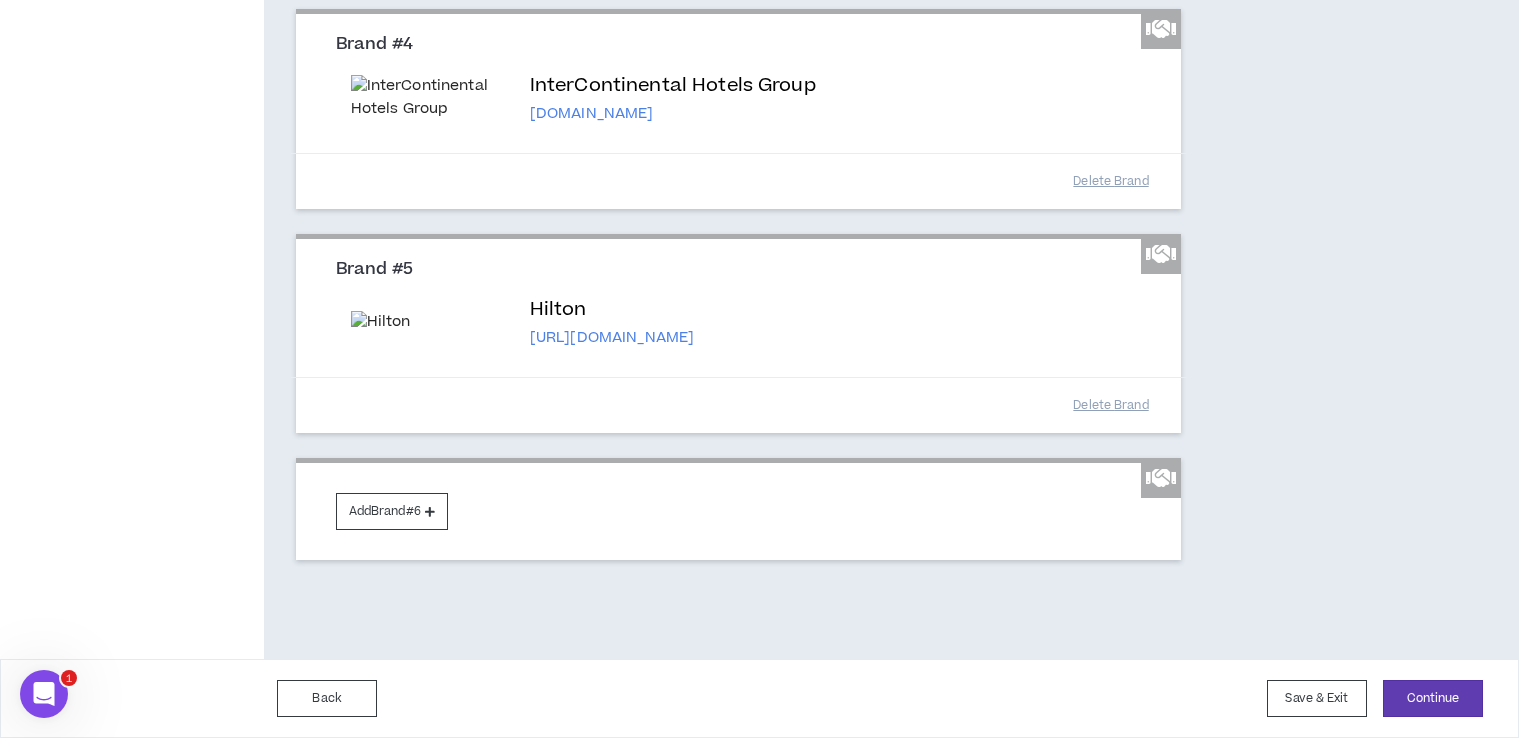 scroll, scrollTop: 1032, scrollLeft: 0, axis: vertical 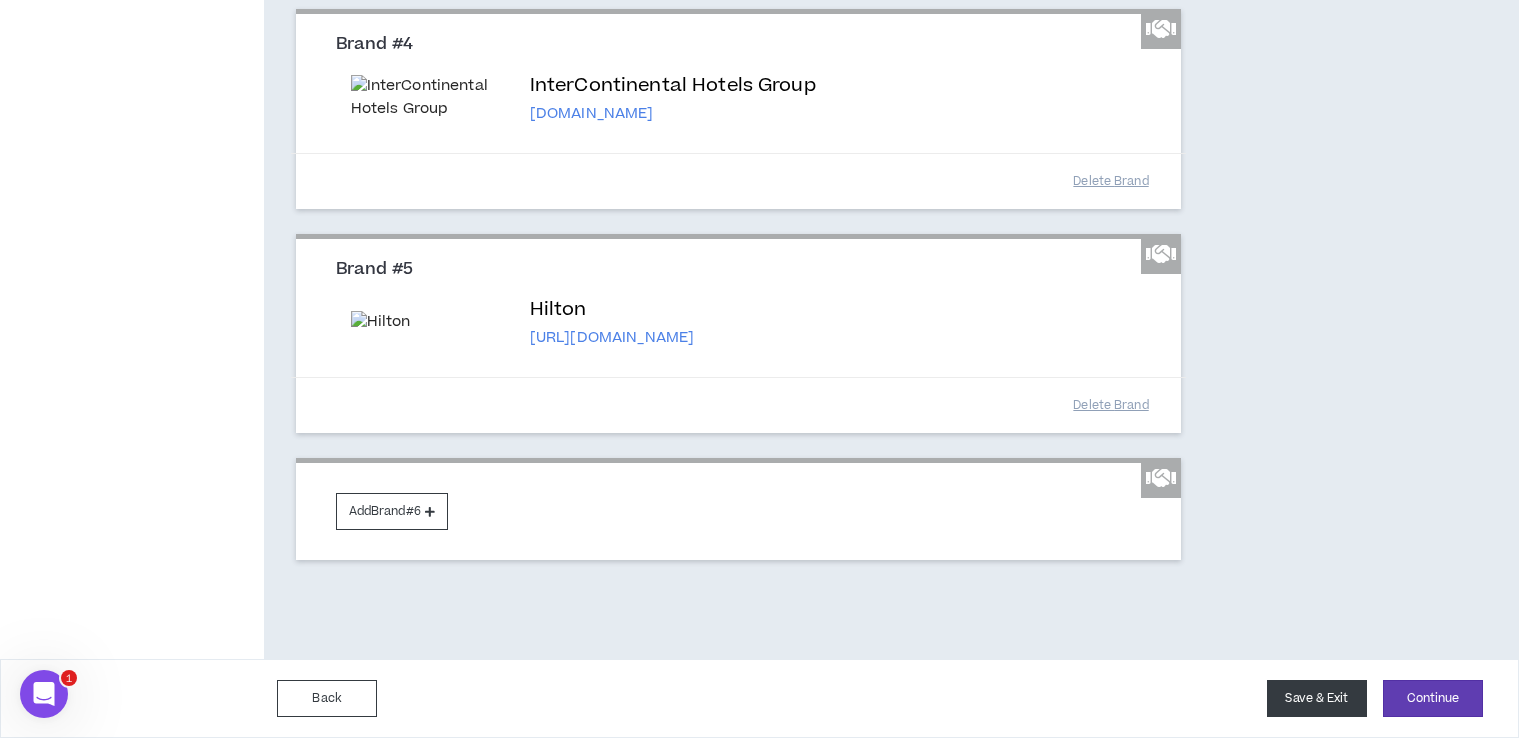 click on "Save & Exit" at bounding box center (1317, 698) 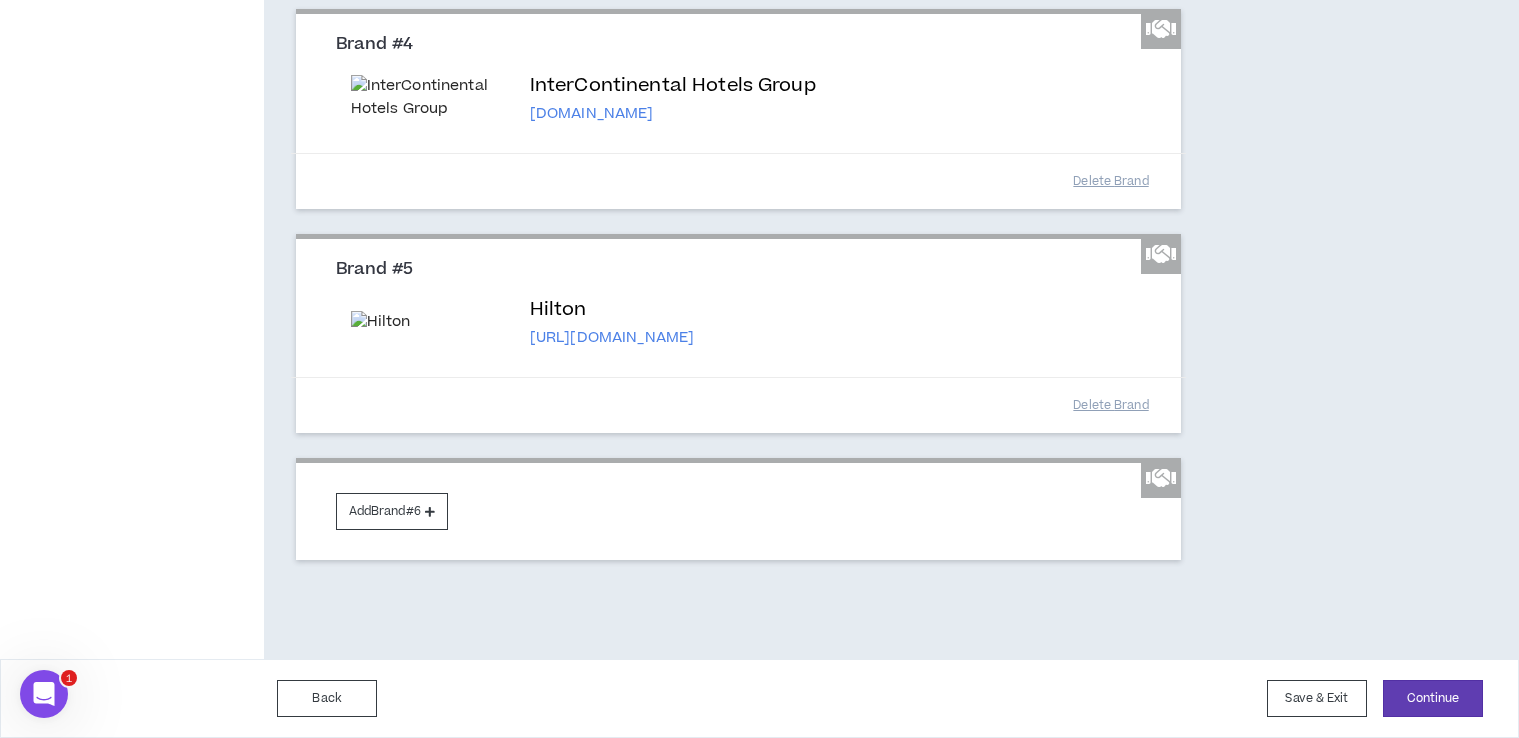 scroll, scrollTop: 0, scrollLeft: 0, axis: both 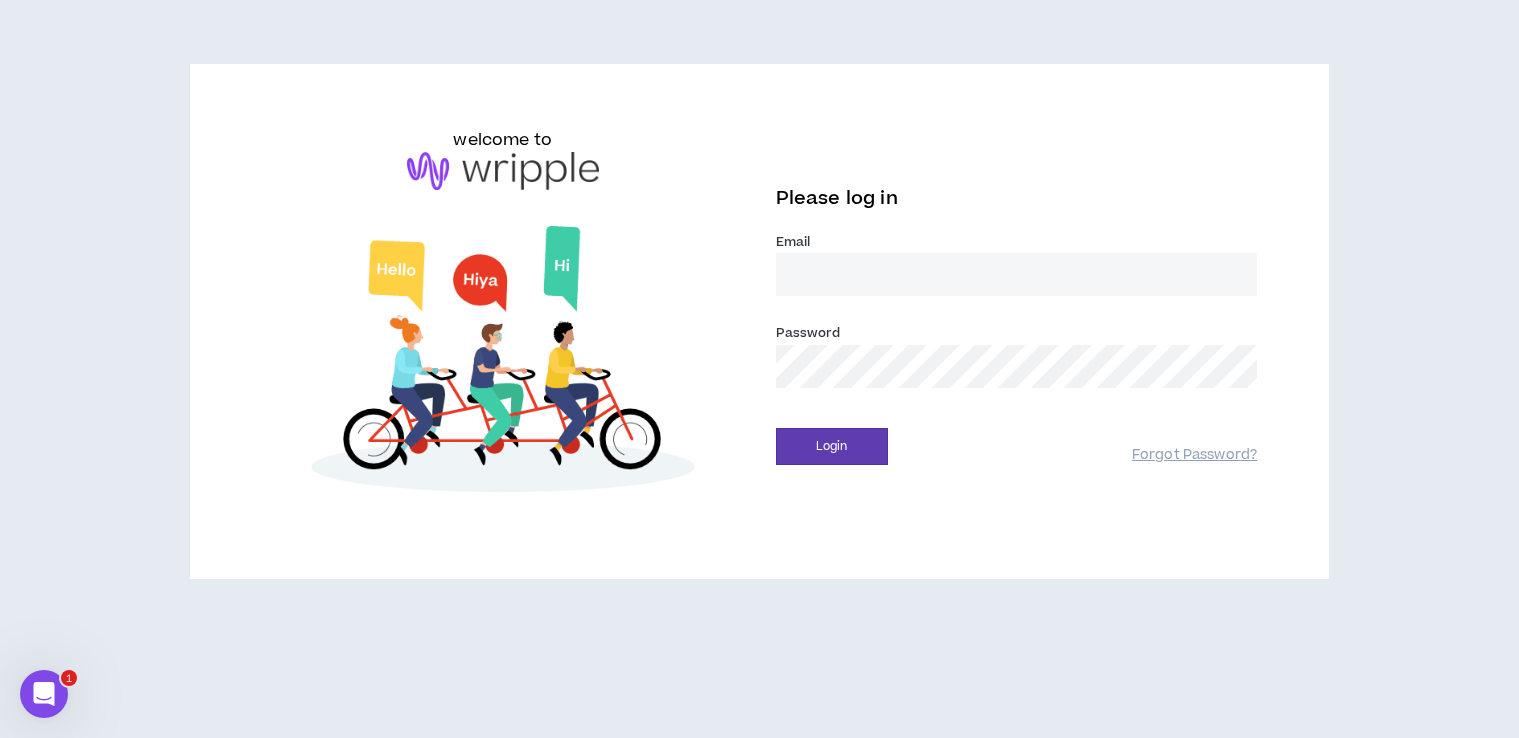 click on "Email  *" at bounding box center [1017, 274] 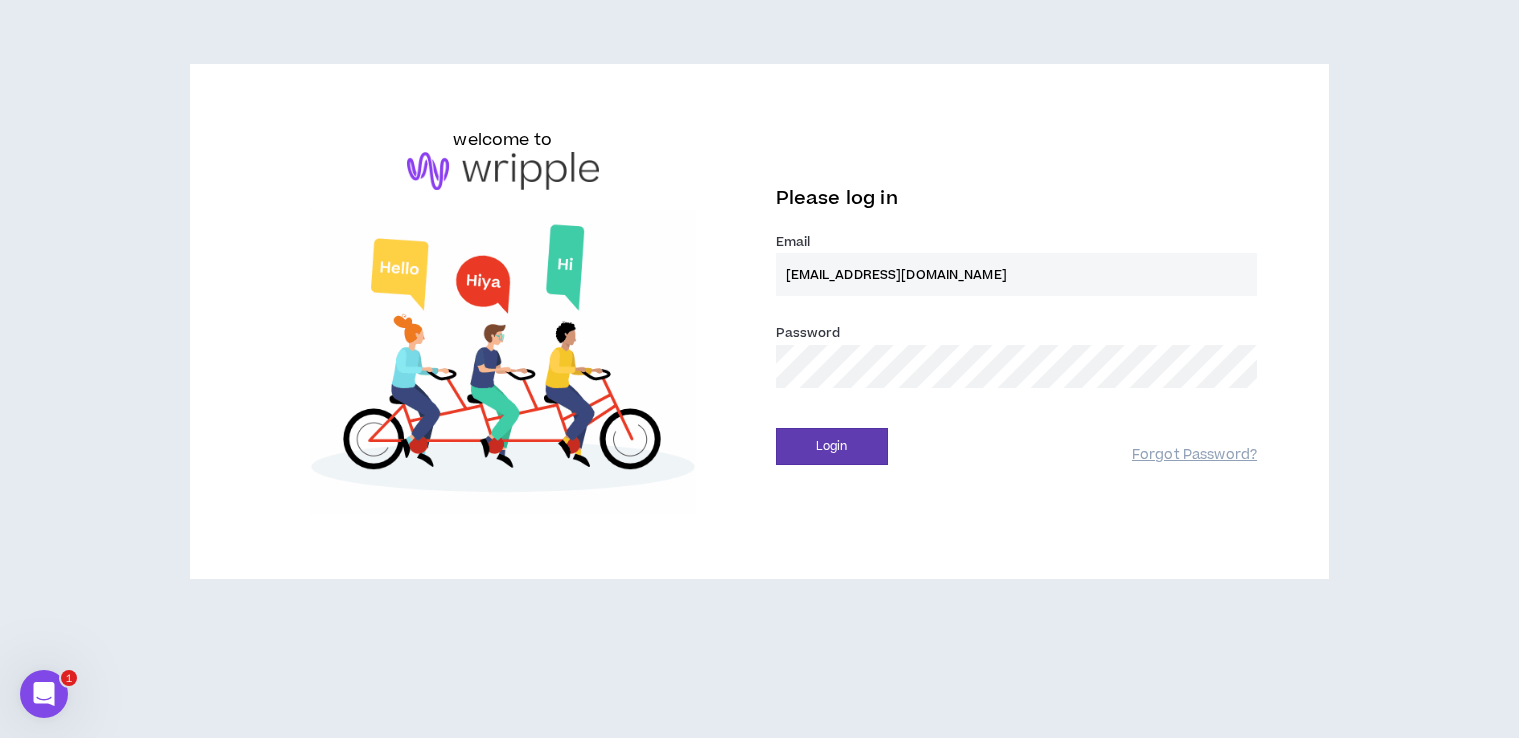 type on "[EMAIL_ADDRESS][DOMAIN_NAME]" 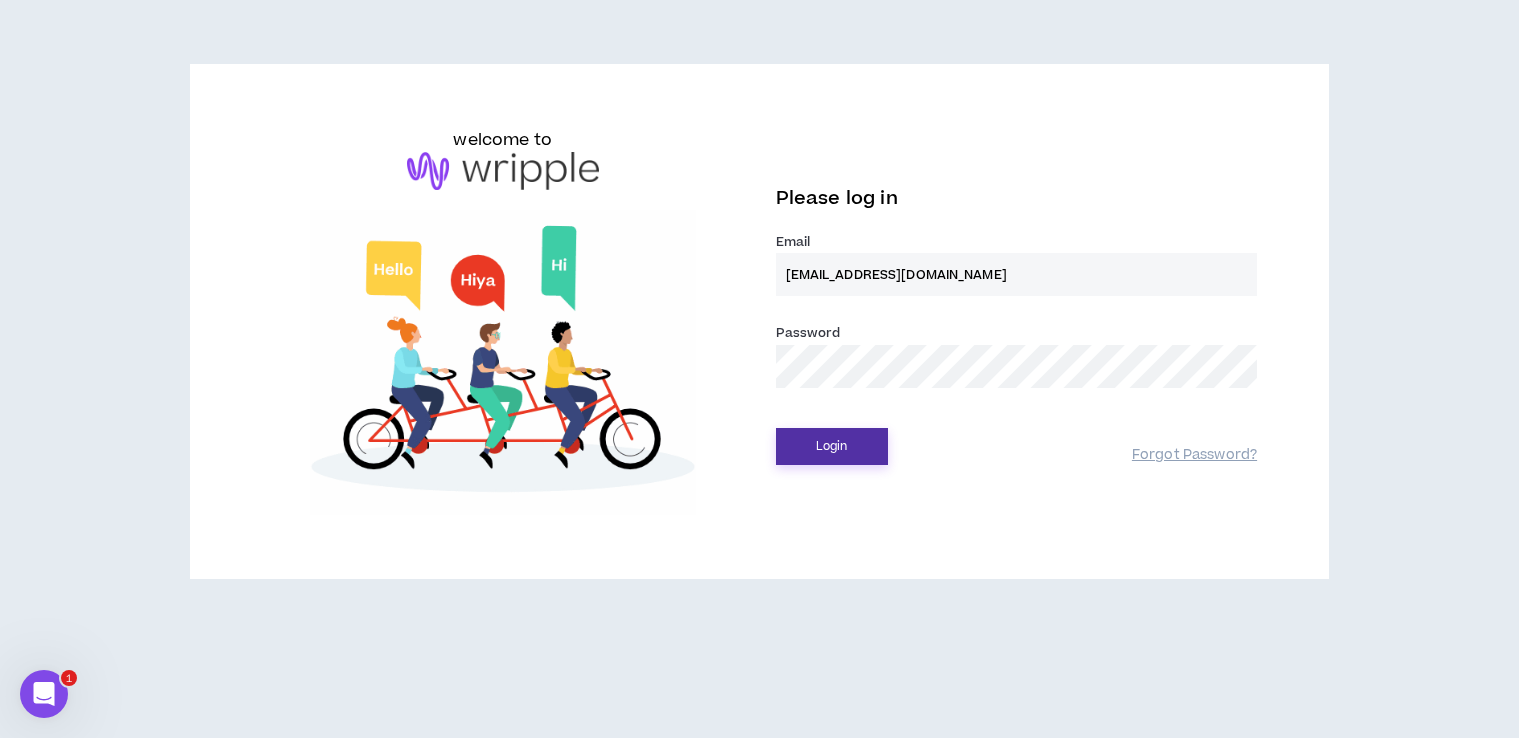 click on "Login" at bounding box center (832, 446) 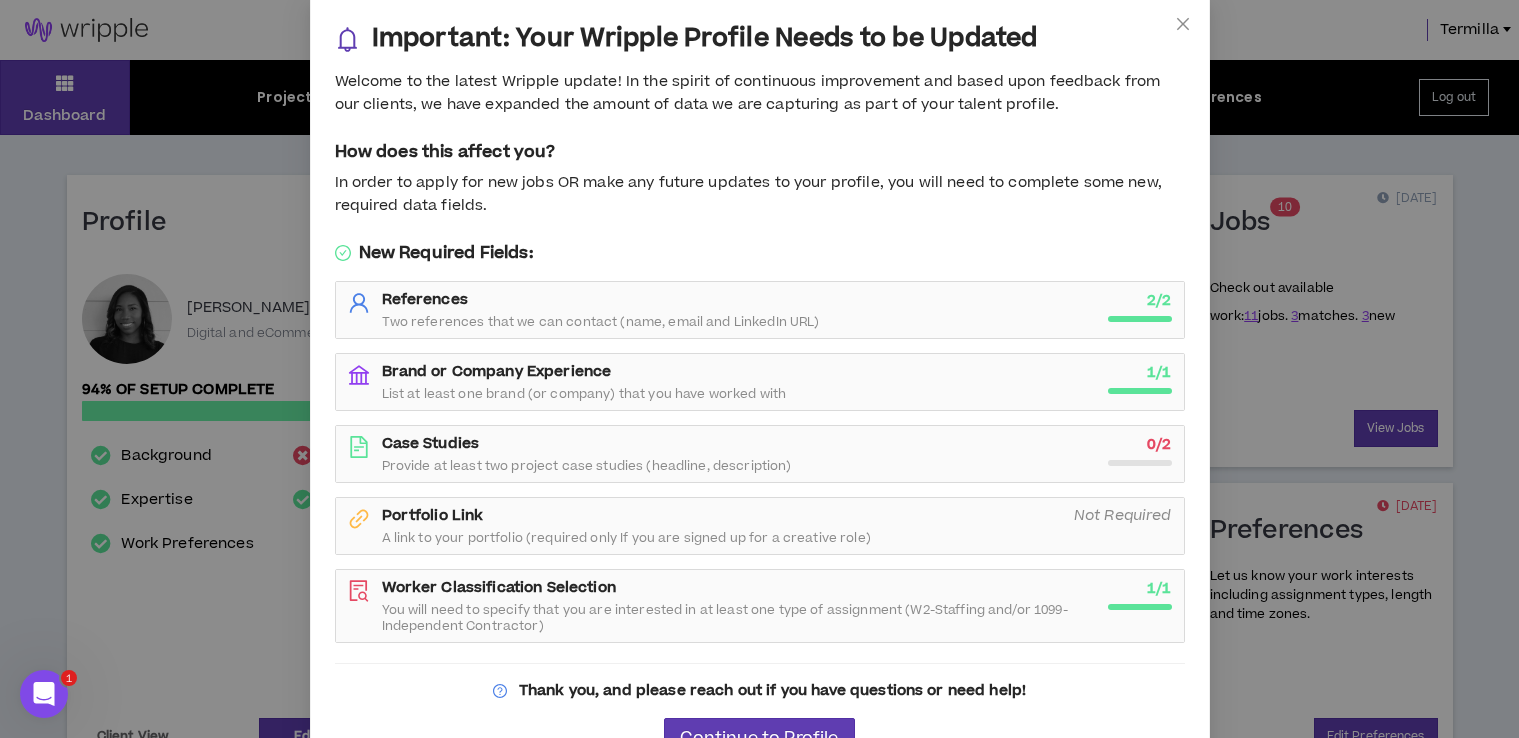 scroll, scrollTop: 0, scrollLeft: 0, axis: both 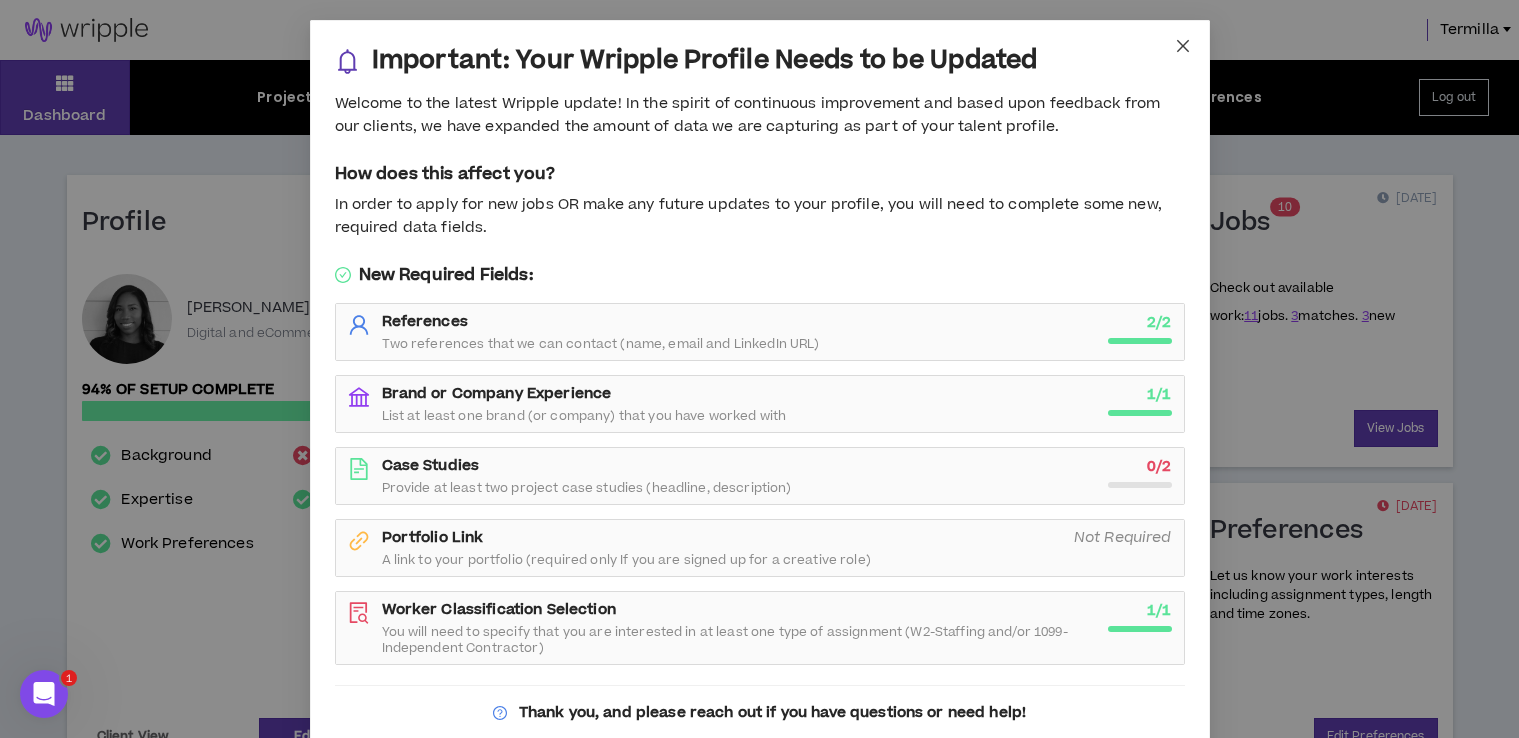 click at bounding box center [1183, 47] 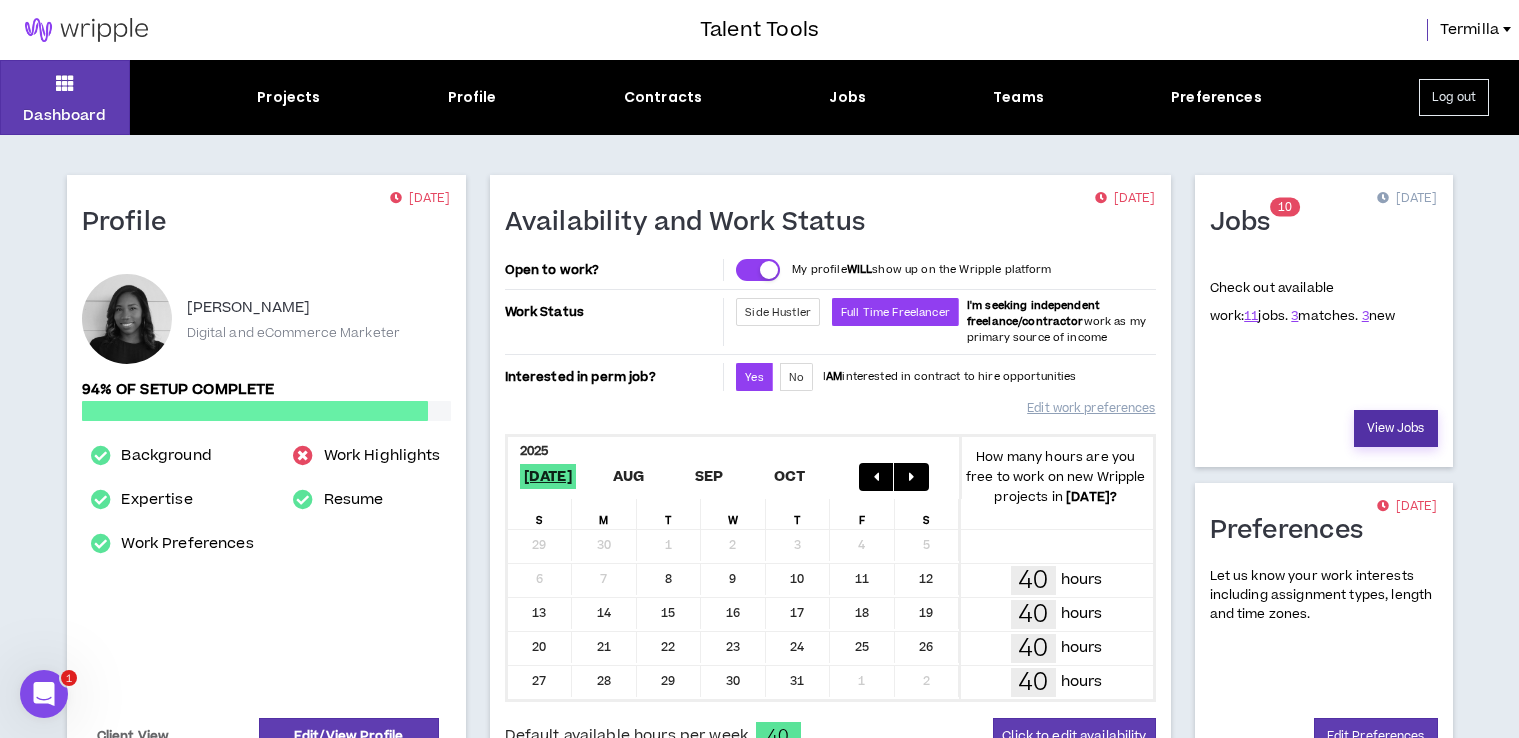 click on "View Jobs" at bounding box center (1396, 428) 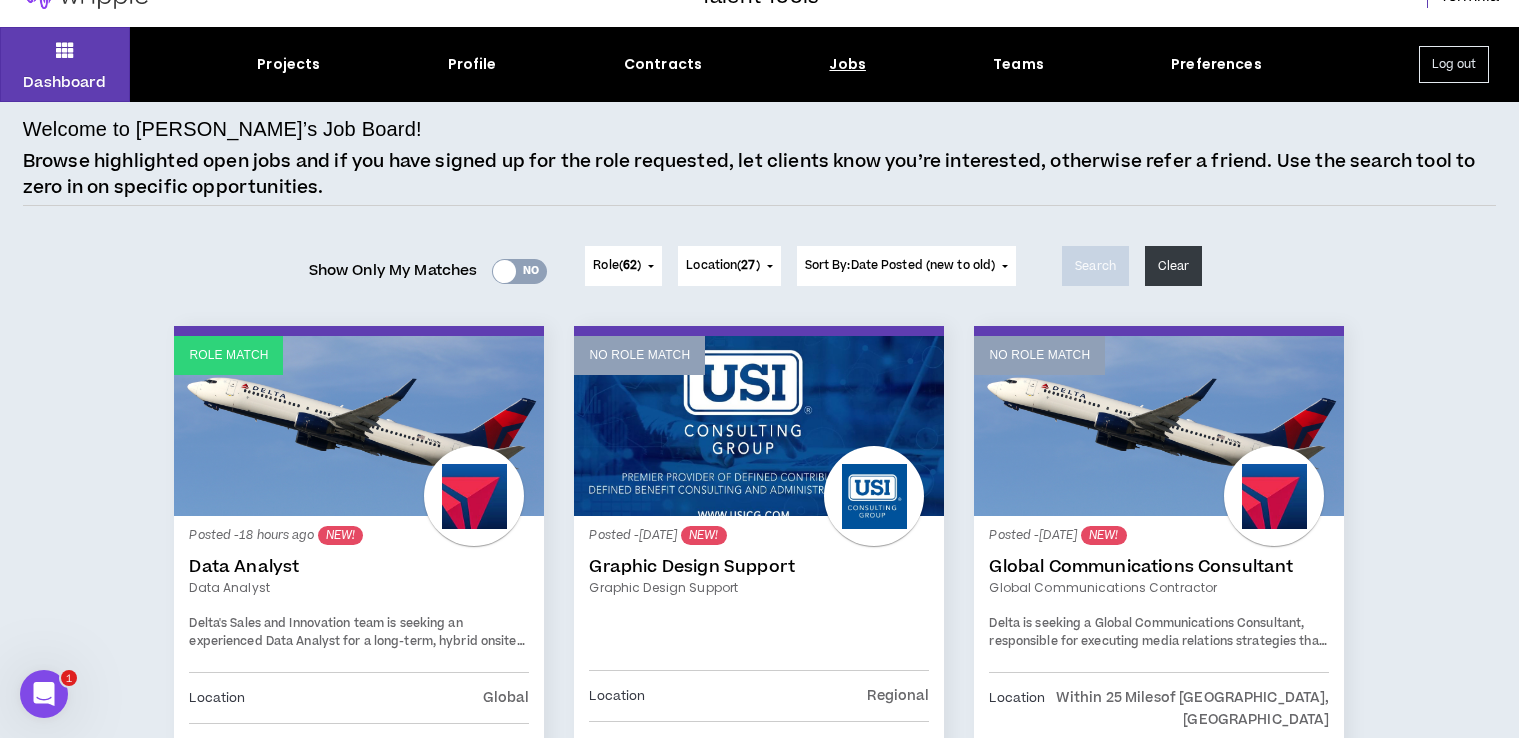 scroll, scrollTop: 0, scrollLeft: 0, axis: both 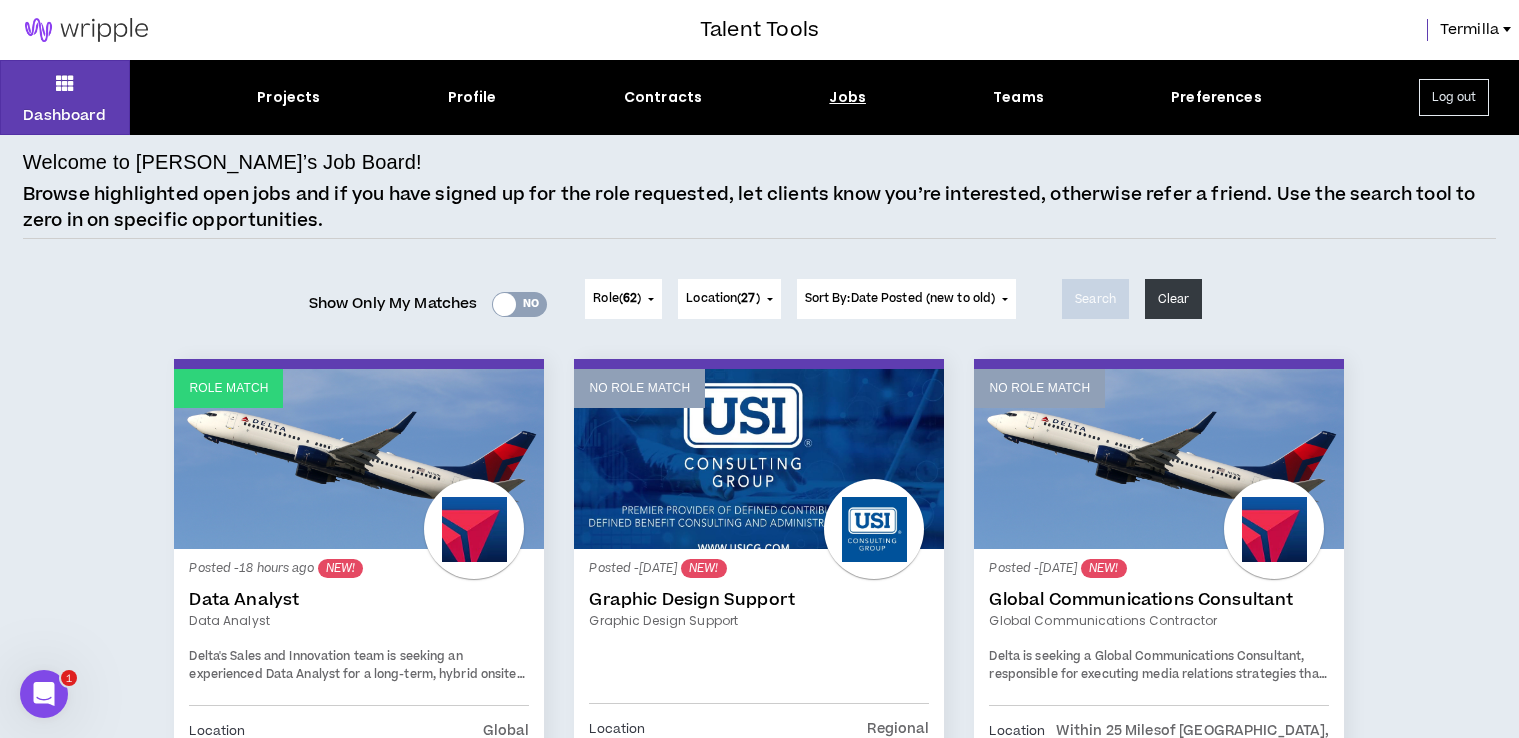 click on "62" at bounding box center (630, 298) 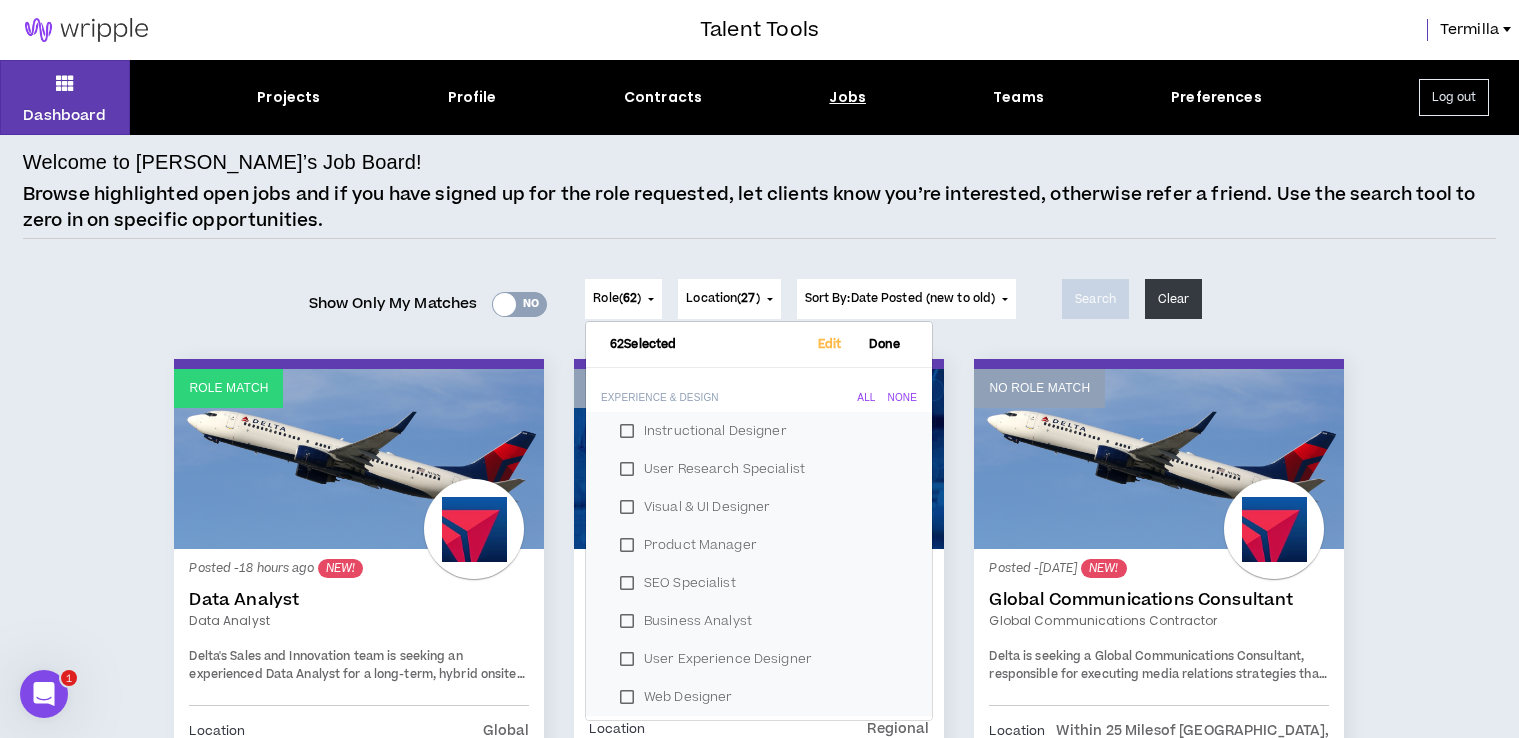 click on "Location  ( 27 )" at bounding box center [722, 299] 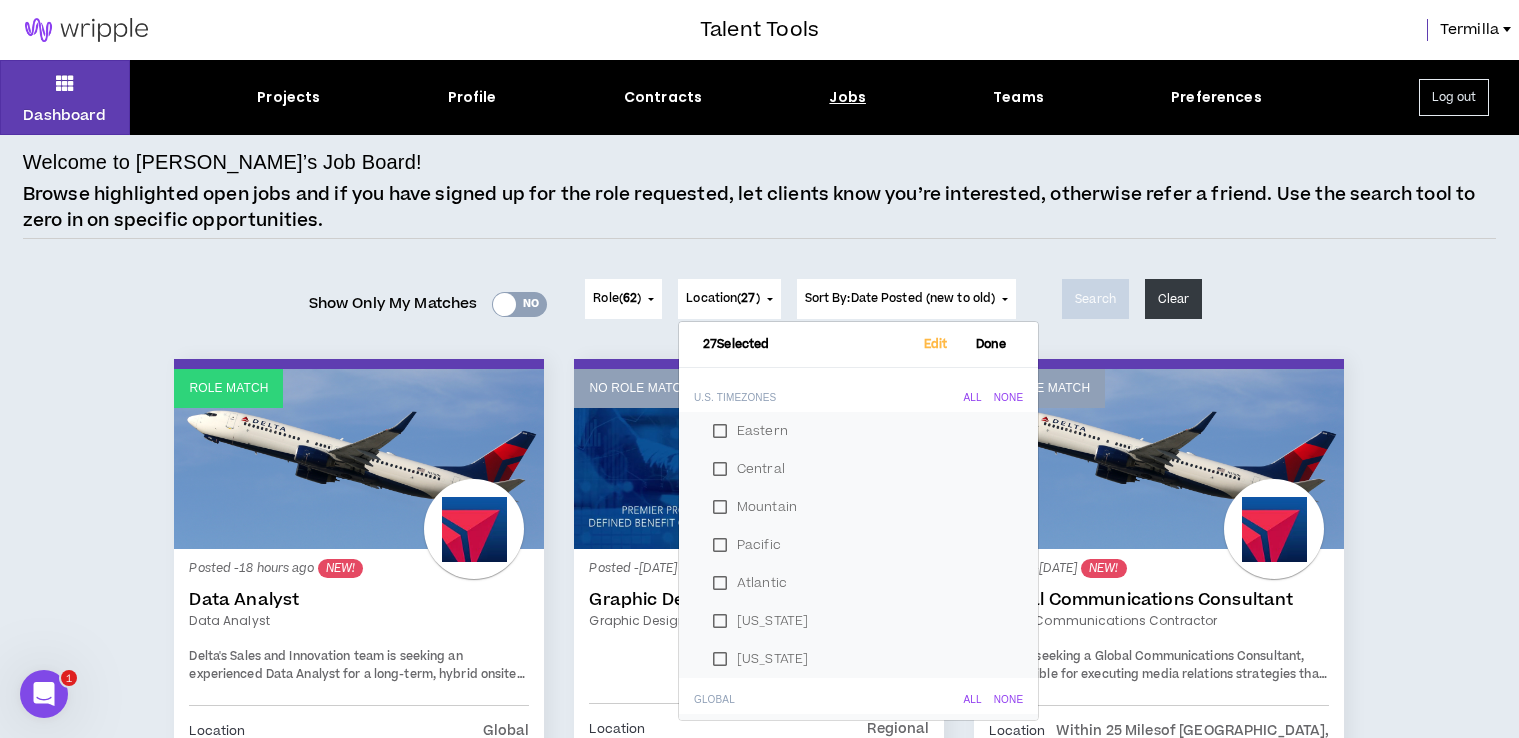 click on "Welcome to [PERSON_NAME]’s Job Board! Browse highlighted open jobs and if you have signed up for the role requested, let clients know you’re interested, otherwise refer a friend. Use the search tool to zero in on specific opportunities." at bounding box center [759, 193] 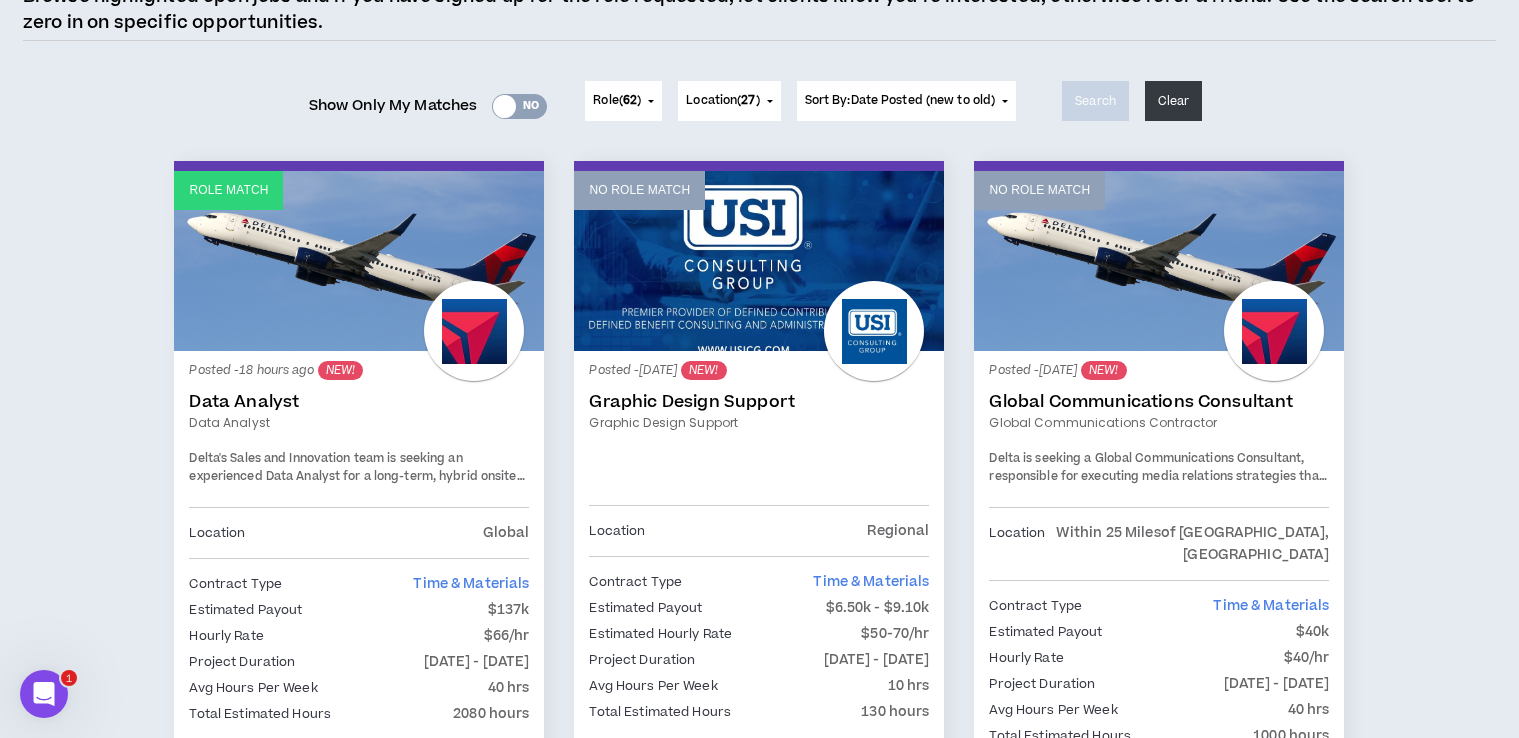 scroll, scrollTop: 0, scrollLeft: 0, axis: both 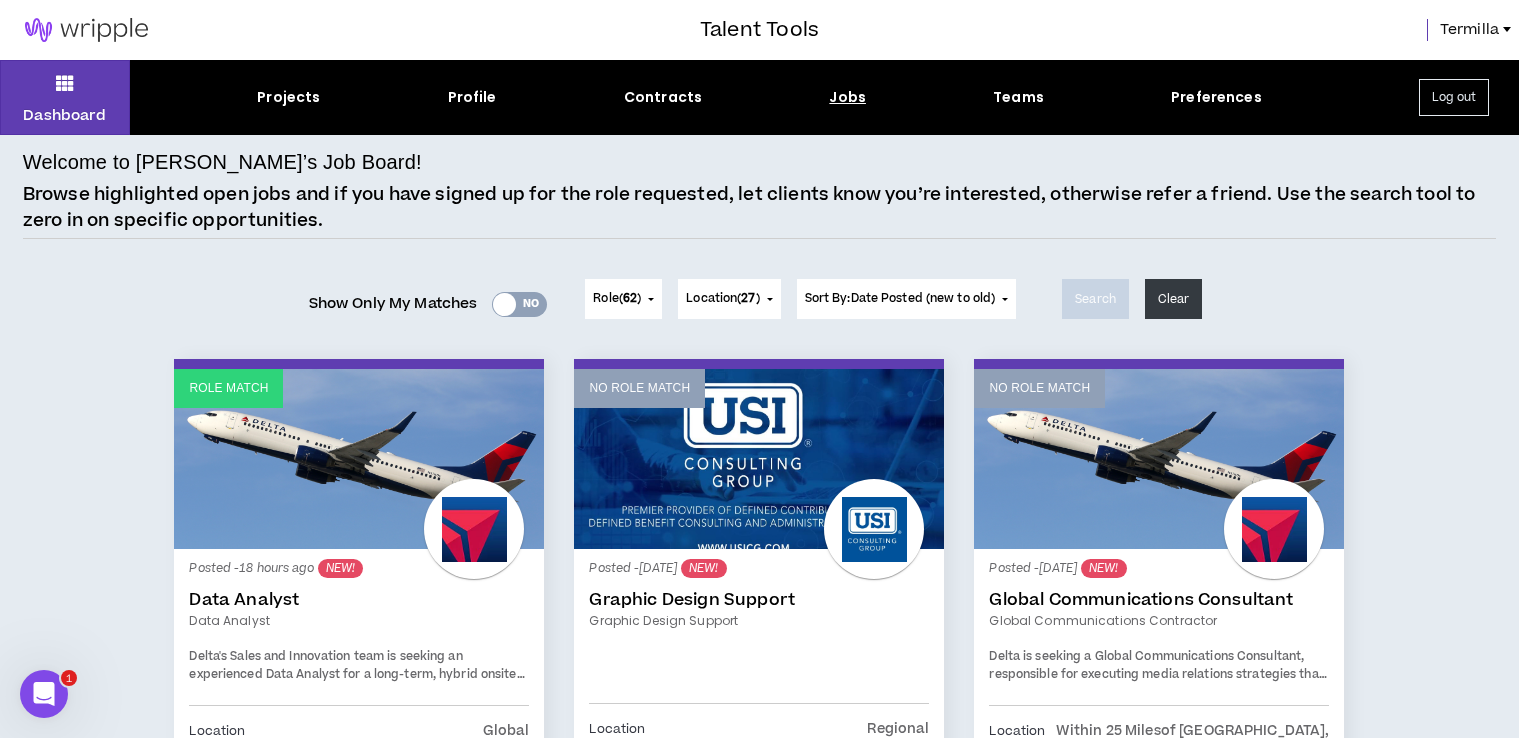 click on "Termilla" at bounding box center [1469, 30] 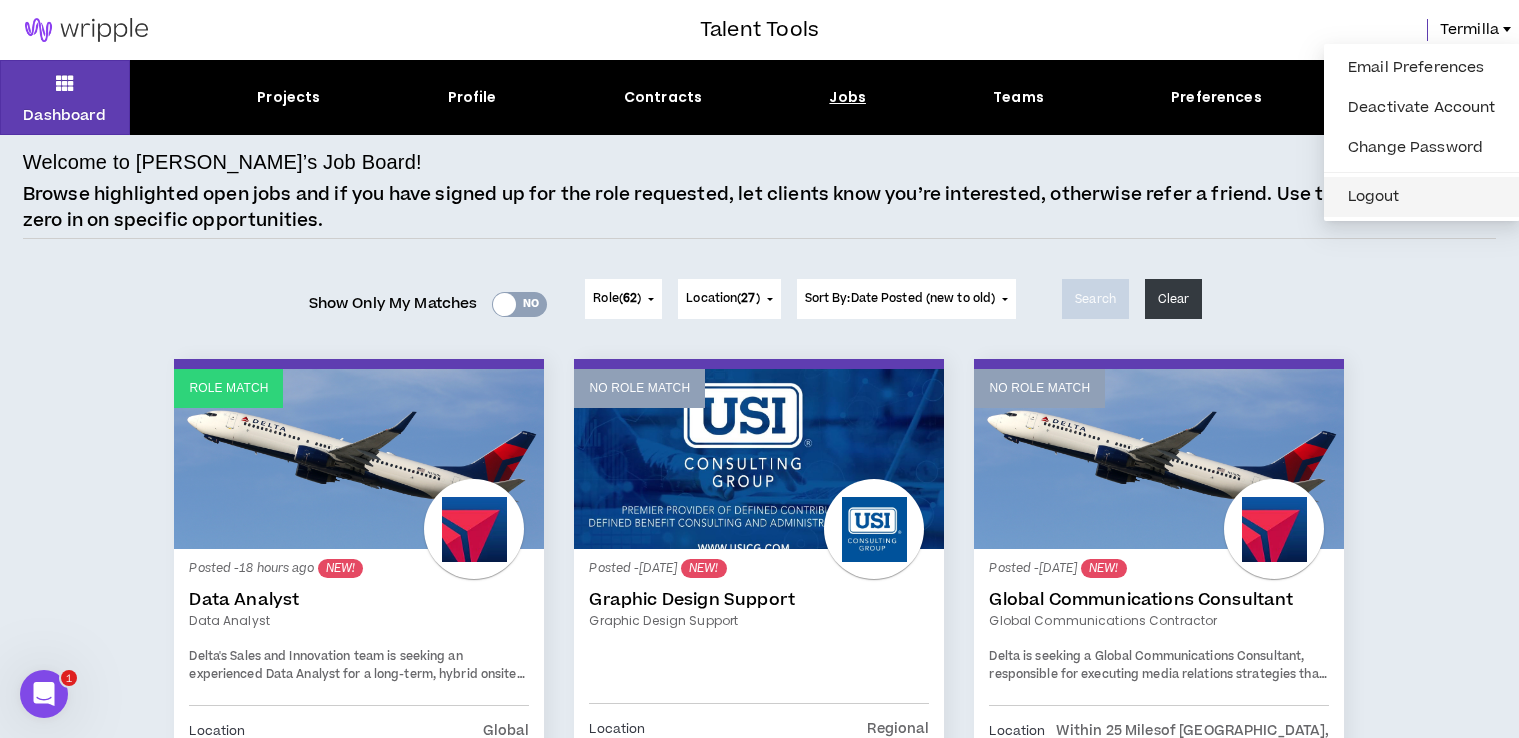 click on "Logout" at bounding box center (1422, 197) 